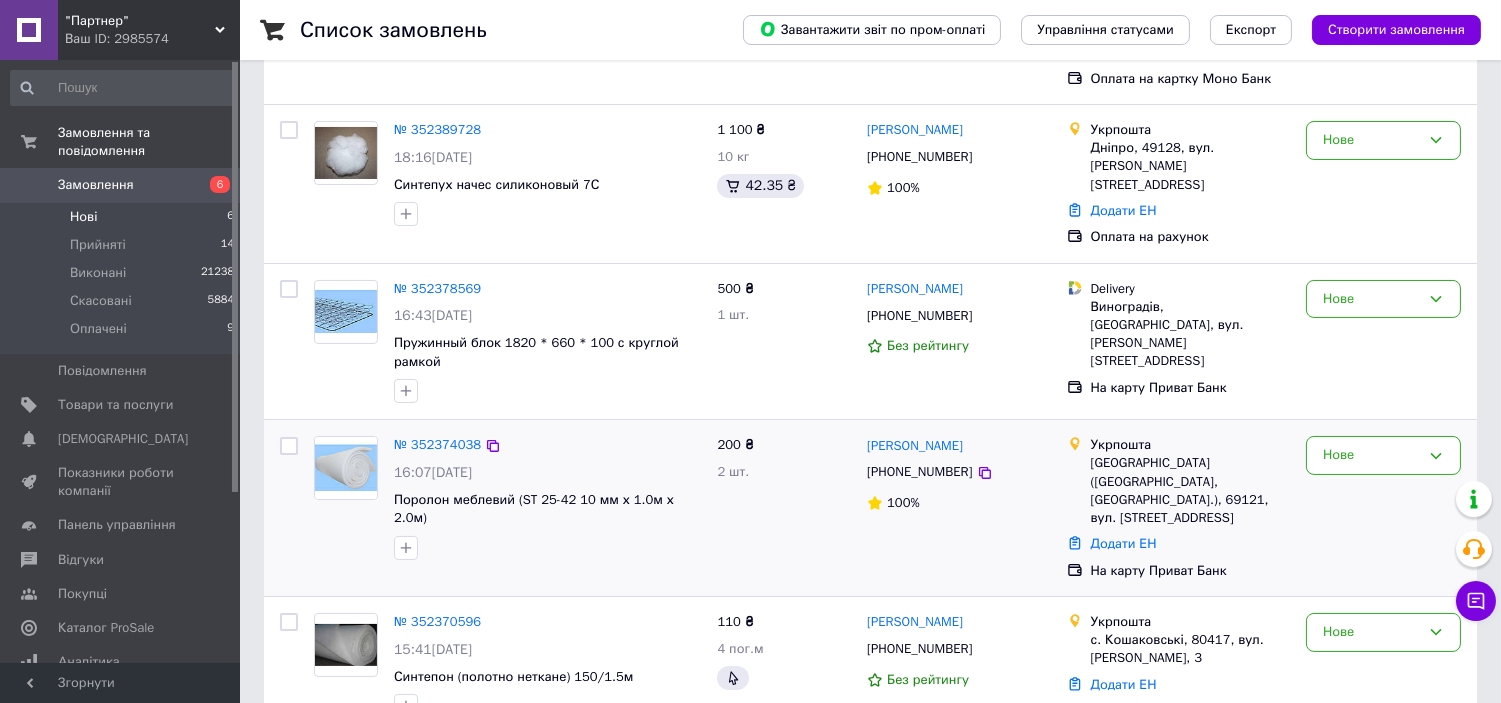 scroll, scrollTop: 410, scrollLeft: 0, axis: vertical 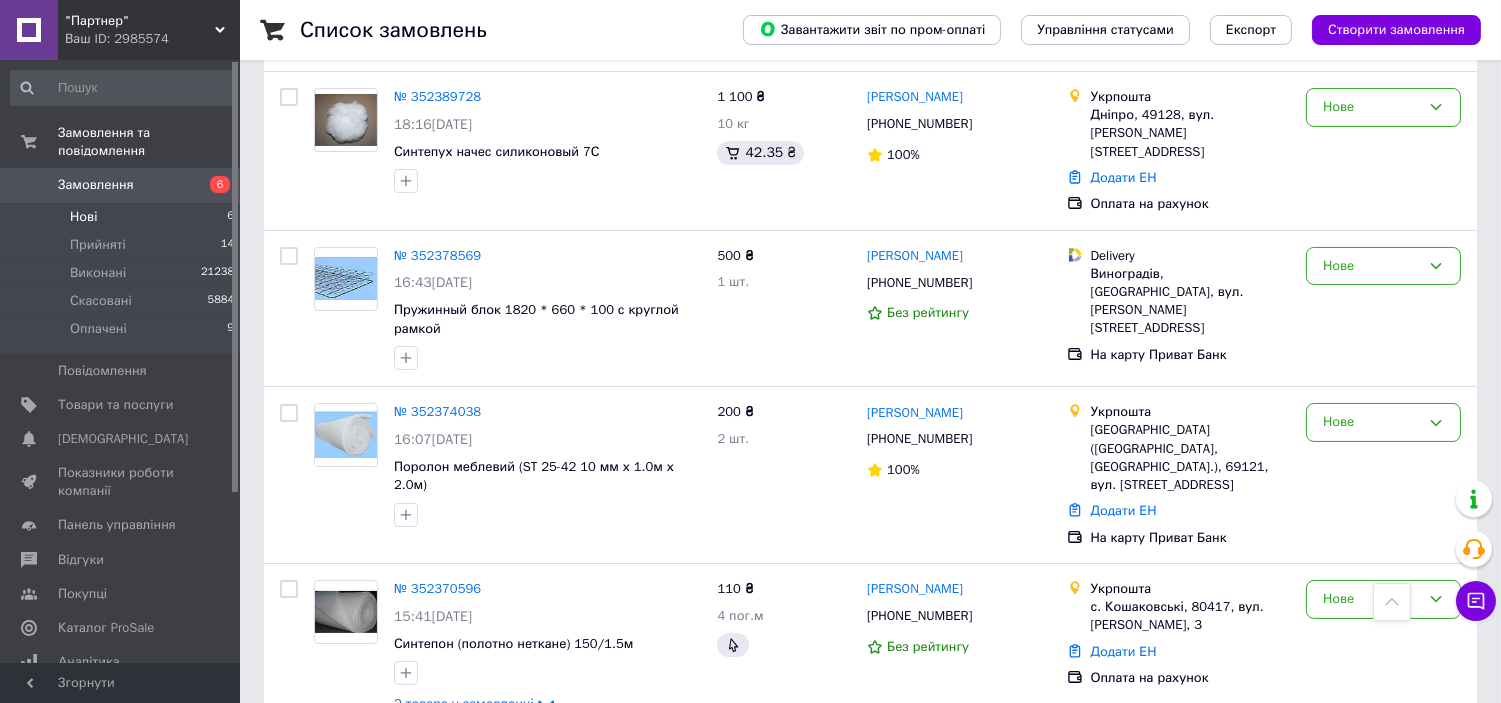 click on "Нові 6" at bounding box center [123, 217] 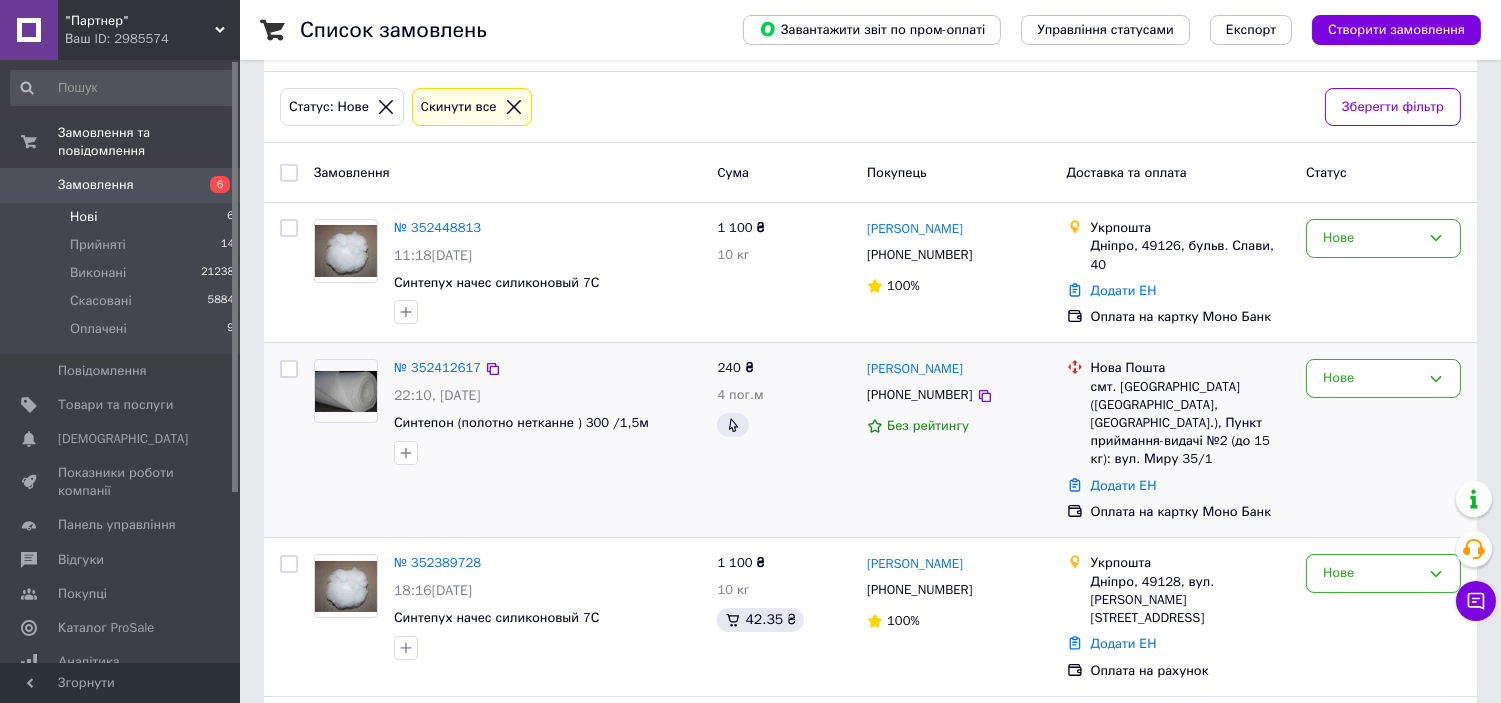 scroll, scrollTop: 7, scrollLeft: 0, axis: vertical 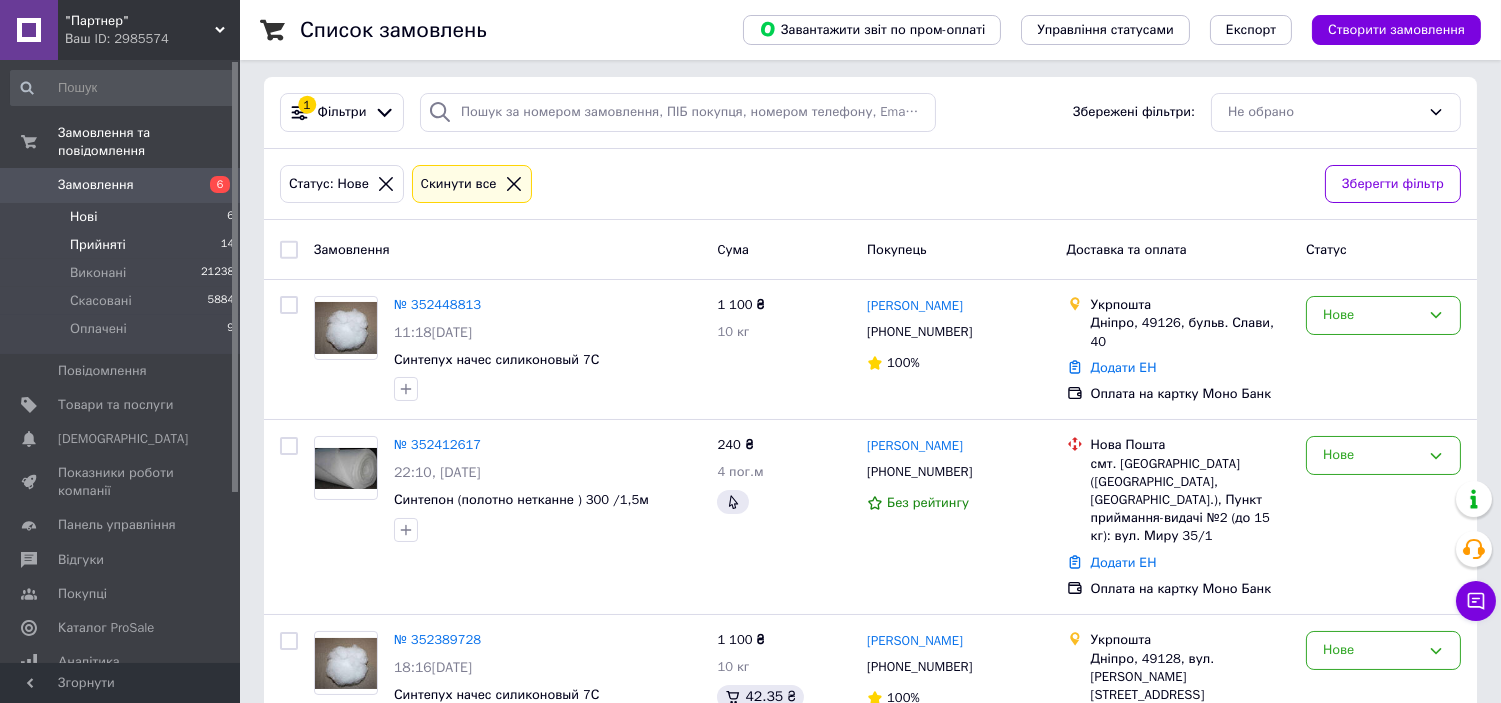 click on "Прийняті 14" at bounding box center [123, 245] 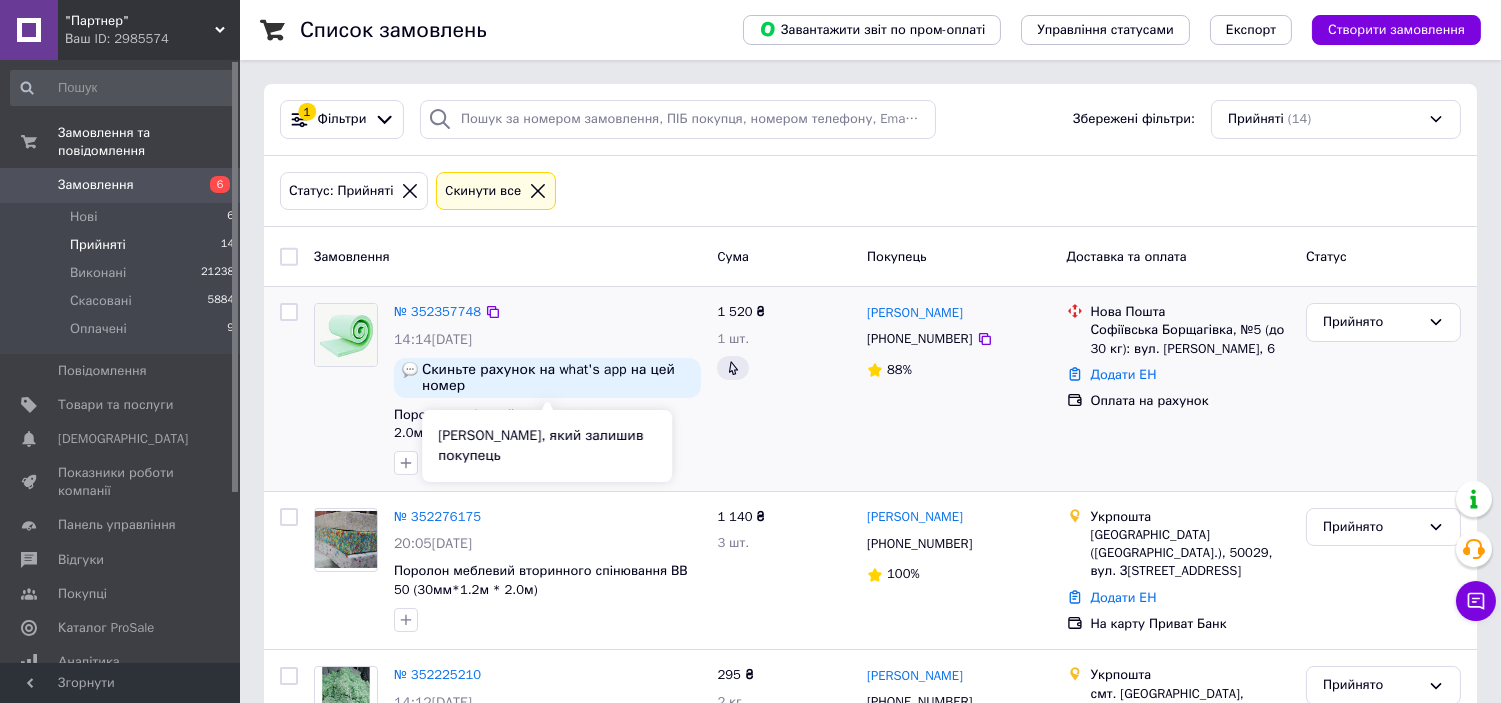 scroll, scrollTop: 111, scrollLeft: 0, axis: vertical 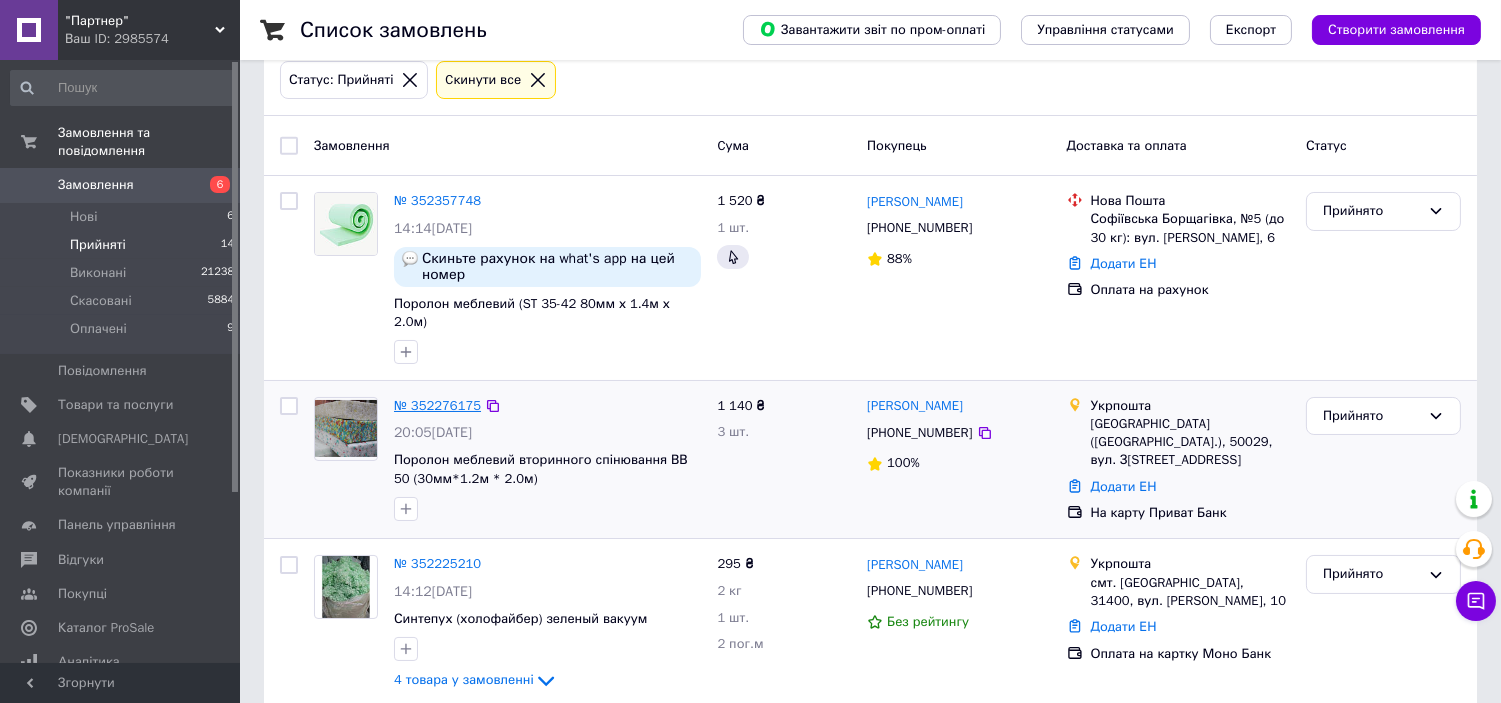 click on "№ 352276175" at bounding box center (437, 405) 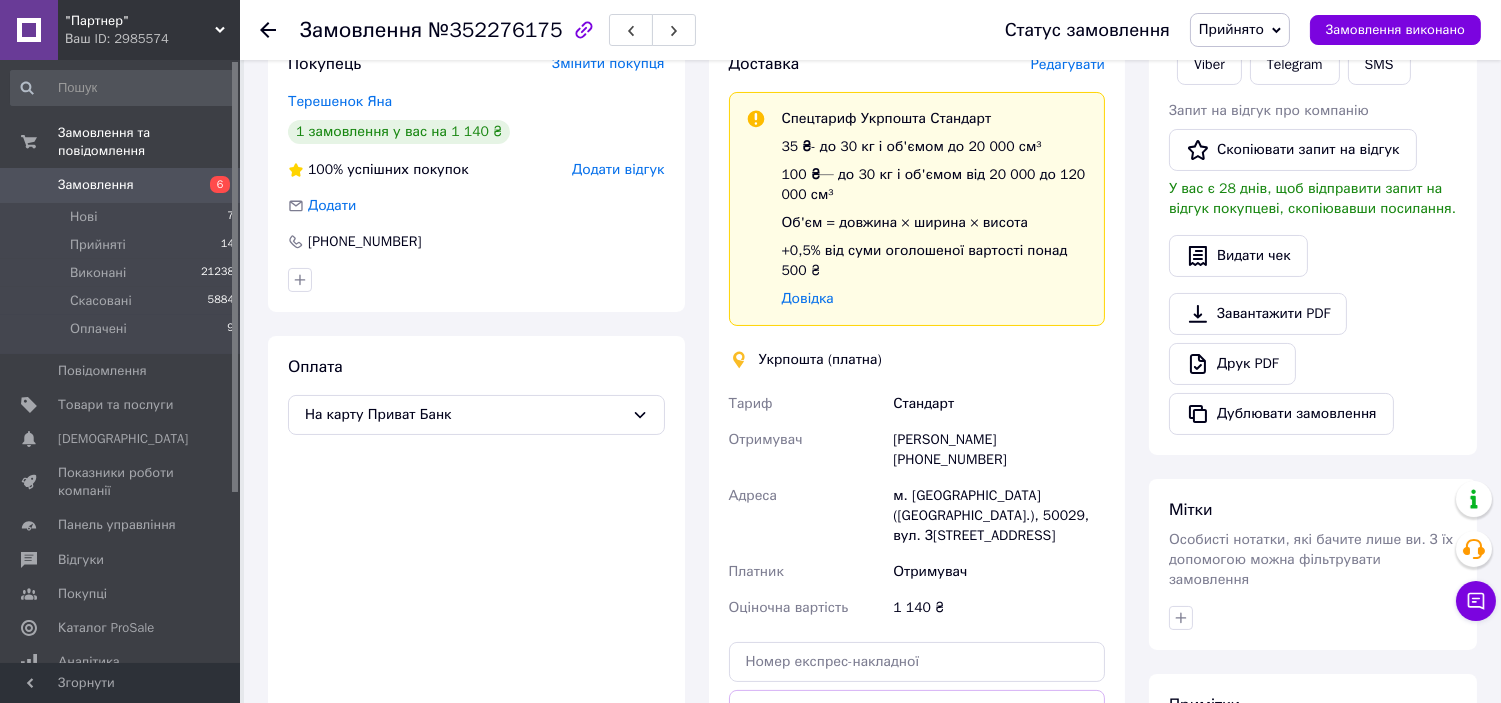scroll, scrollTop: 444, scrollLeft: 0, axis: vertical 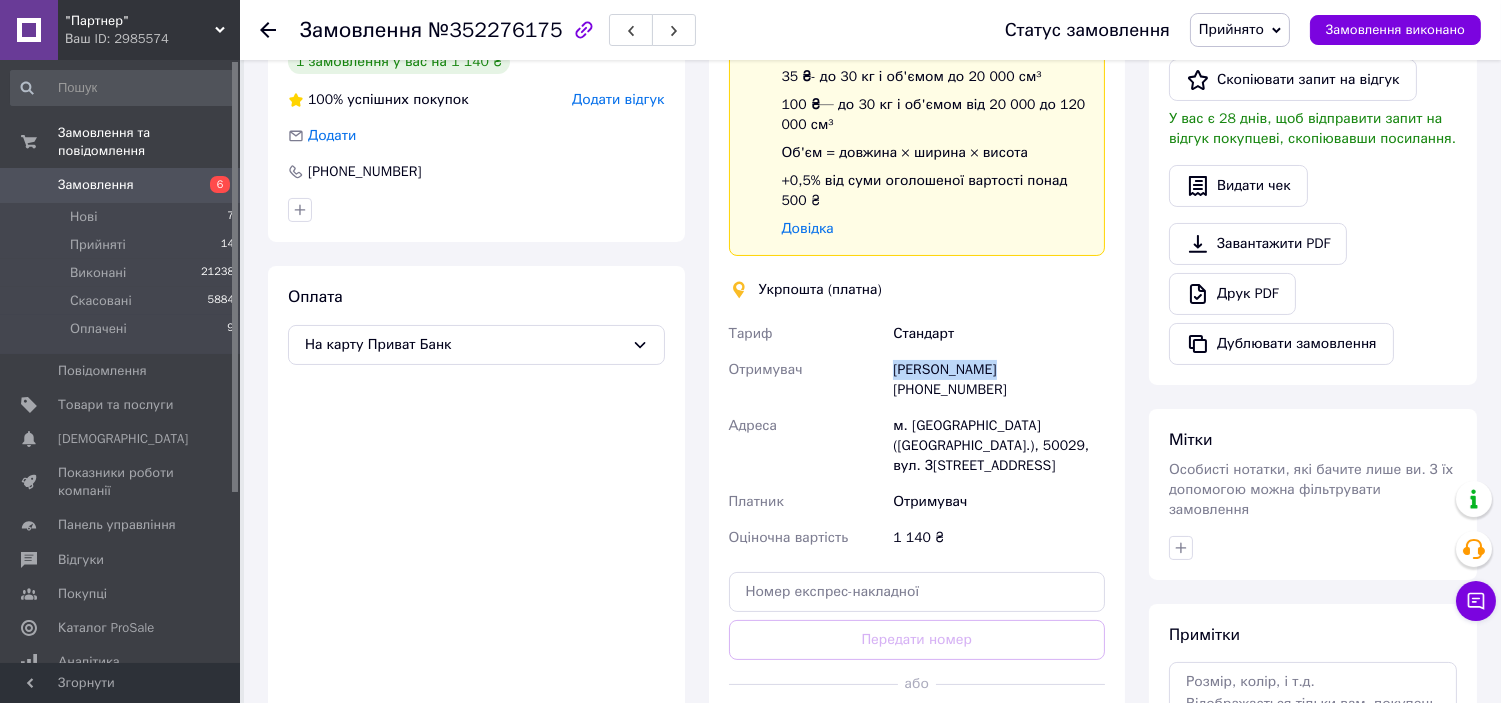 drag, startPoint x: 895, startPoint y: 368, endPoint x: 992, endPoint y: 366, distance: 97.020615 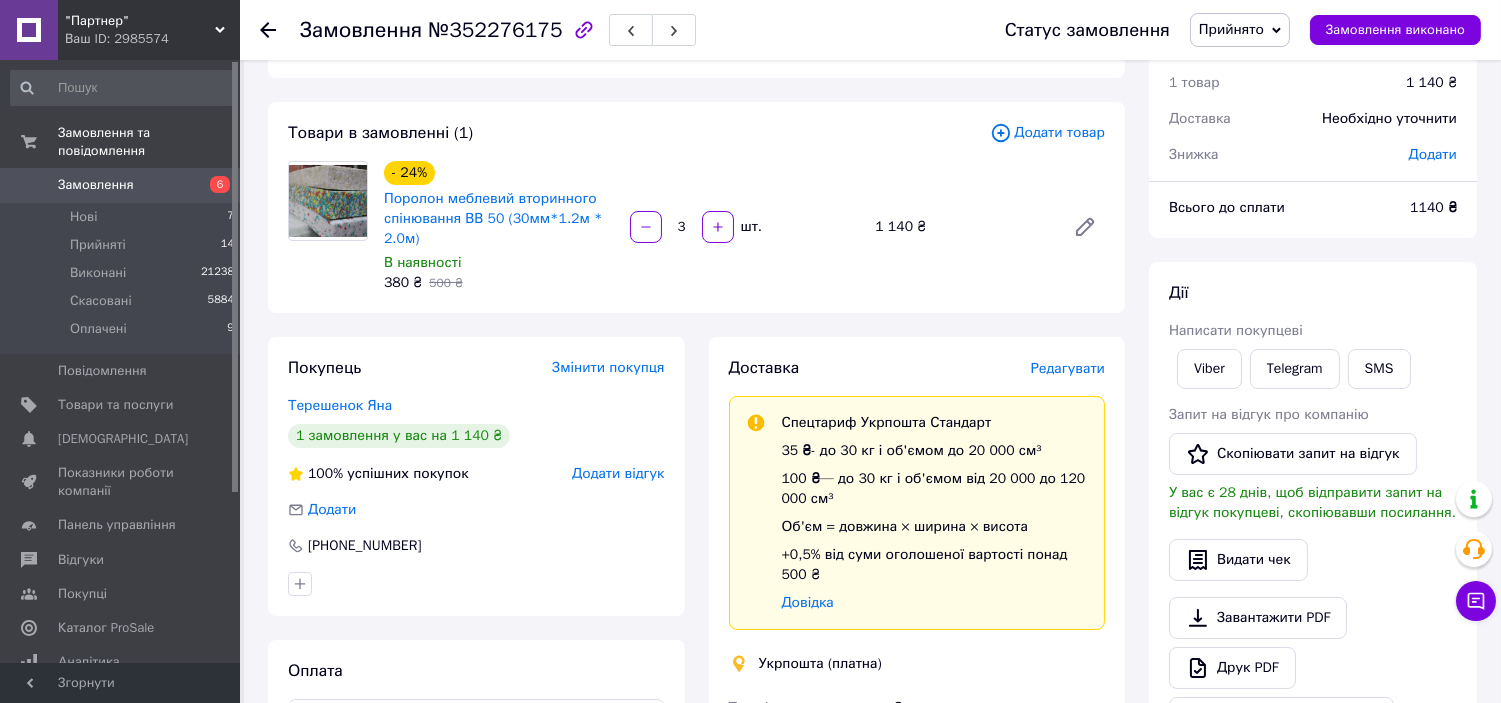 scroll, scrollTop: 0, scrollLeft: 0, axis: both 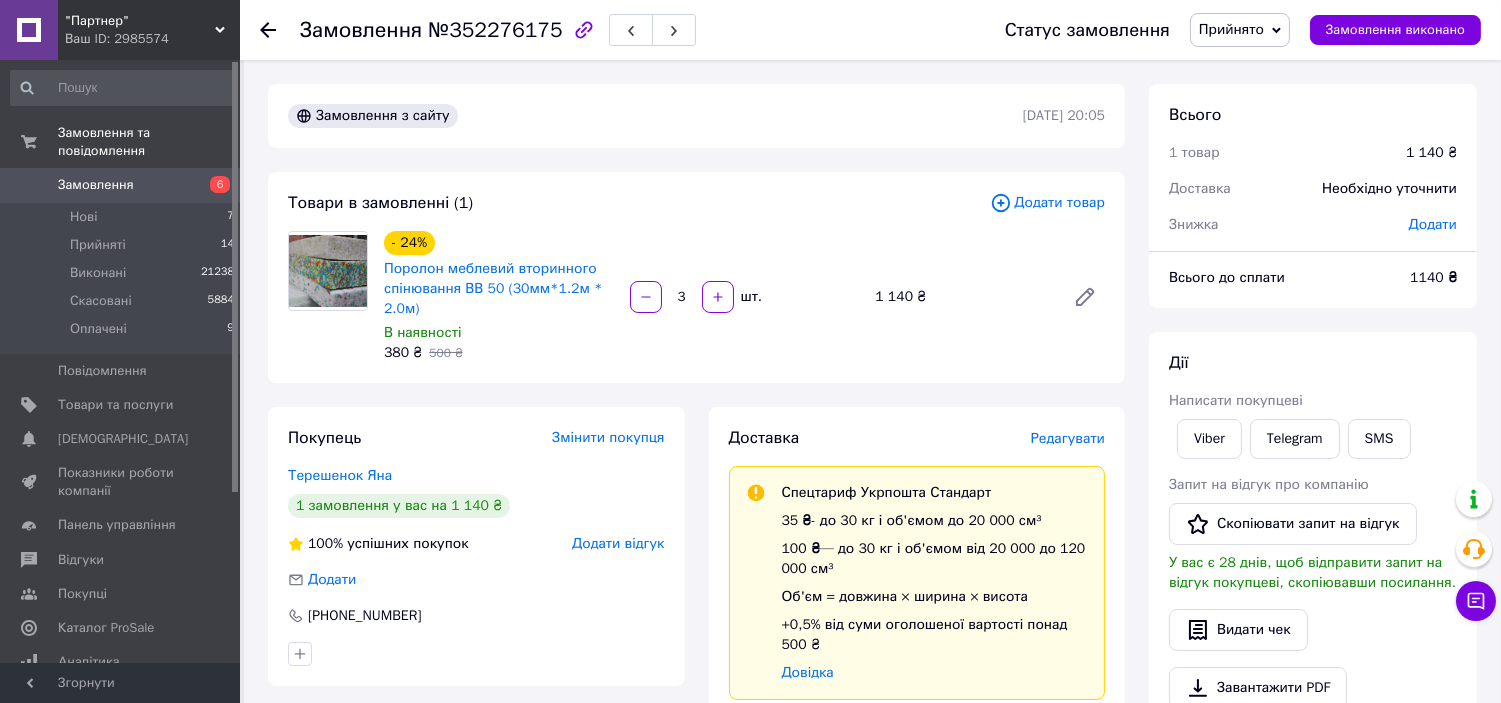 click on "[PERSON_NAME] покупцеві Viber Telegram SMS Запит на відгук про компанію   Скопіювати запит на відгук У вас є 28 днів, щоб відправити запит на відгук покупцеві, скопіювавши посилання.   Видати чек   Завантажити PDF   Друк PDF   Дублювати замовлення" at bounding box center [1313, 580] 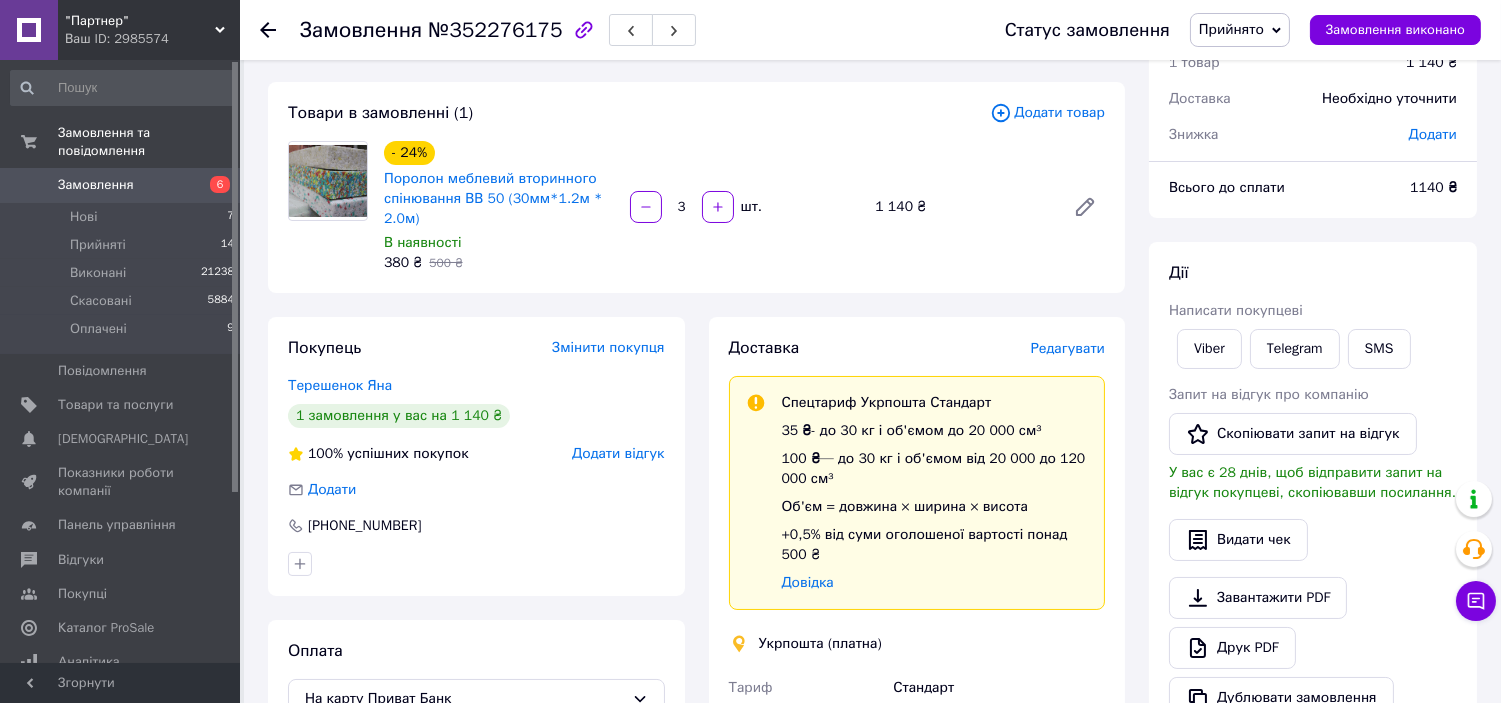 scroll, scrollTop: 333, scrollLeft: 0, axis: vertical 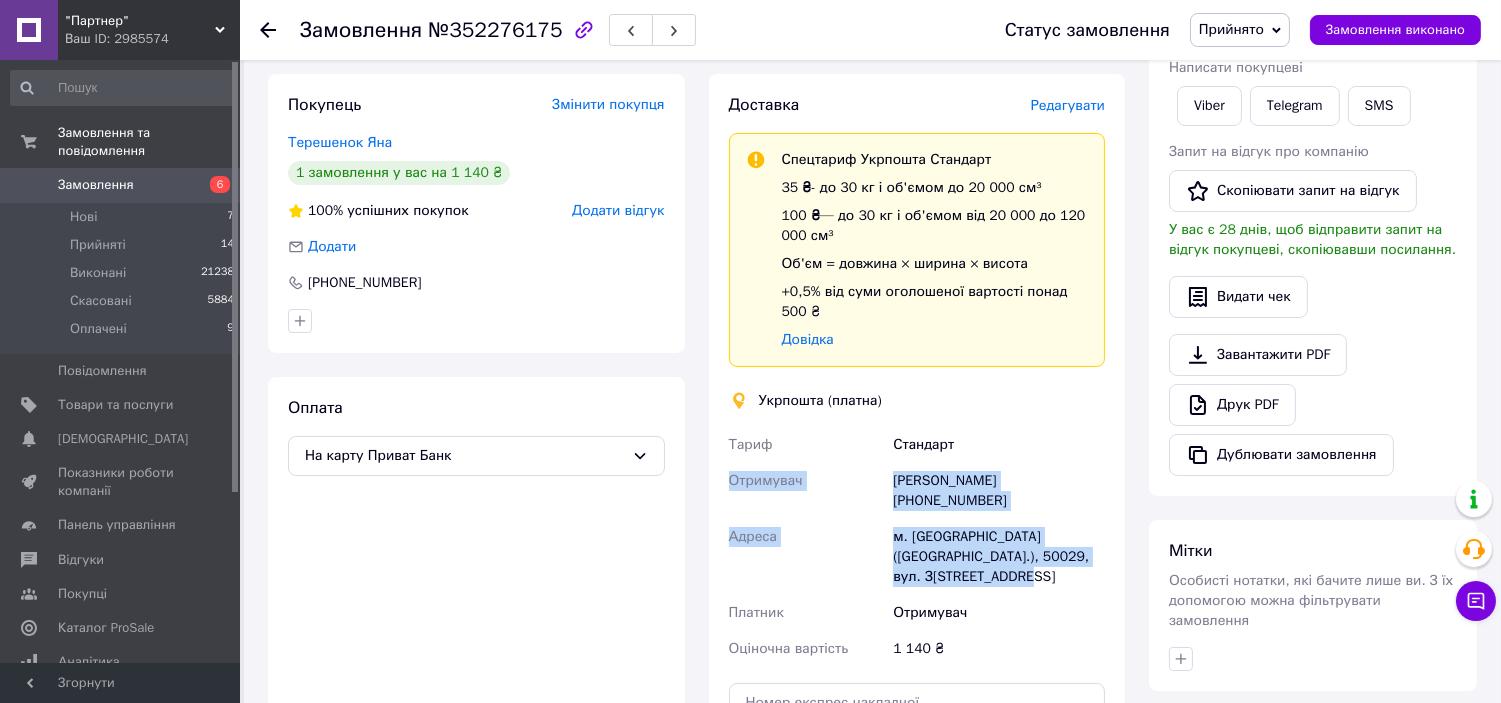 drag, startPoint x: 726, startPoint y: 481, endPoint x: 975, endPoint y: 560, distance: 261.2317 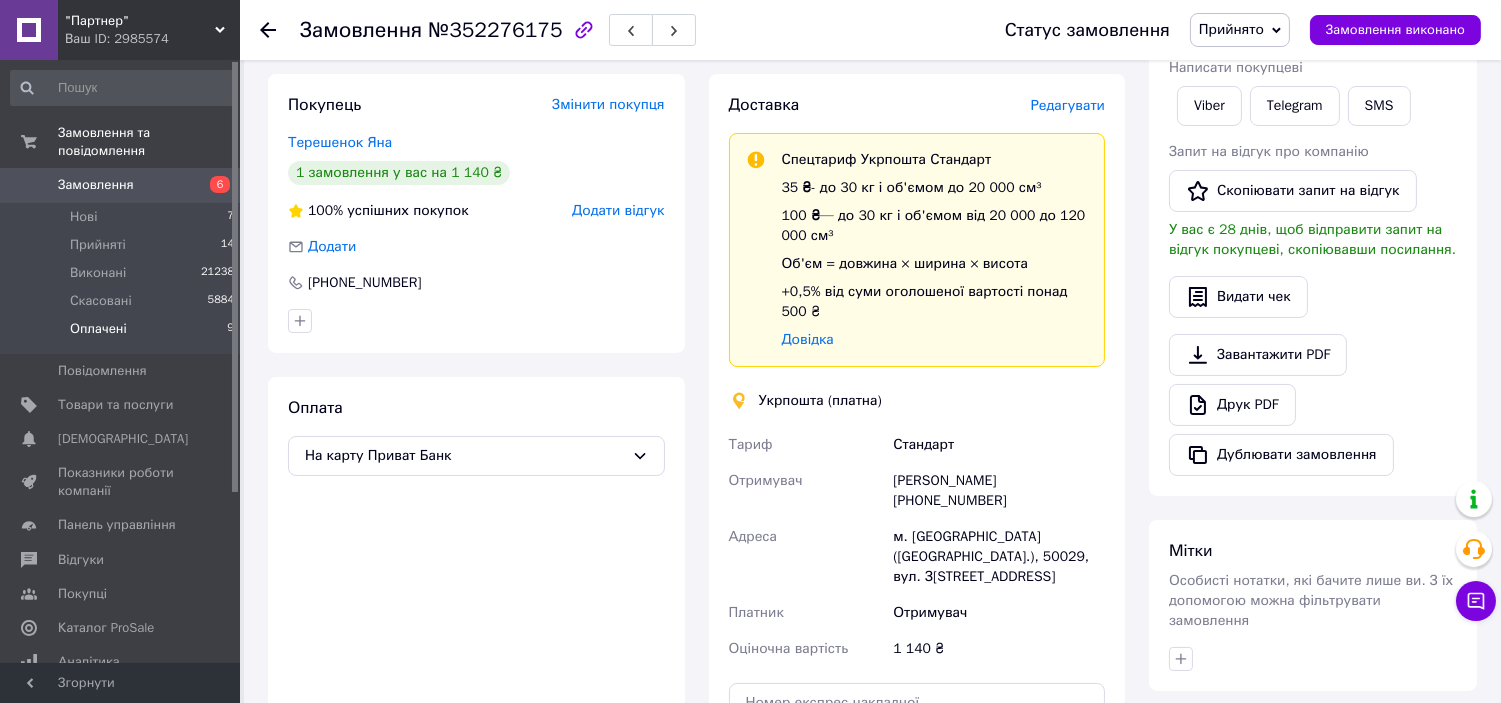click on "Оплачені" at bounding box center (98, 329) 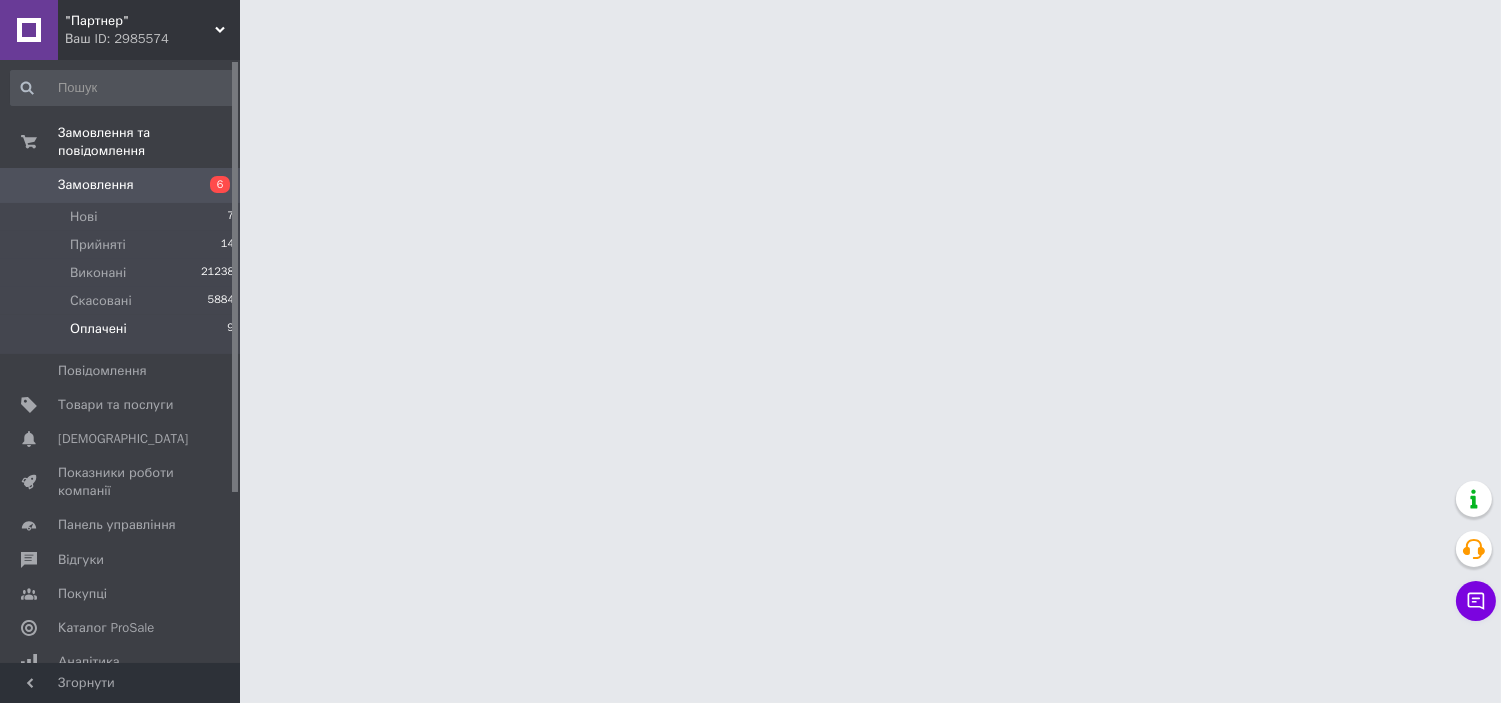scroll, scrollTop: 0, scrollLeft: 0, axis: both 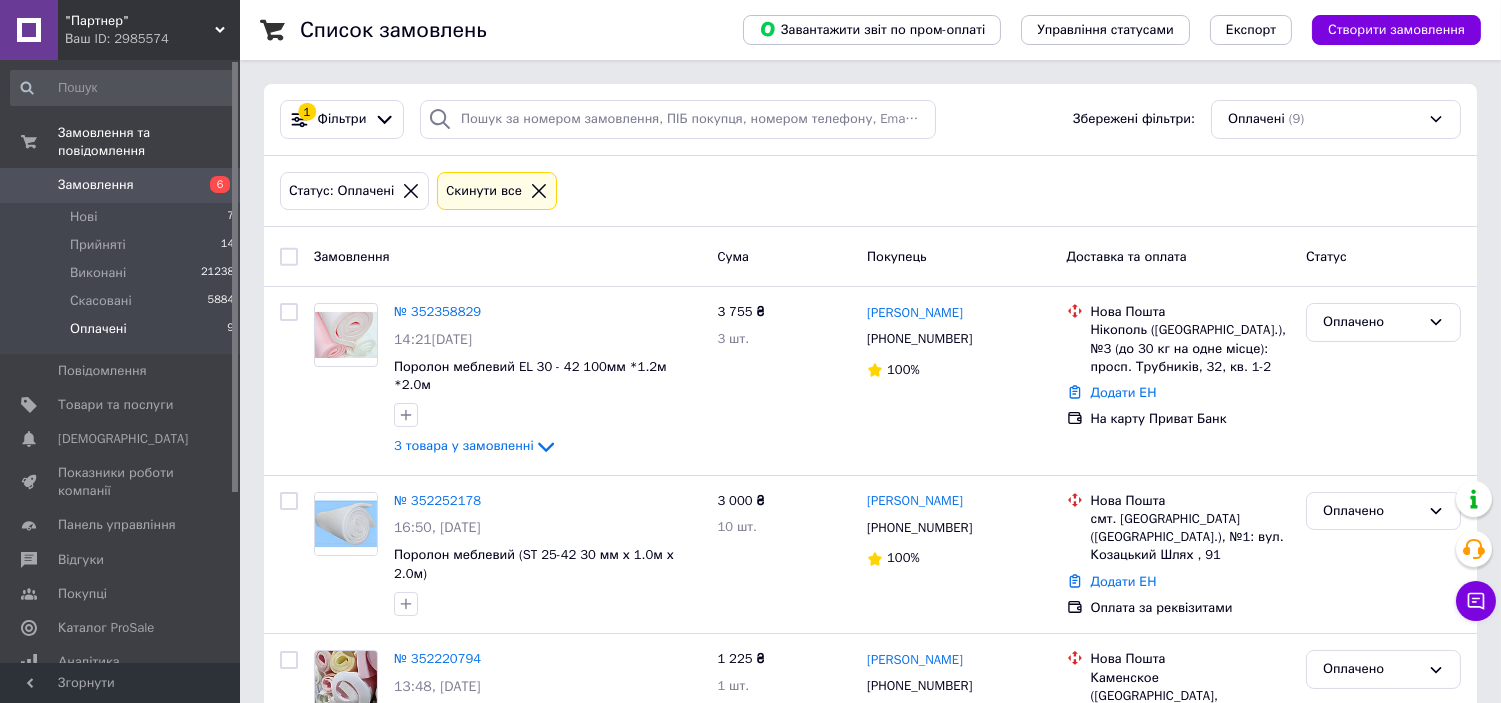 click on "Замовлення" at bounding box center [96, 185] 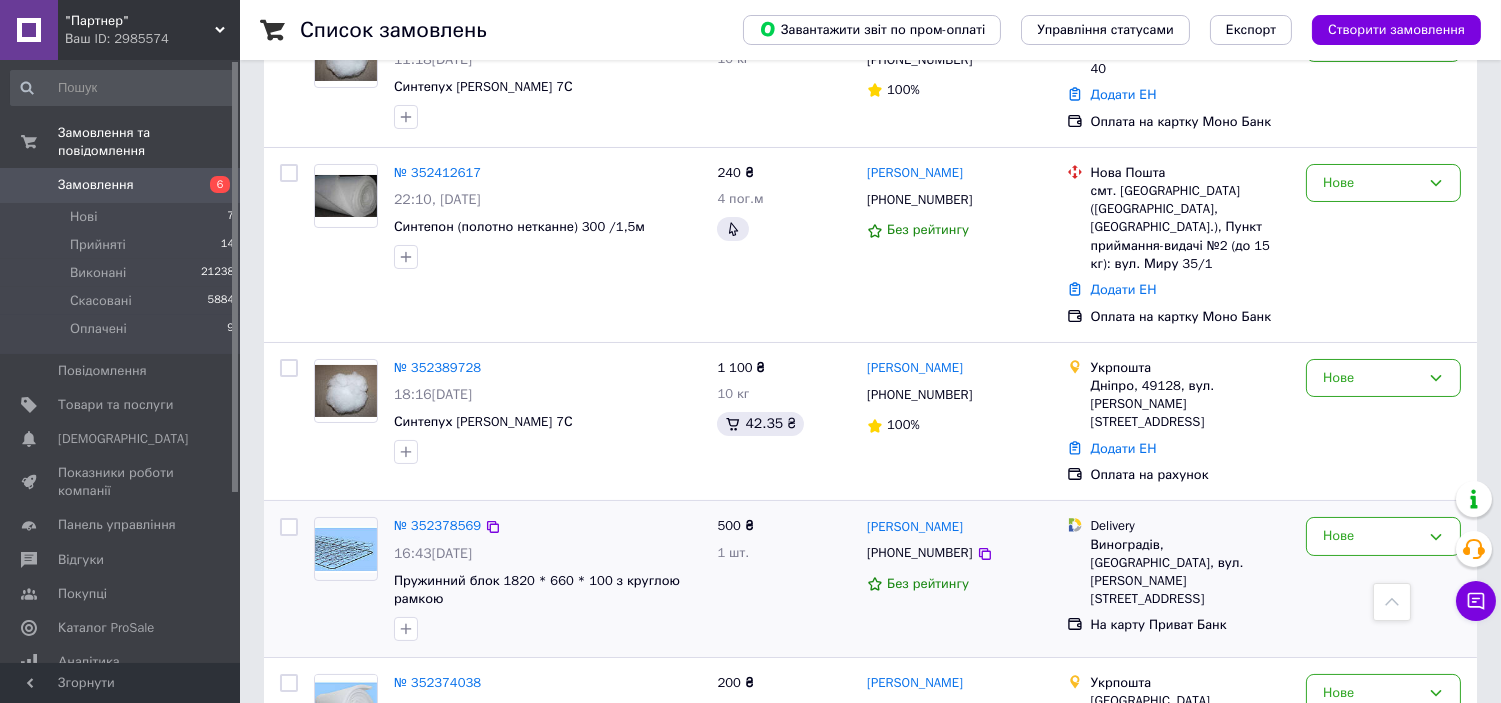 scroll, scrollTop: 111, scrollLeft: 0, axis: vertical 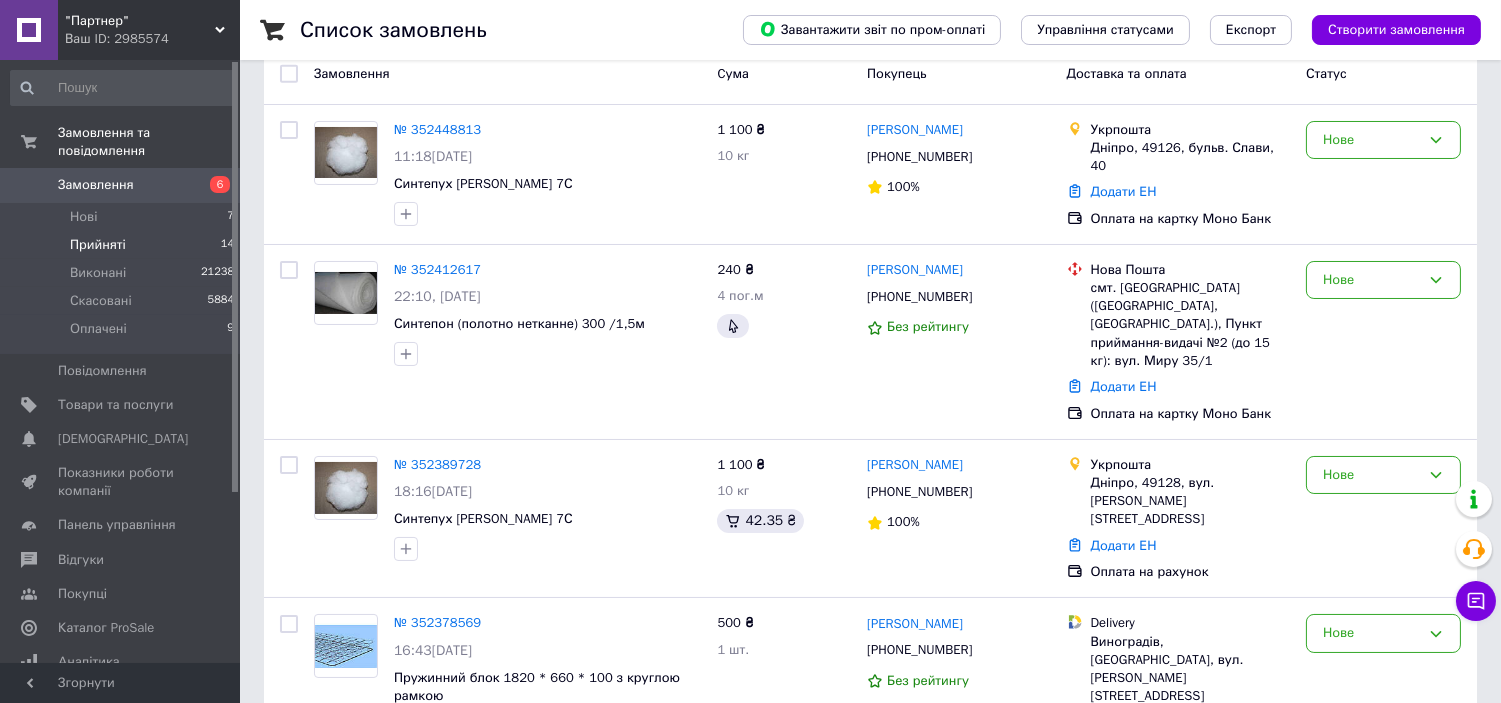 click on "Прийняті 14" at bounding box center [123, 245] 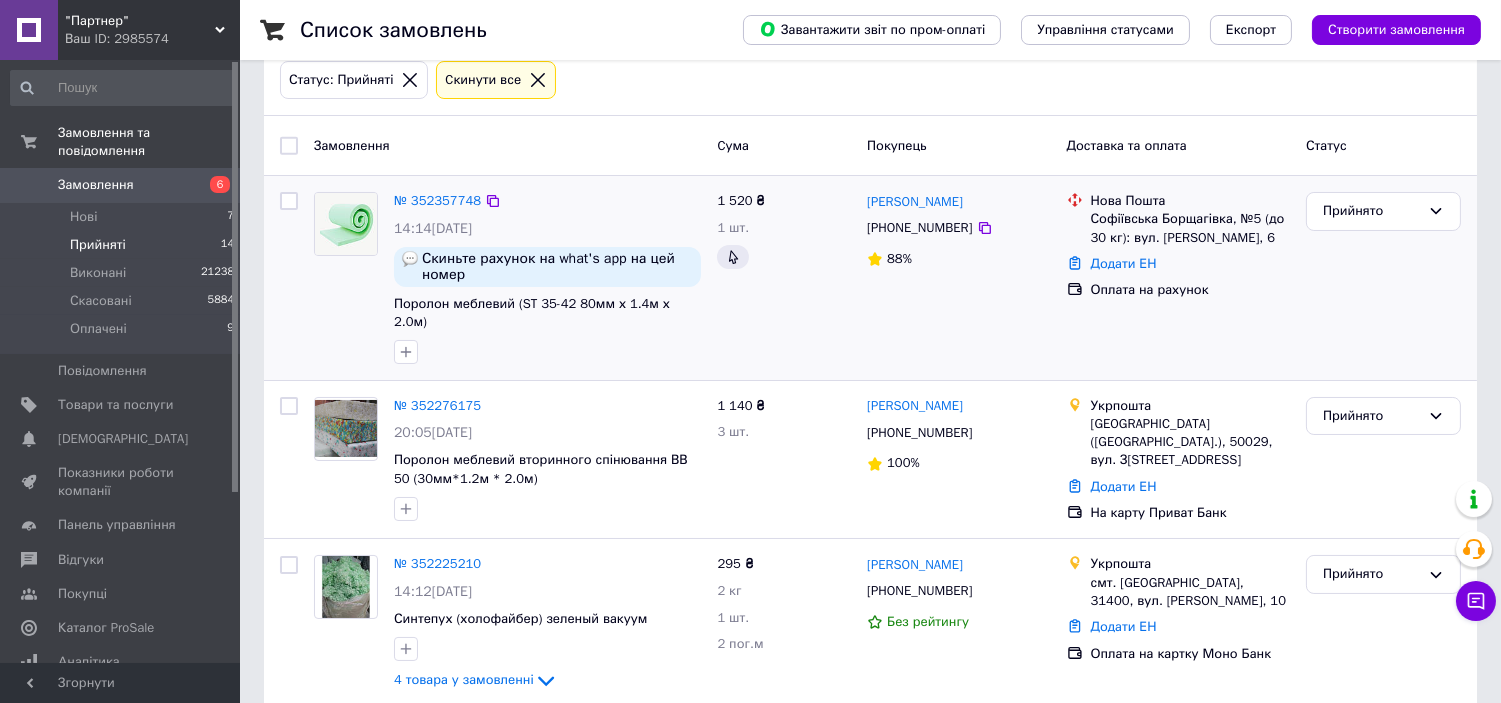 scroll, scrollTop: 0, scrollLeft: 0, axis: both 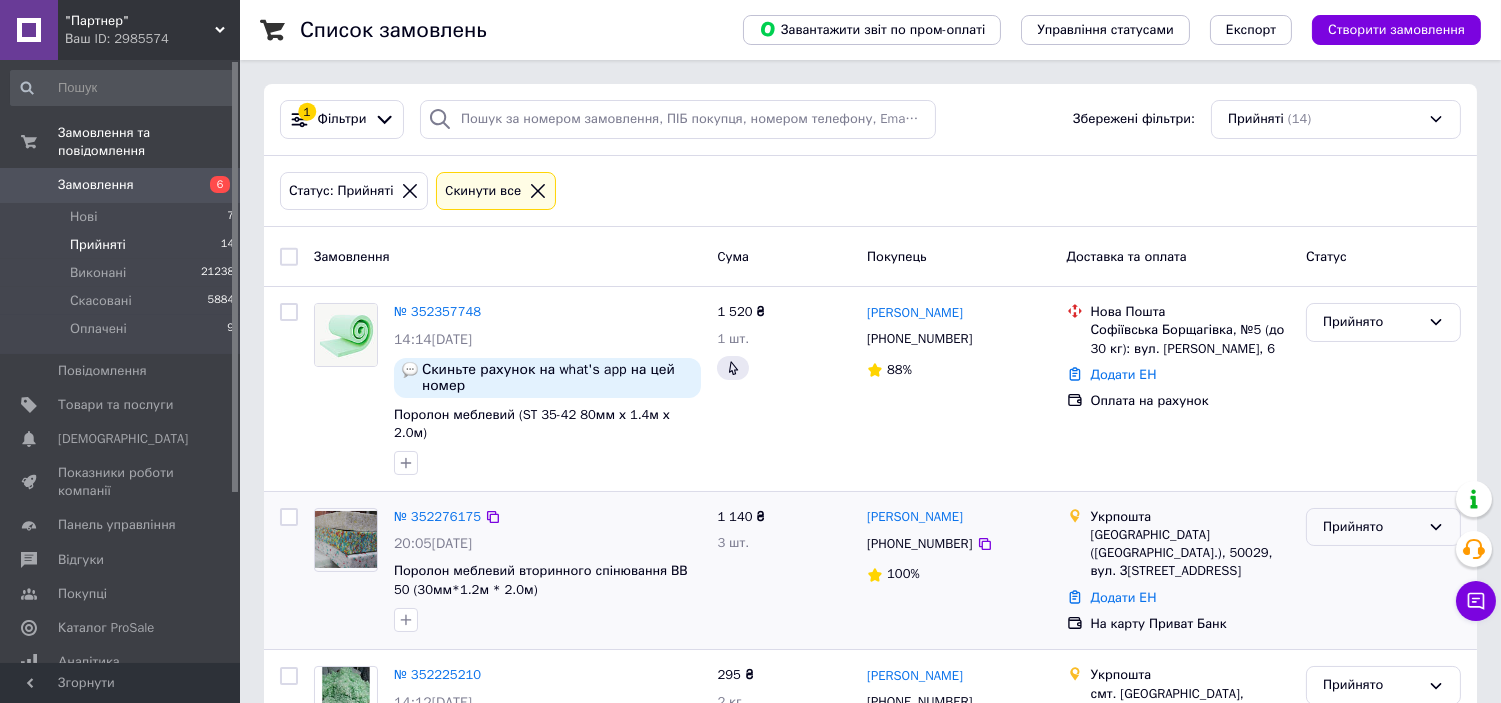 click on "Прийнято" at bounding box center [1383, 527] 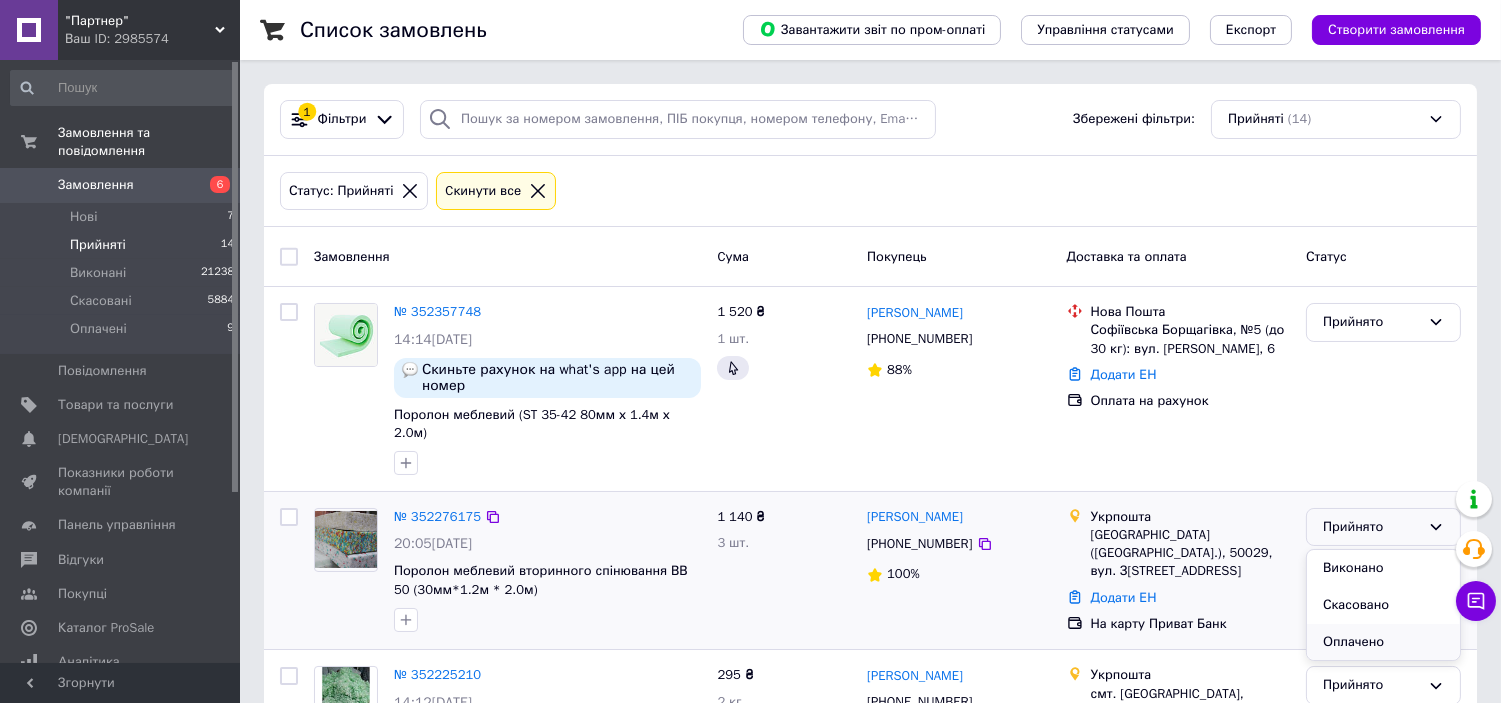 click on "Оплачено" at bounding box center (1383, 642) 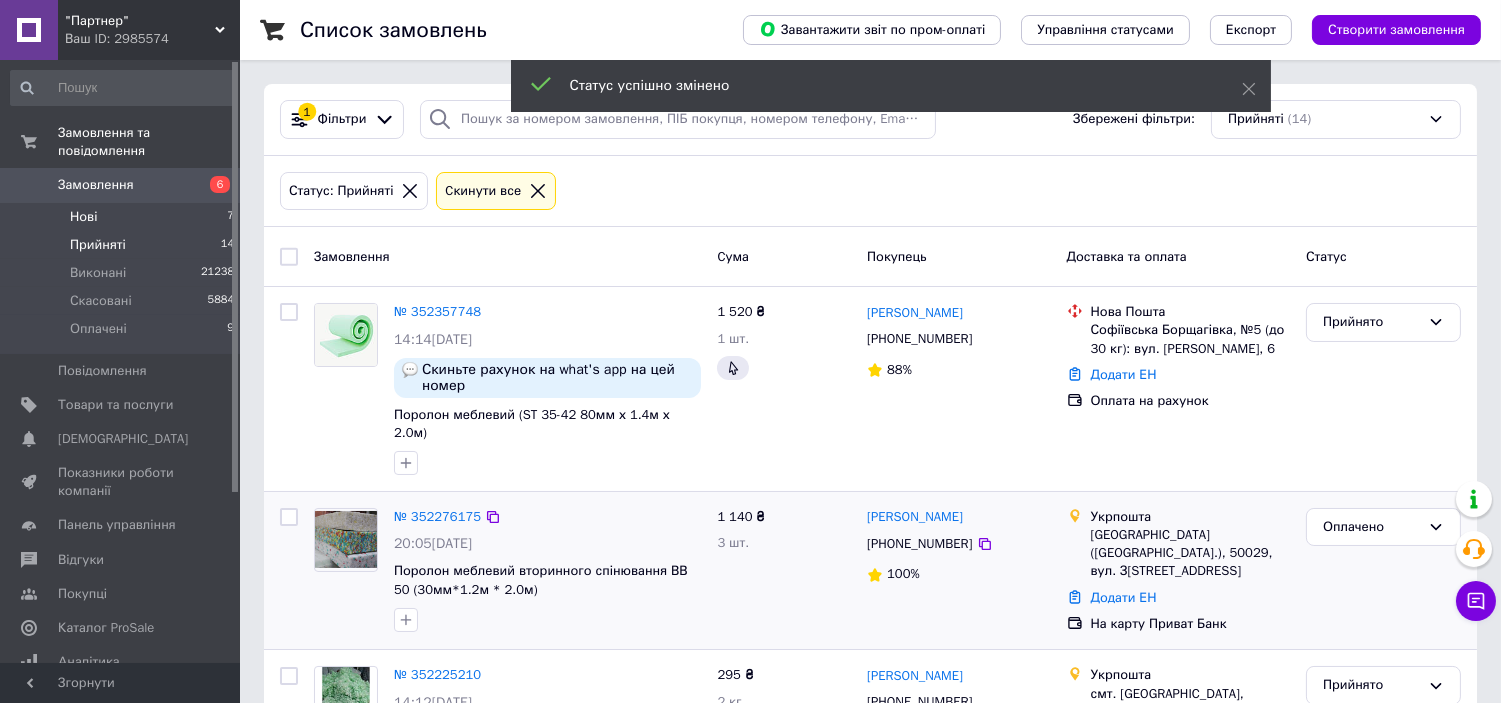 click on "Нові 7" at bounding box center (123, 217) 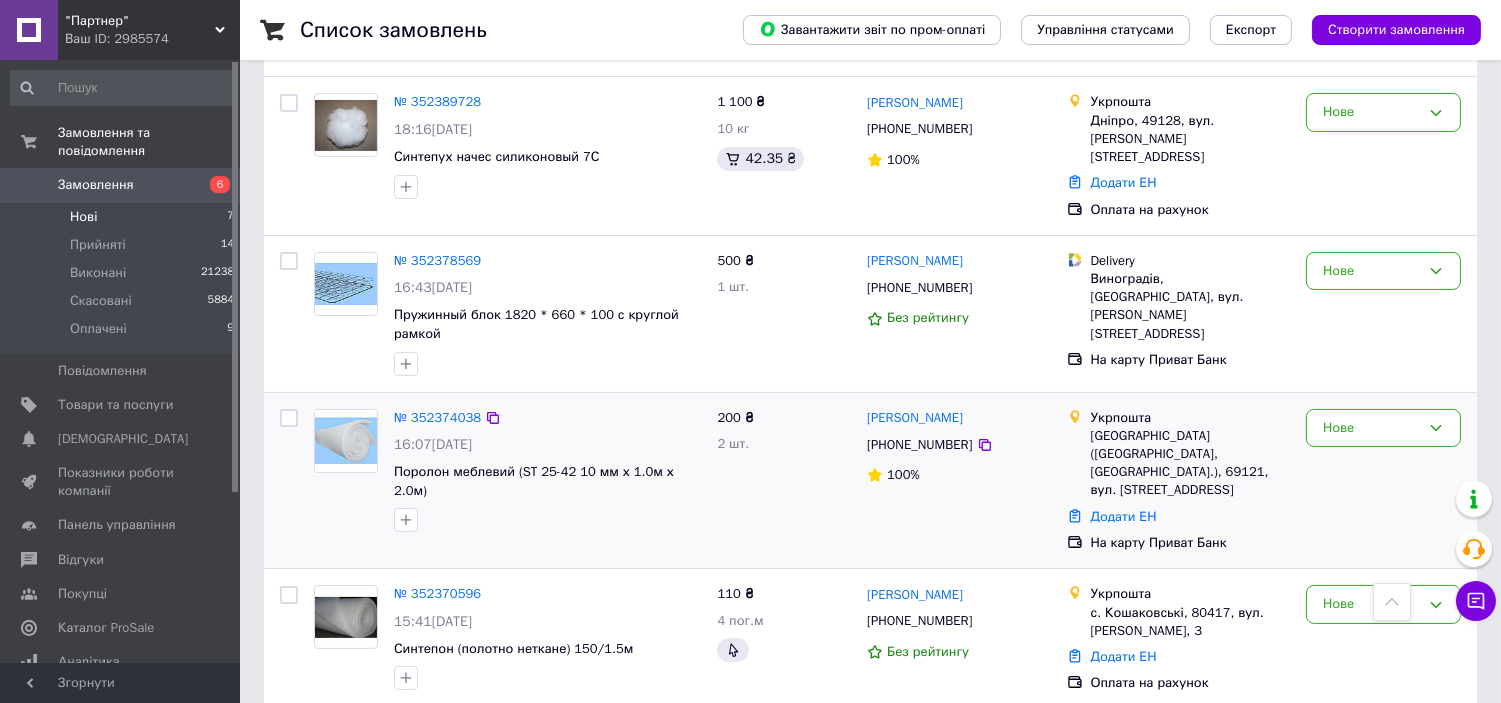 scroll, scrollTop: 547, scrollLeft: 0, axis: vertical 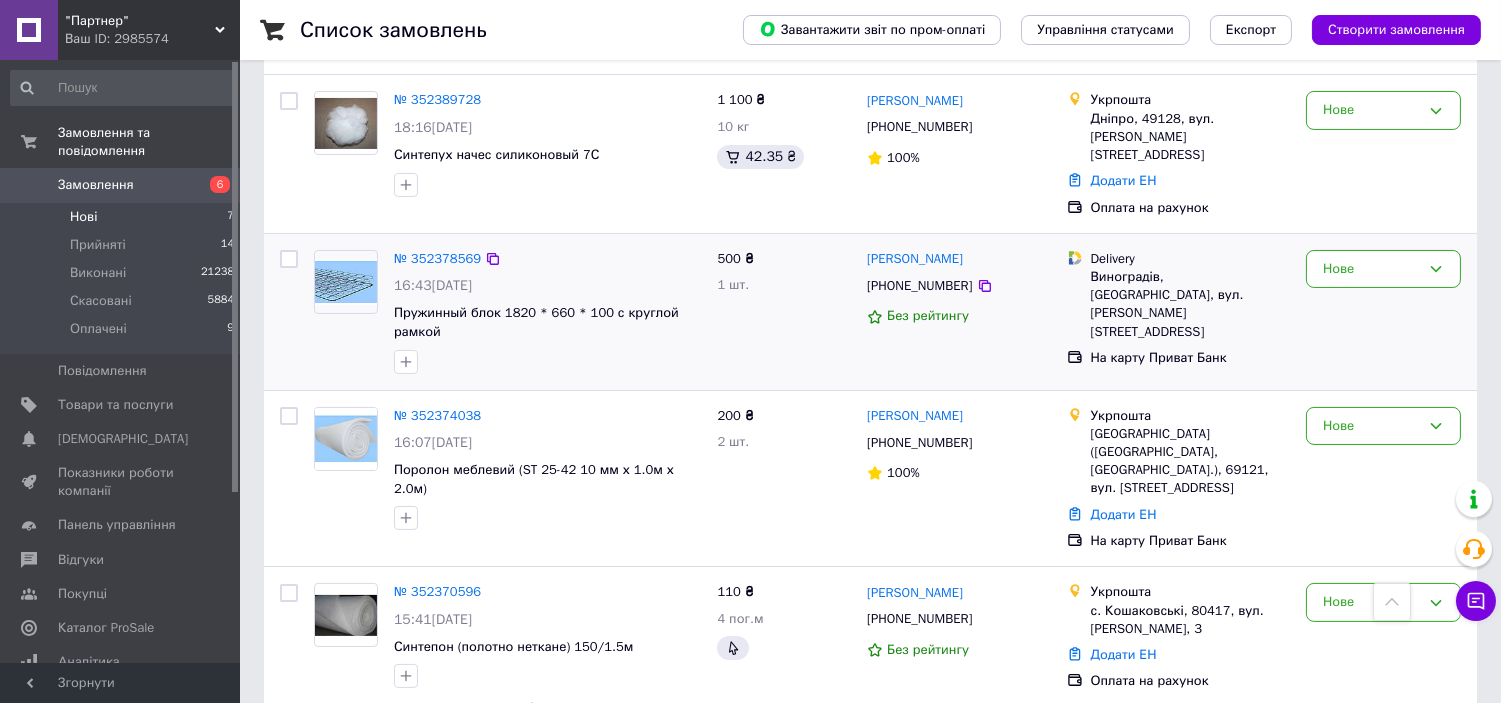 click on "№ 352378569 16:43, [DATE]�ужинный  блок  1820 * 660 * 100 с круглой рамкой 500 ₴ 1 шт. [PERSON_NAME] [PHONE_NUMBER] Без рейтингу Delivery Виноградів, [GEOGRAPHIC_DATA], вул. В[STREET_ADDRESS]�а карту Приват Банк Нове" at bounding box center [870, 312] 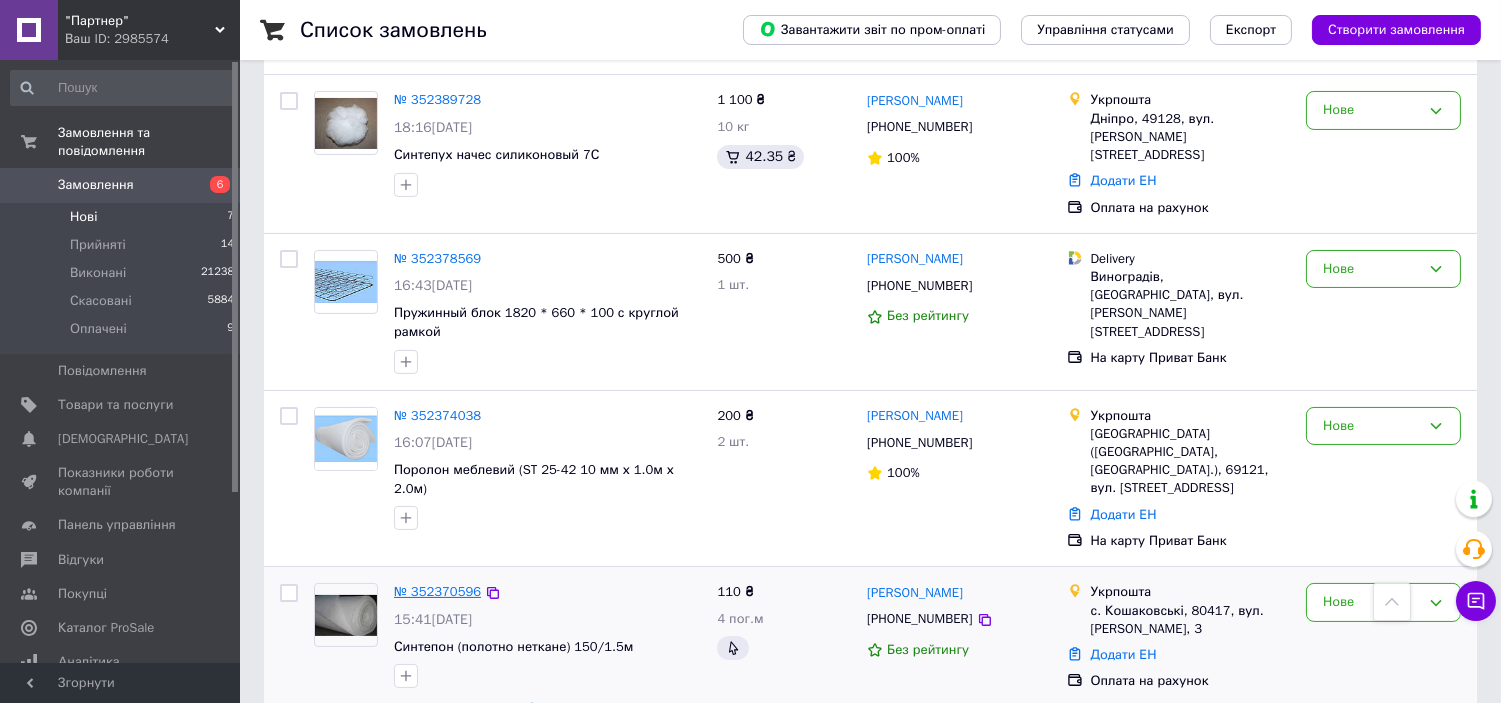 click on "№ 352370596" at bounding box center [437, 591] 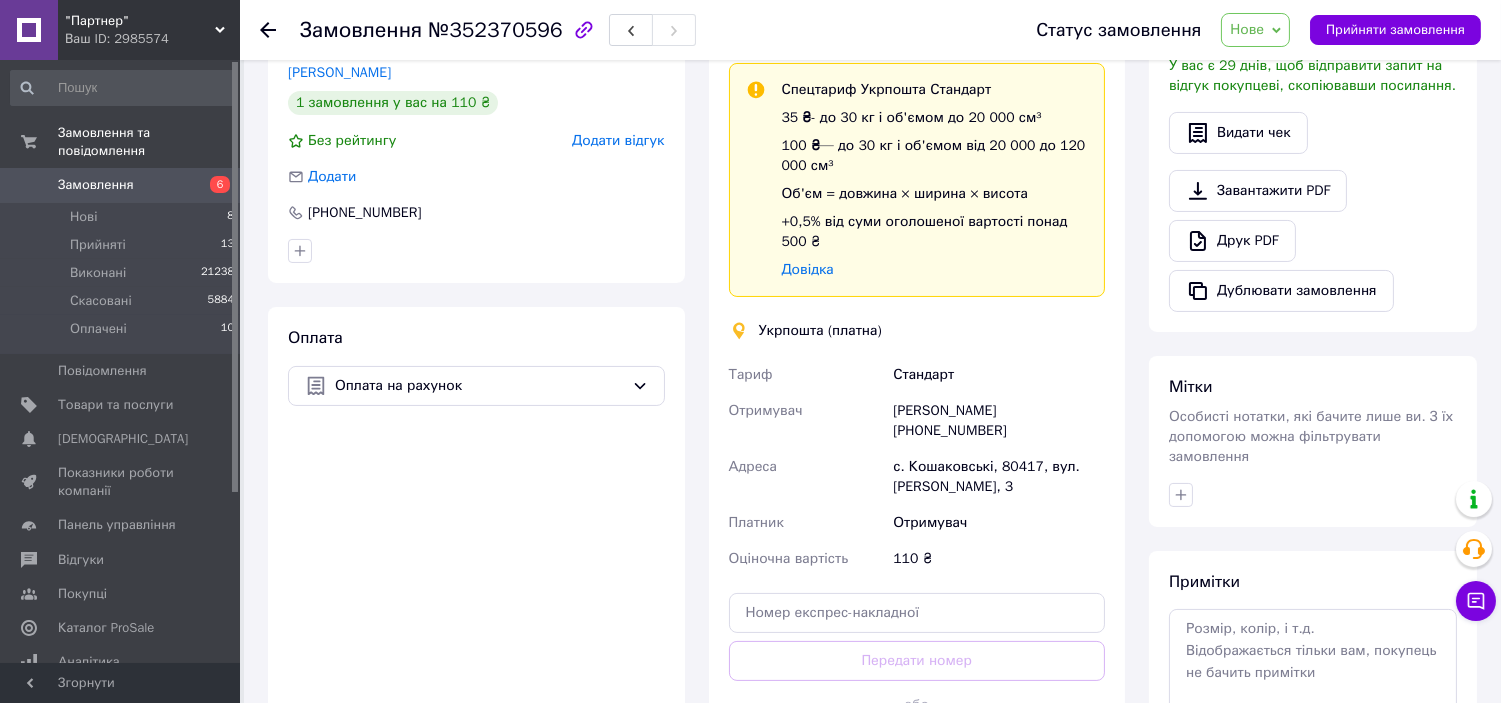 scroll, scrollTop: 325, scrollLeft: 0, axis: vertical 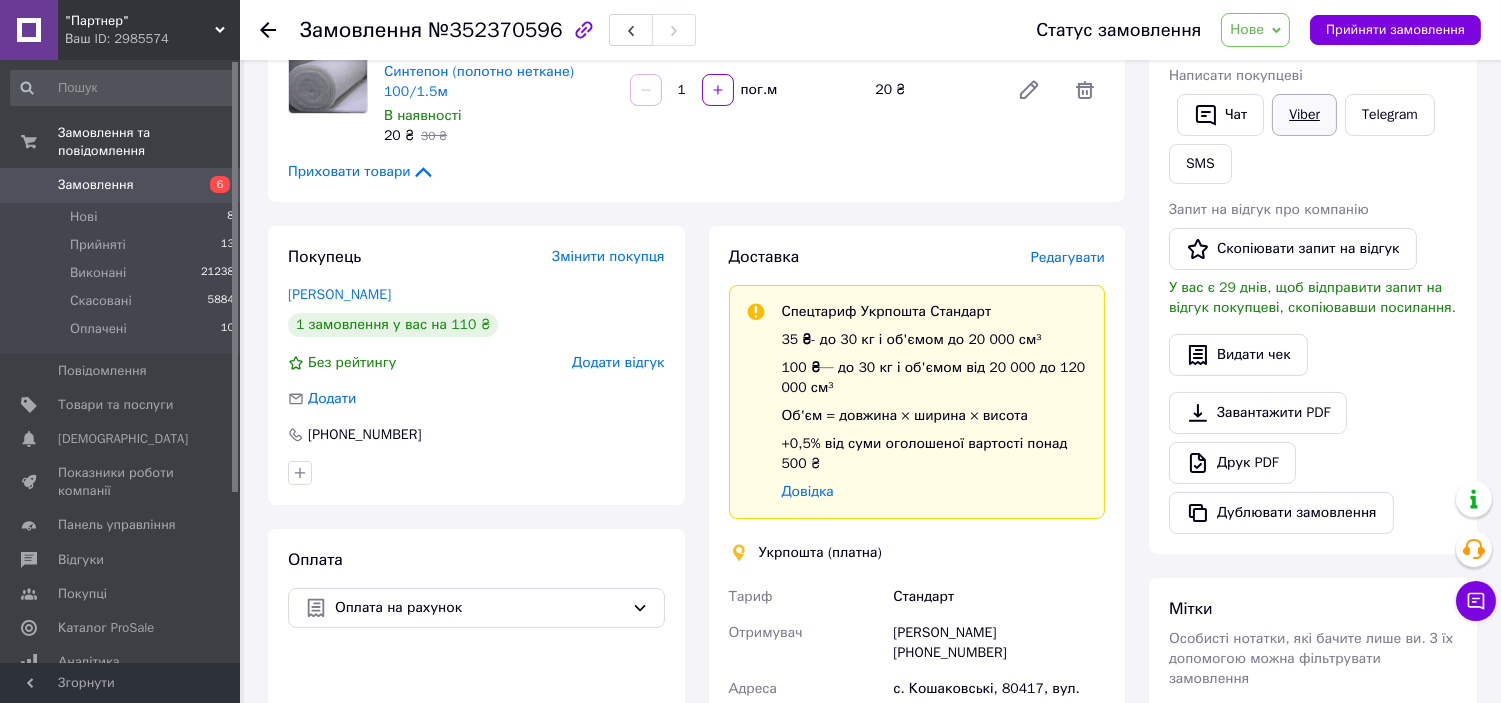 click on "Viber" at bounding box center [1304, 115] 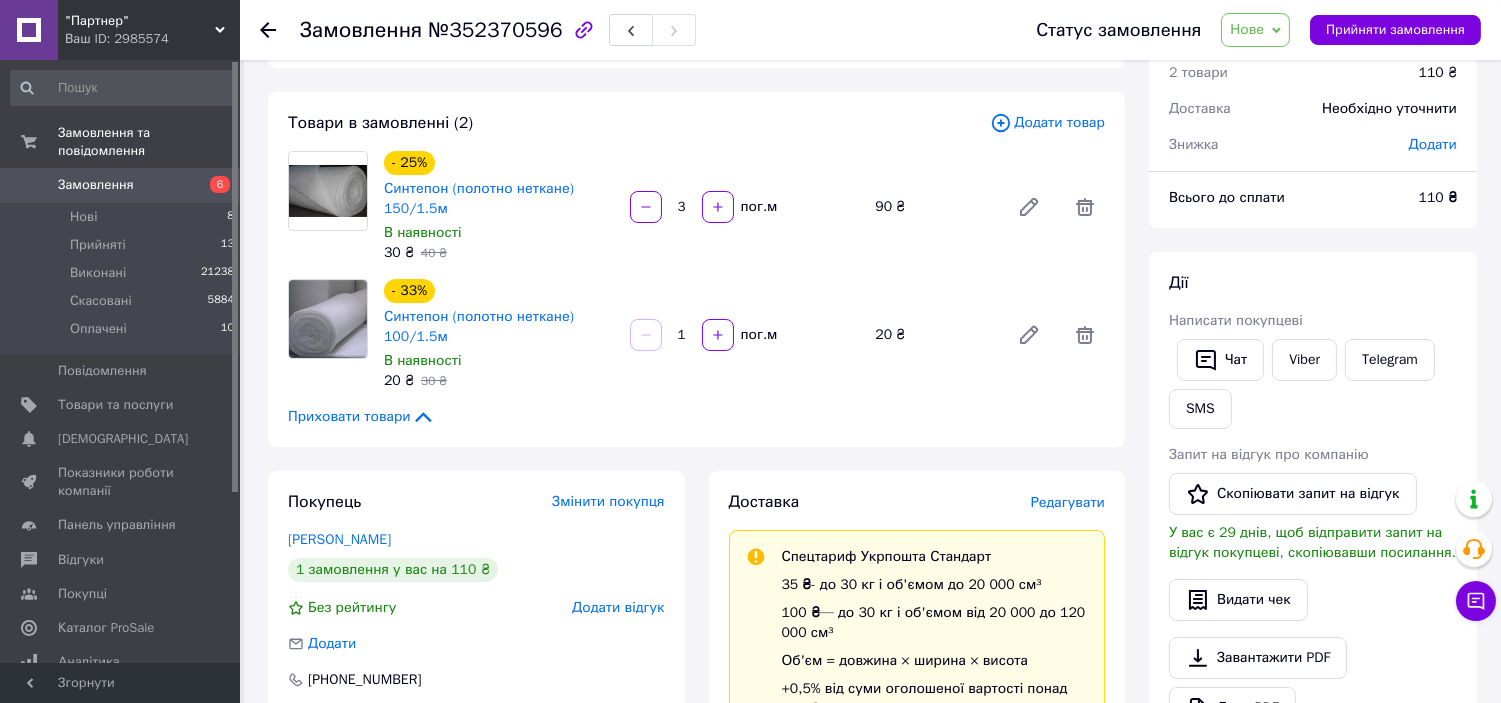 scroll, scrollTop: 0, scrollLeft: 0, axis: both 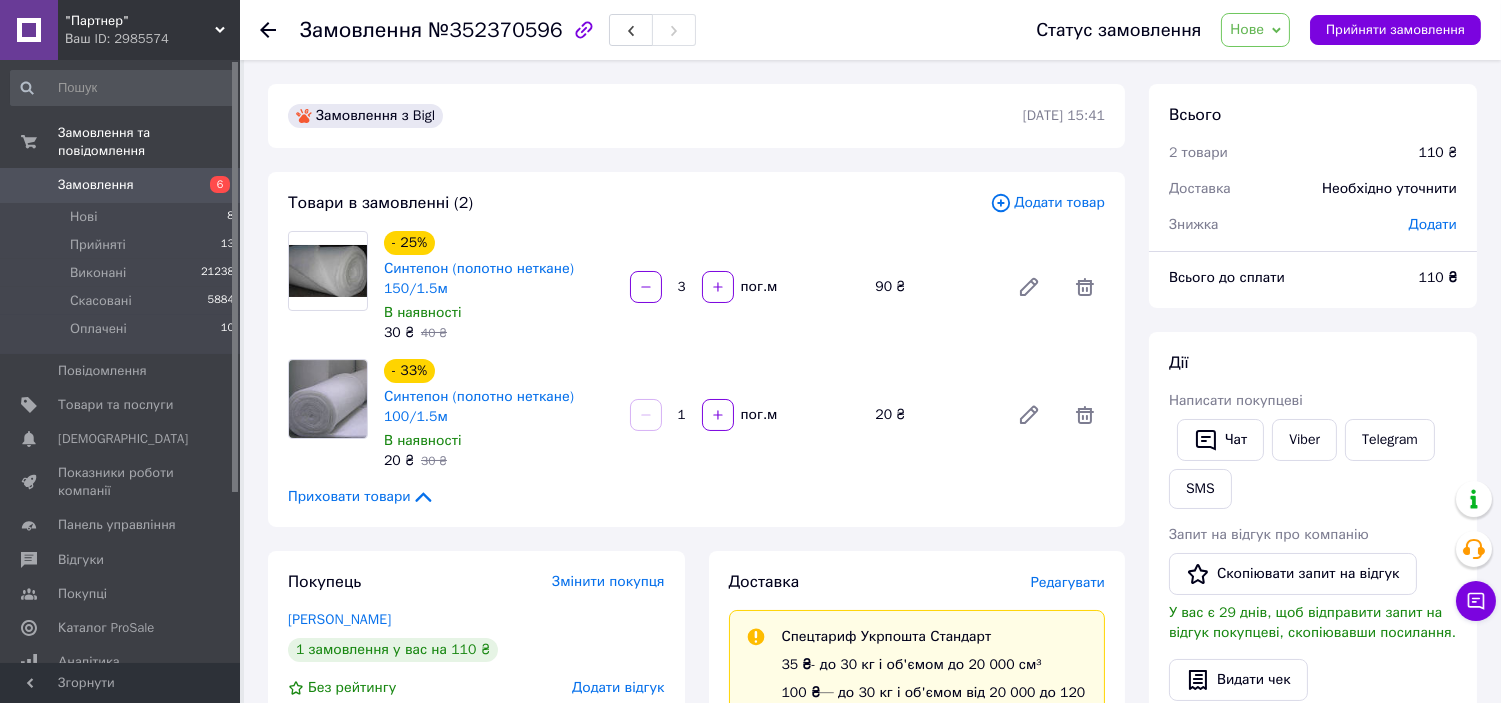 click on "Нове" at bounding box center [1255, 30] 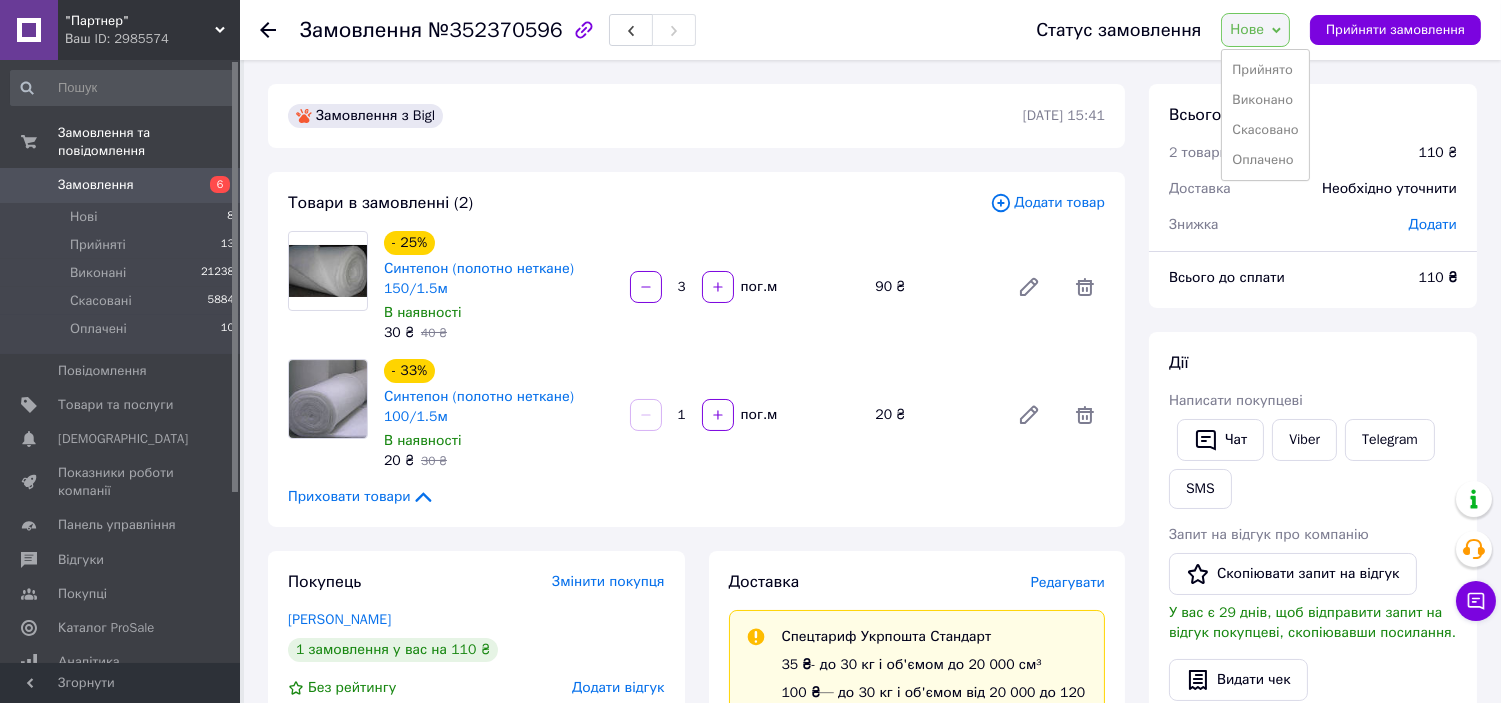 click on "Прийнято" at bounding box center [1265, 70] 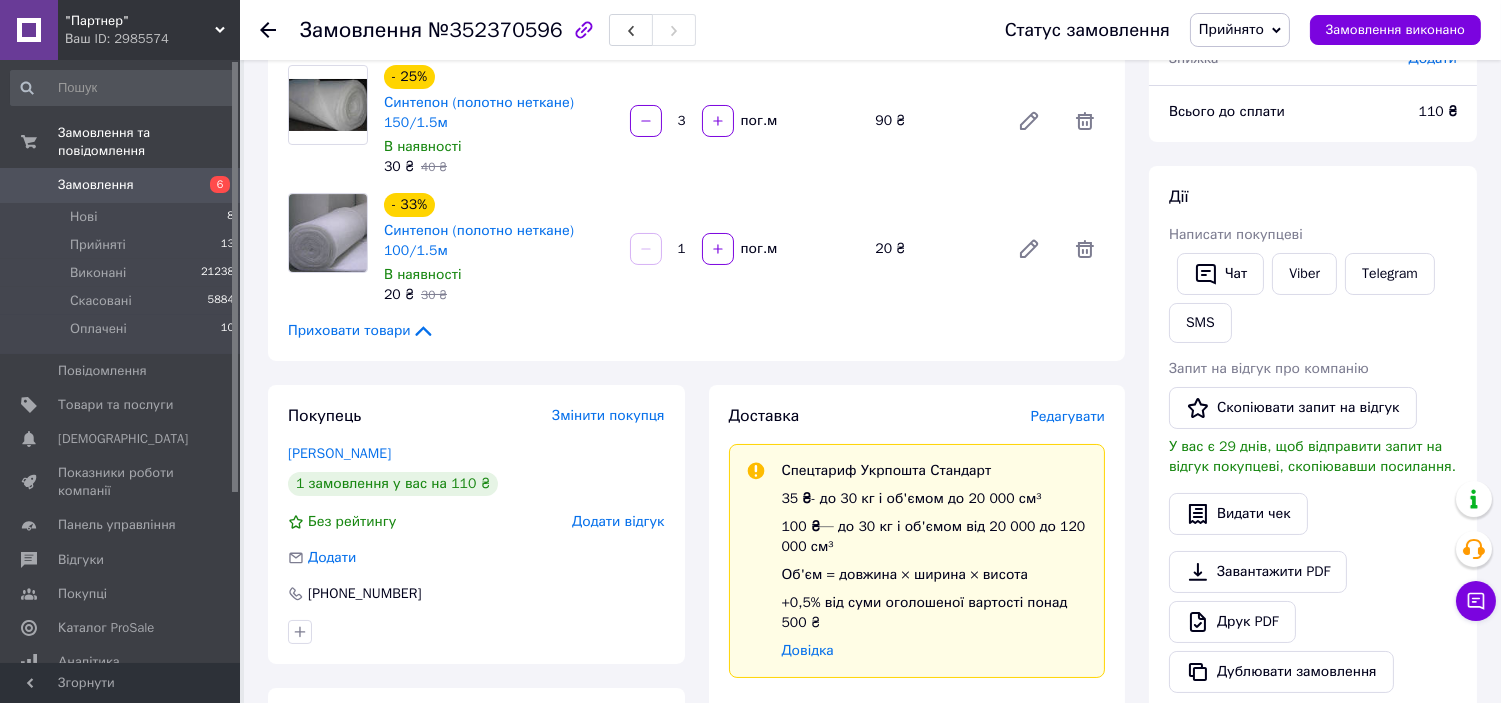 scroll, scrollTop: 333, scrollLeft: 0, axis: vertical 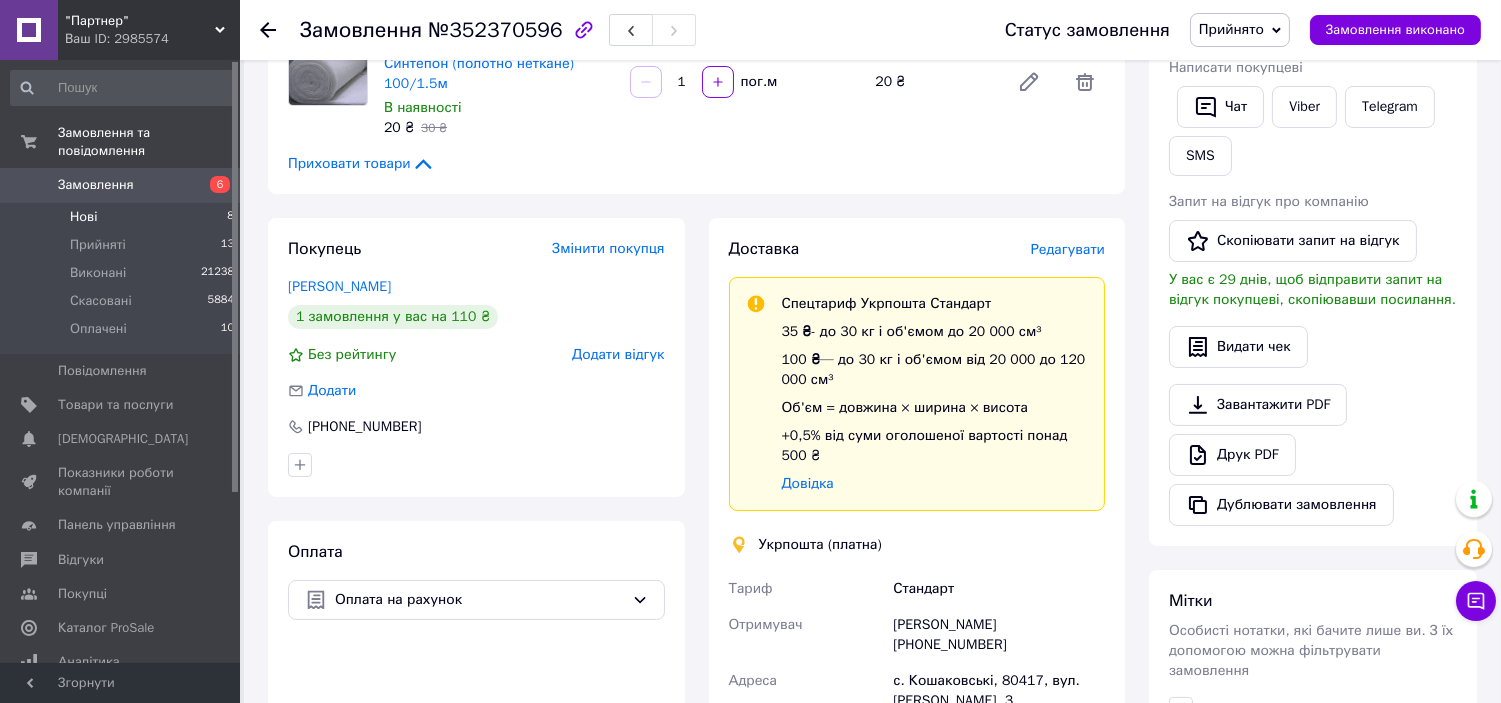 click on "Нові 8" at bounding box center (123, 217) 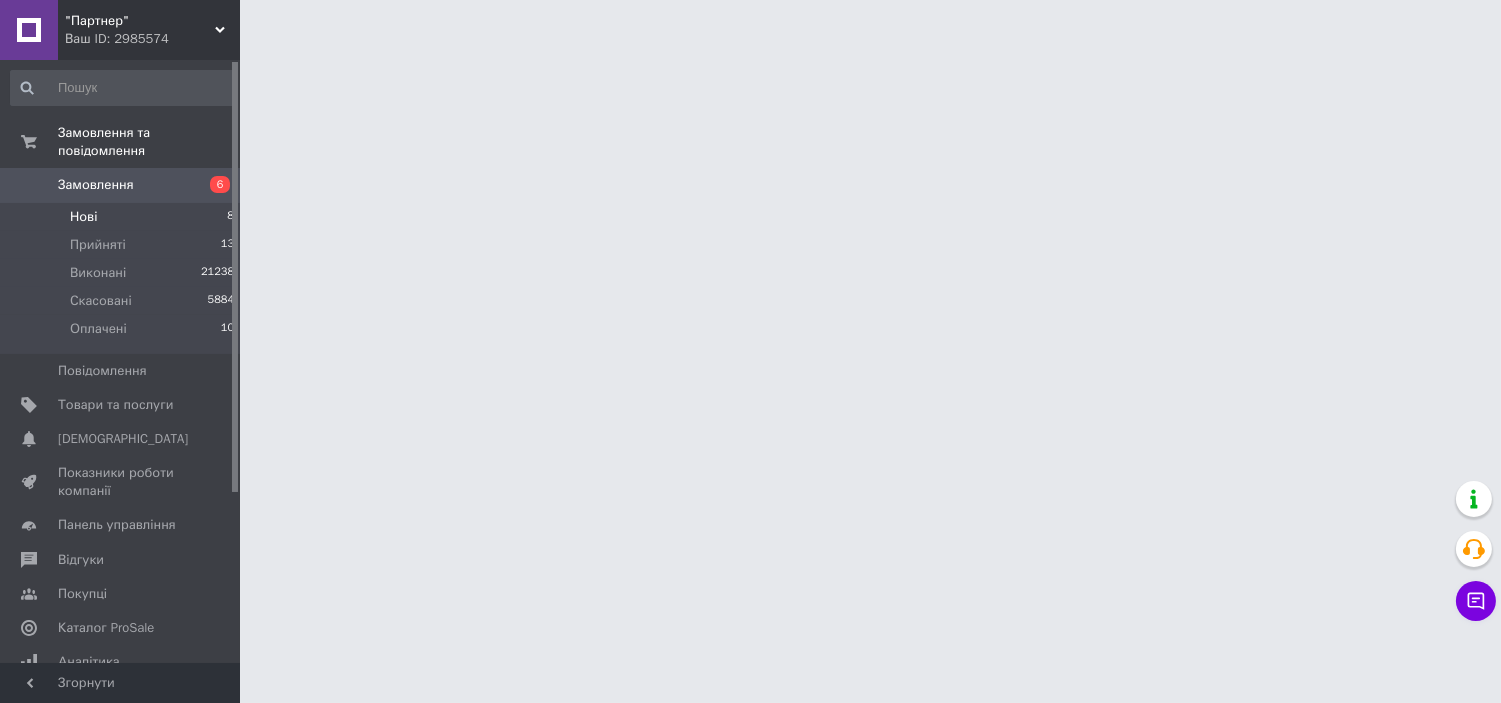 scroll, scrollTop: 0, scrollLeft: 0, axis: both 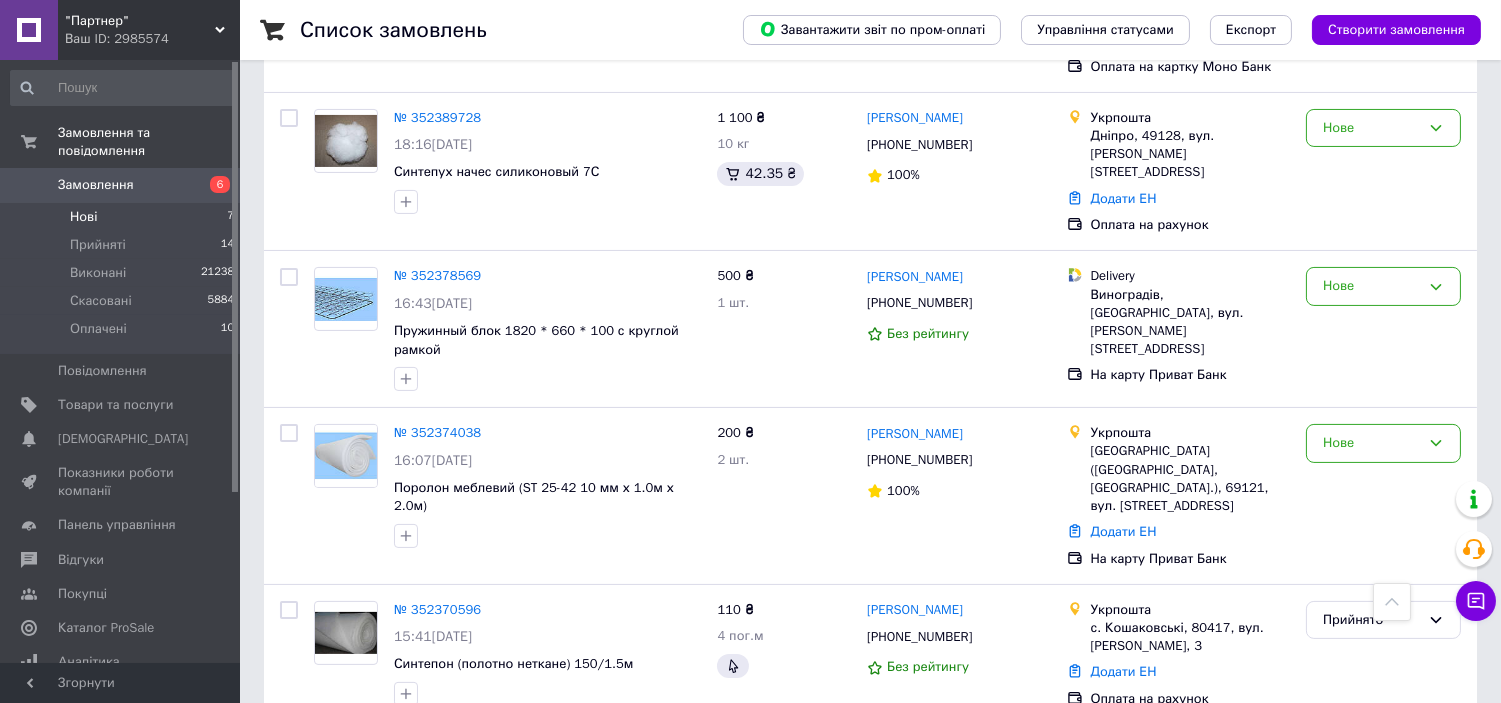 click on "Список замовлень   Завантажити звіт по пром-оплаті Управління статусами Експорт Створити замовлення 1 Фільтри Збережені фільтри: Не обрано Статус: Нове Cкинути все Зберегти фільтр Замовлення Cума Покупець Доставка та оплата Статус № 352455556 12:04, [DATE]�ролон меблевий (ST 25-42   10мм х 1.2м х 2.0м) 1 200 ₴ 10 шт. [PERSON_NAME] [PHONE_NUMBER] Без рейтингу Укрпошта [GEOGRAPHIC_DATA] ([GEOGRAPHIC_DATA].), 02092, вул. А[STREET_ADDRESS]�одати ЕН часткова оплата Нове № 352448813 11:18, [DATE]�нтепух  начес силиконовый 7С 1 100 ₴ 10 кг [PERSON_NAME] [PHONE_NUMBER] 100% Укрпошта Дніпро, 49126, бульв. Слави, 40 Додати ЕН Нове 240 ₴" at bounding box center [870, 45] 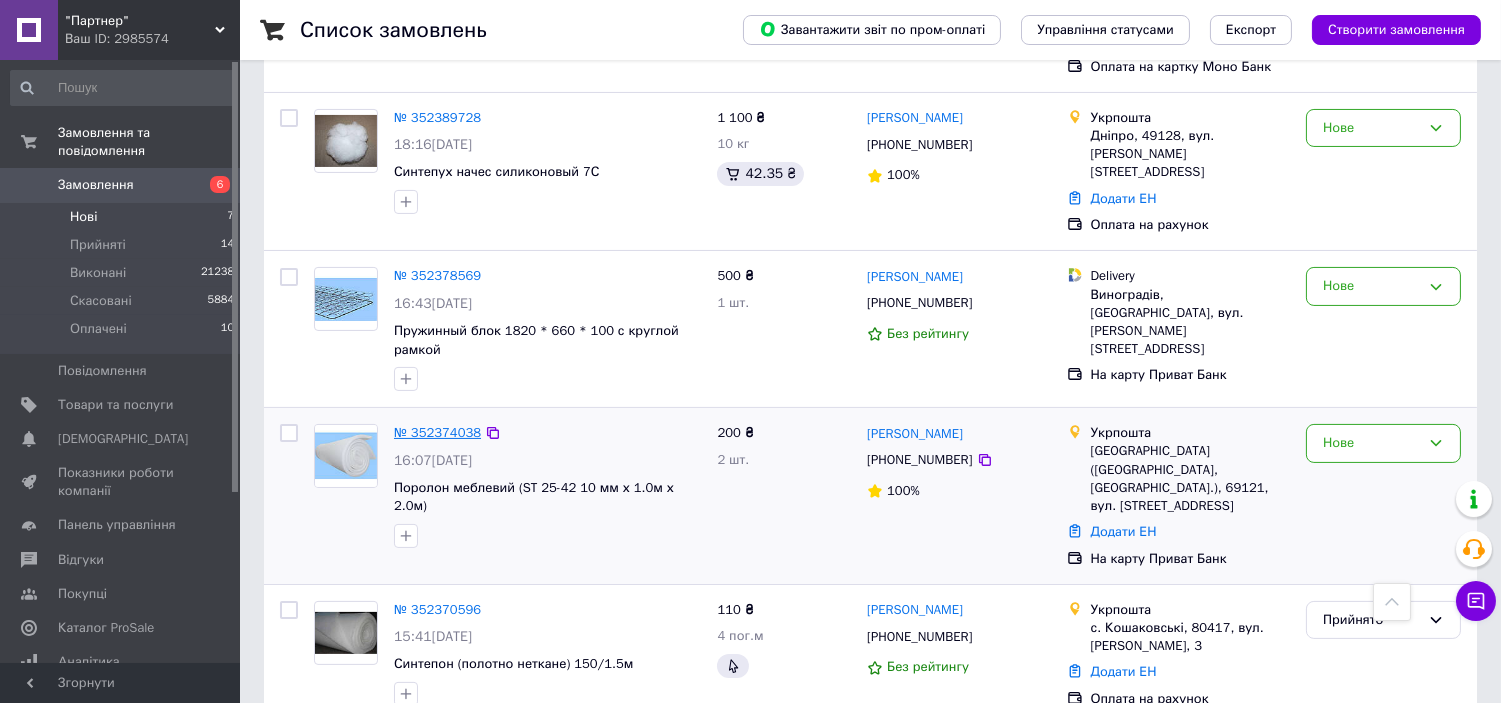 click on "№ 352374038" at bounding box center (437, 432) 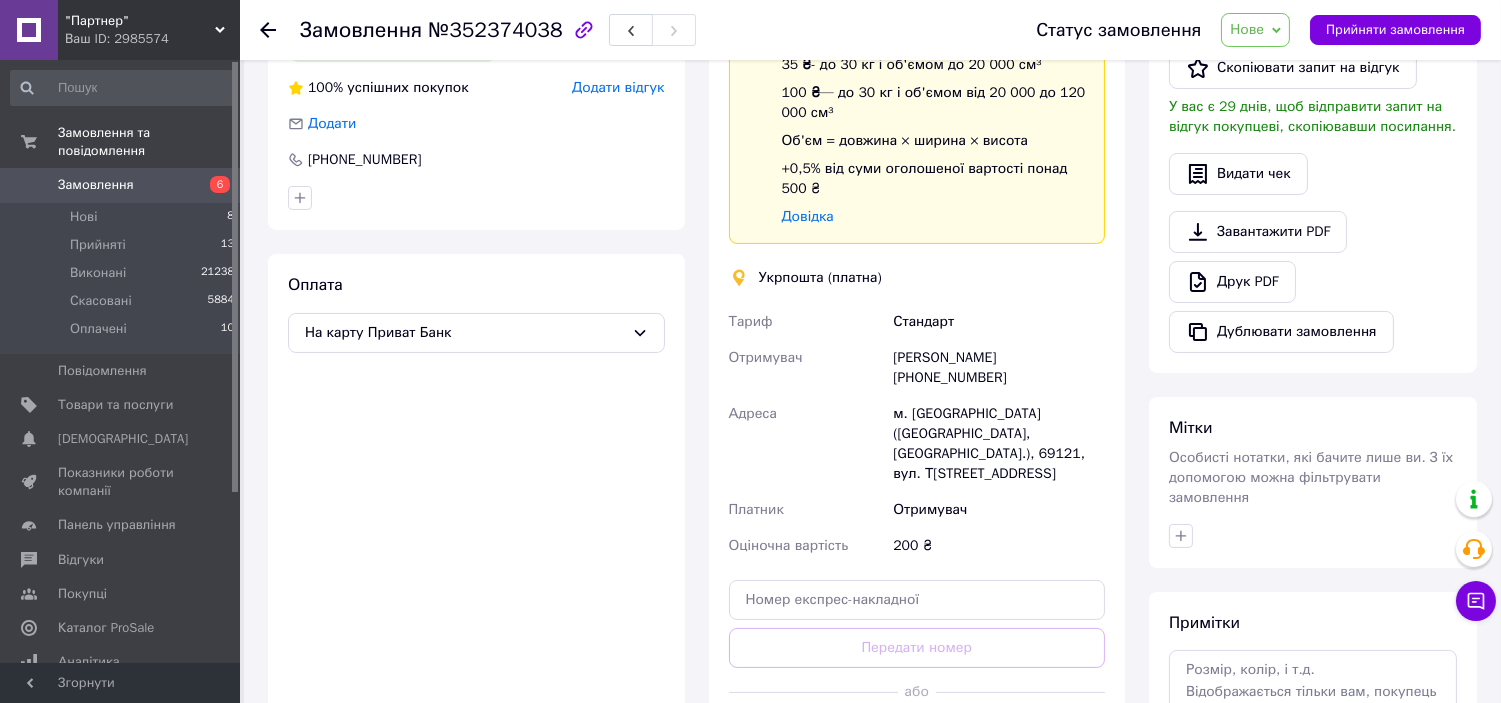 scroll, scrollTop: 323, scrollLeft: 0, axis: vertical 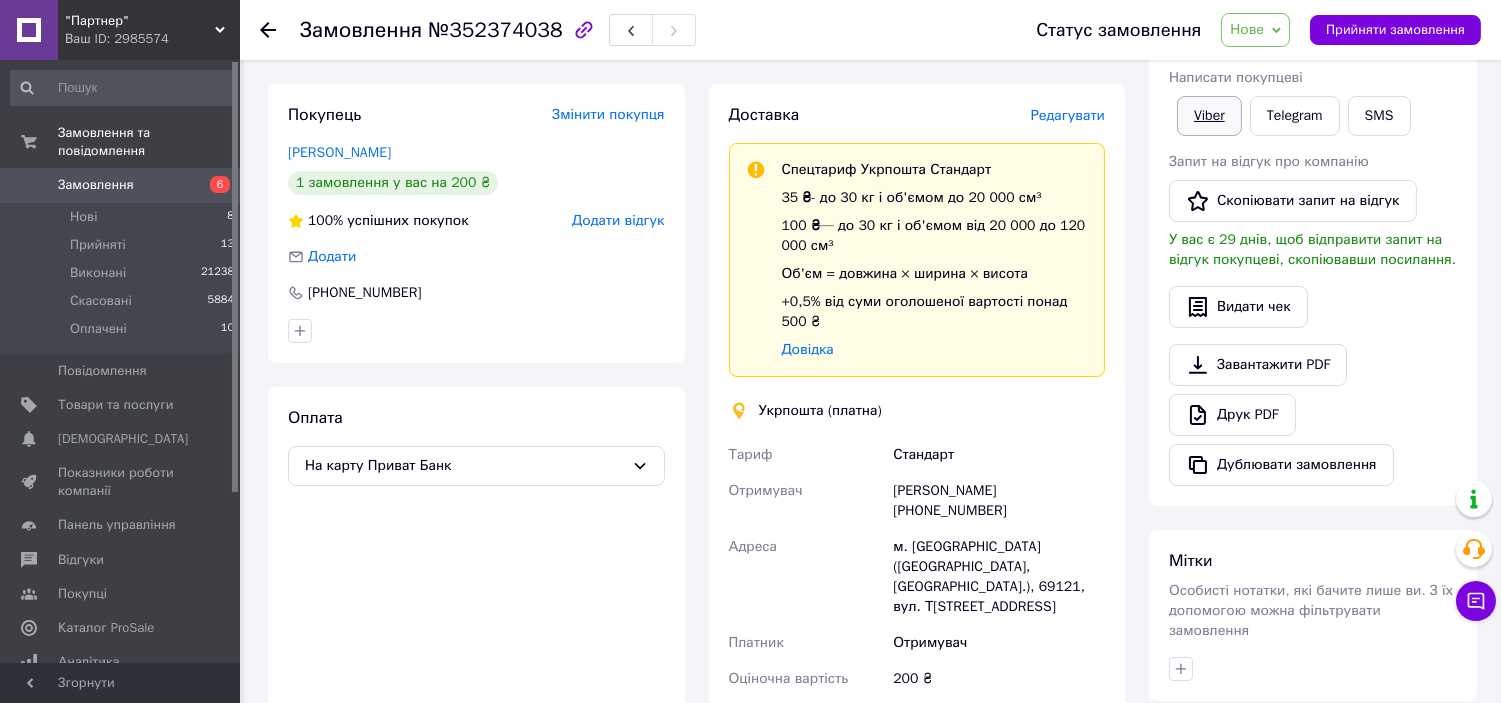 click on "Viber" at bounding box center [1209, 116] 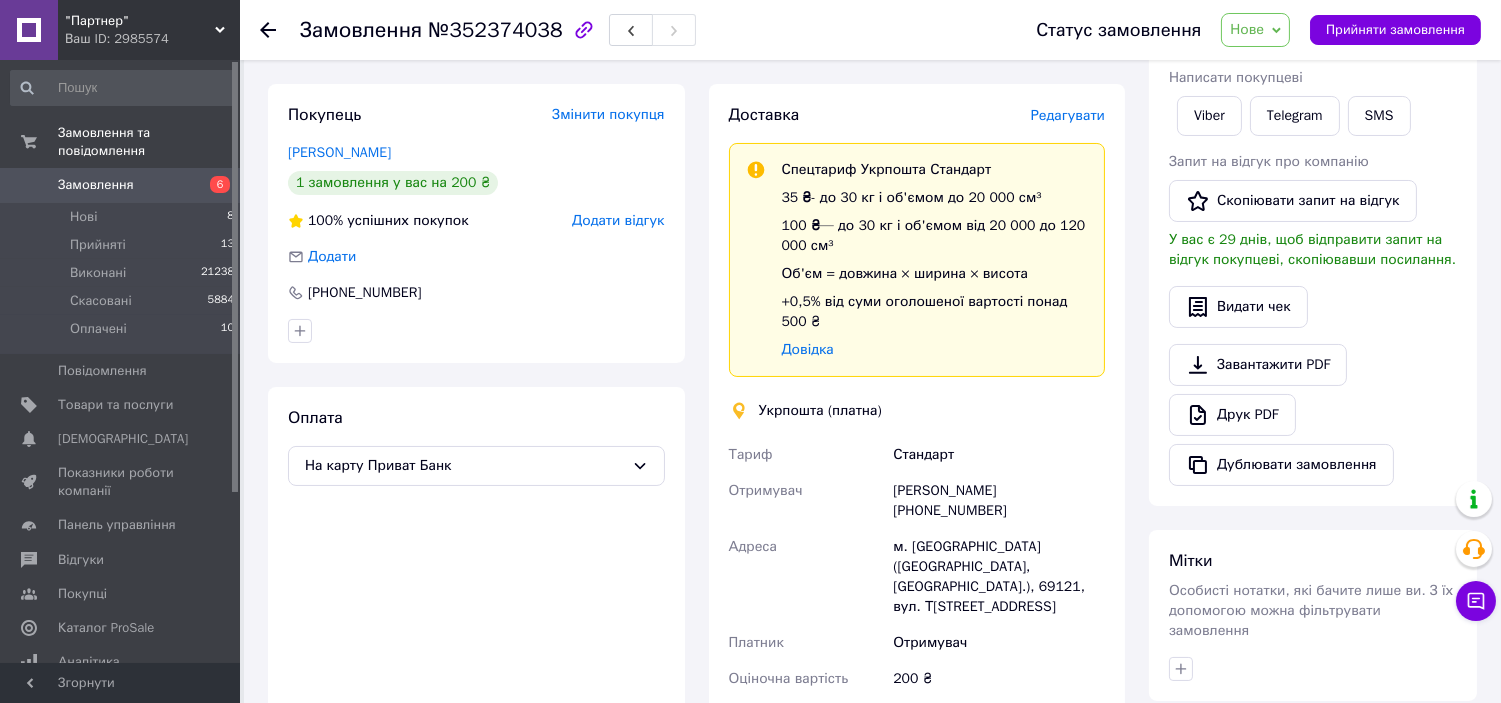 click on "Нове" at bounding box center [1247, 29] 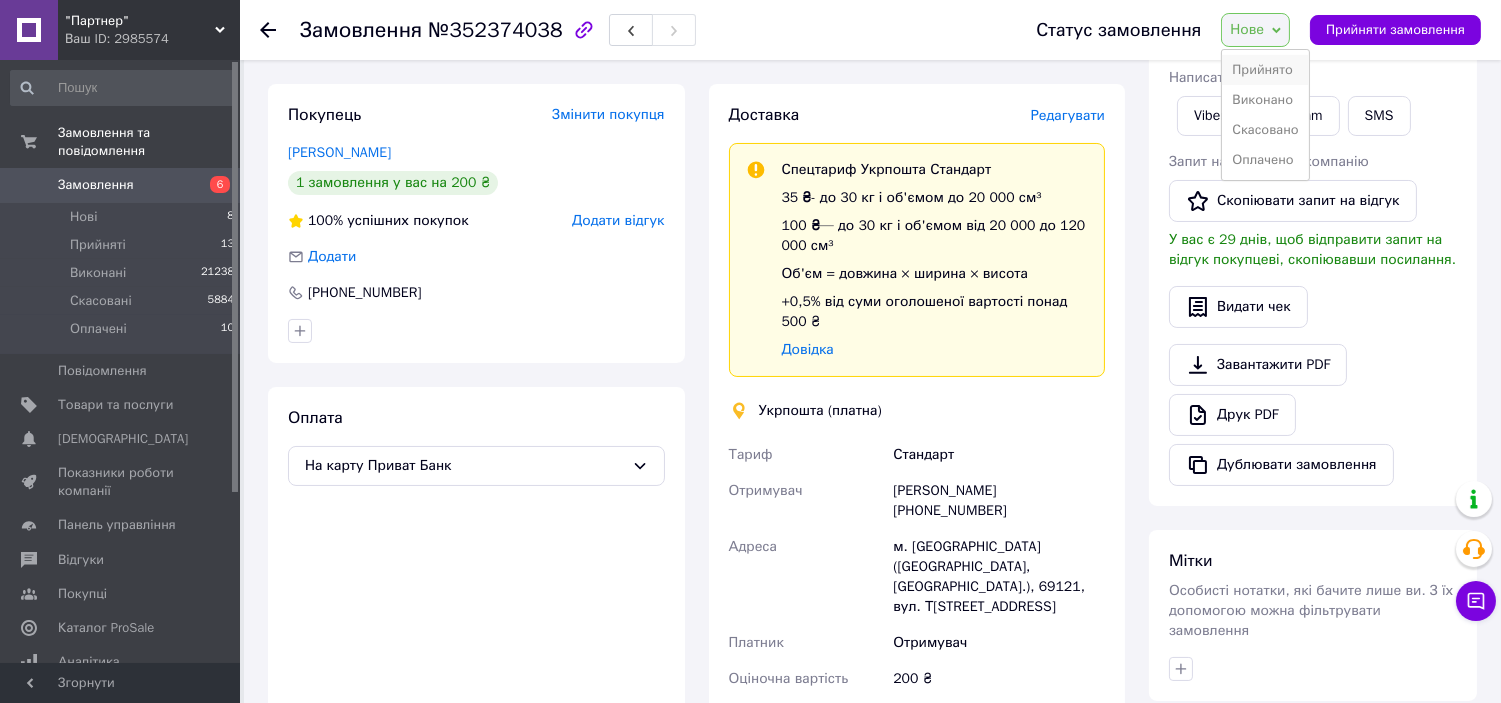click on "Прийнято" at bounding box center [1265, 70] 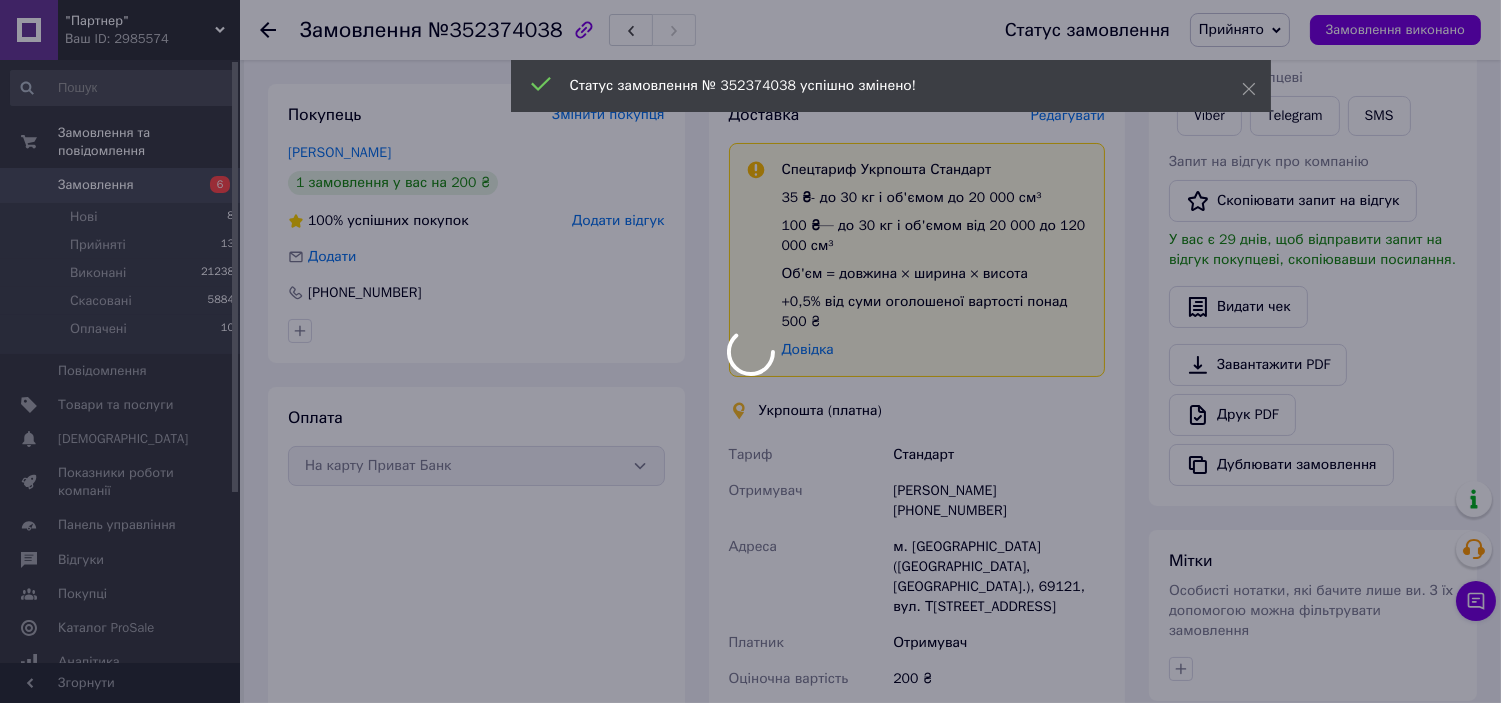 click at bounding box center (750, 351) 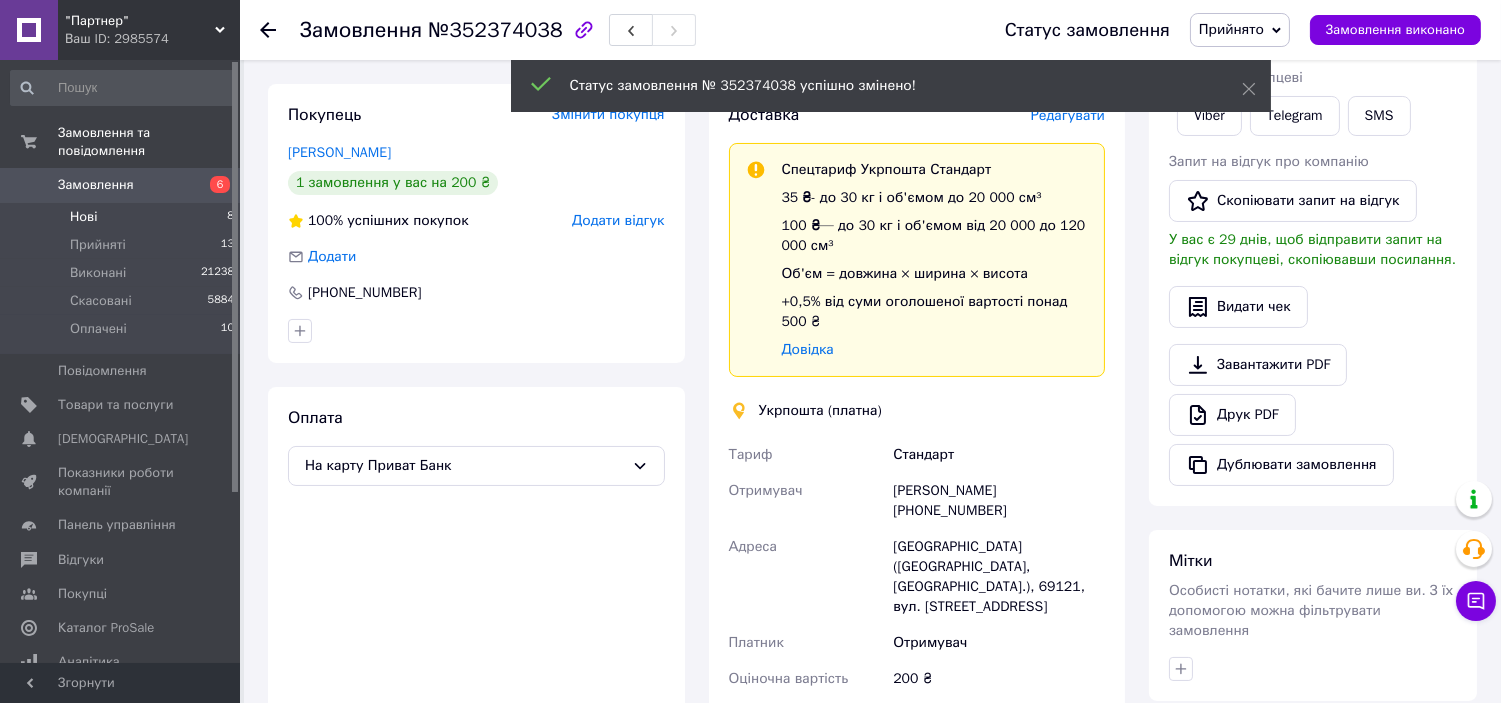 click on "Нові 8" at bounding box center (123, 217) 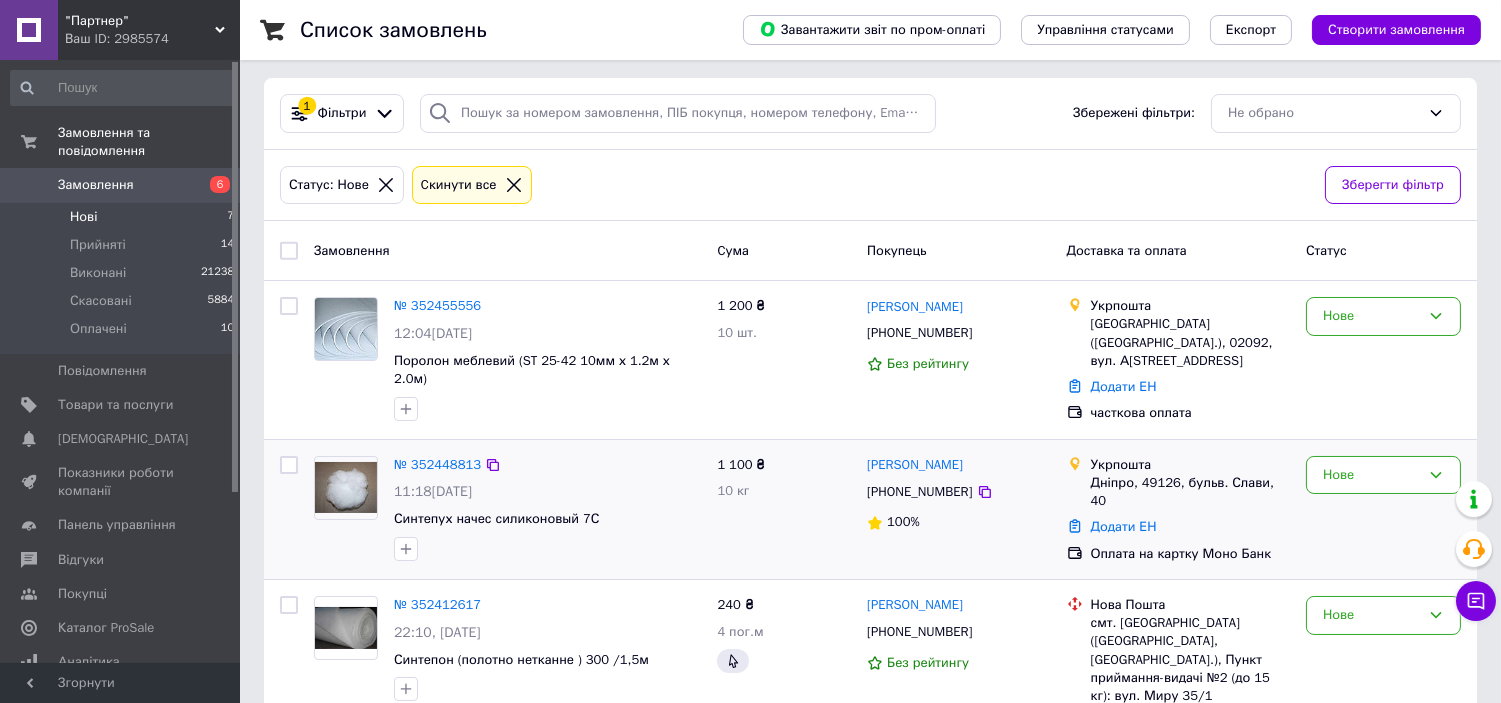 scroll, scrollTop: 518, scrollLeft: 0, axis: vertical 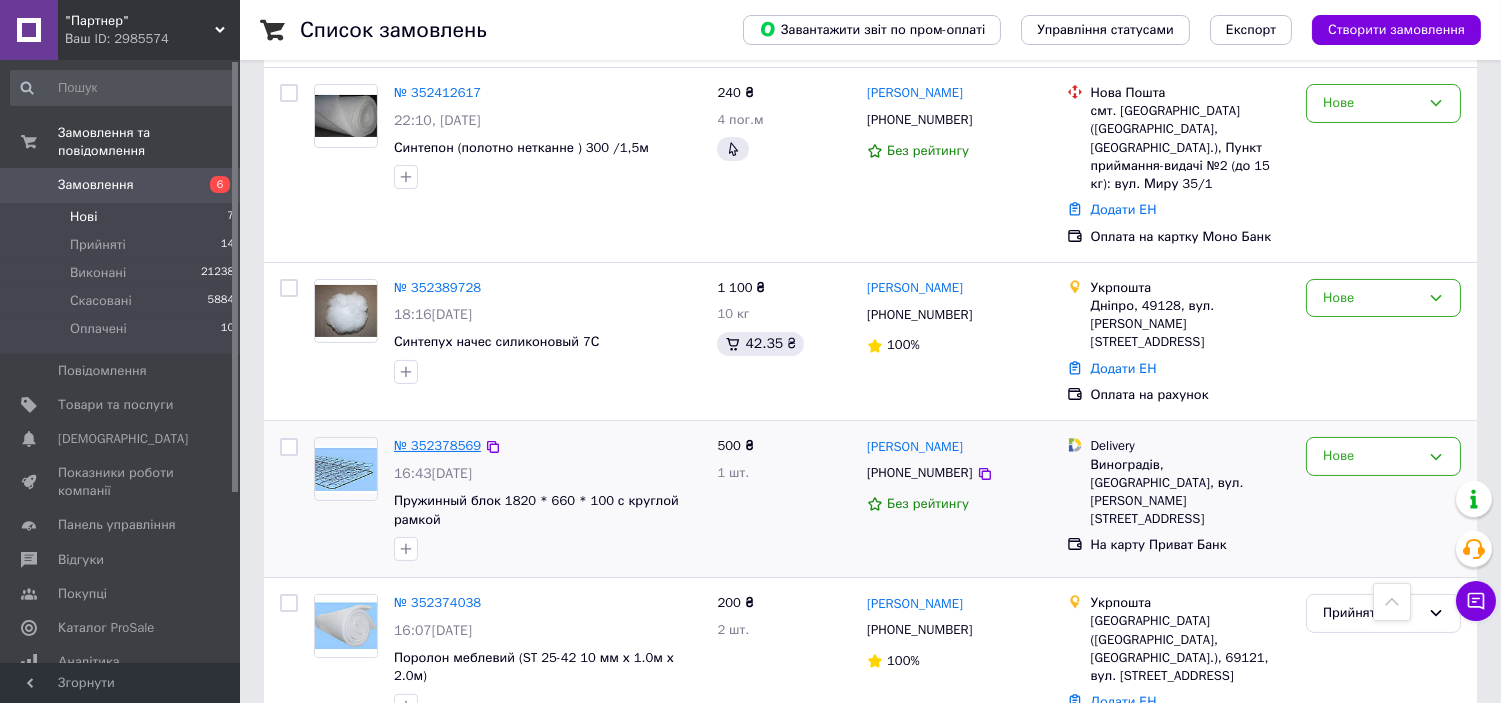 click on "№ 352378569" at bounding box center [437, 445] 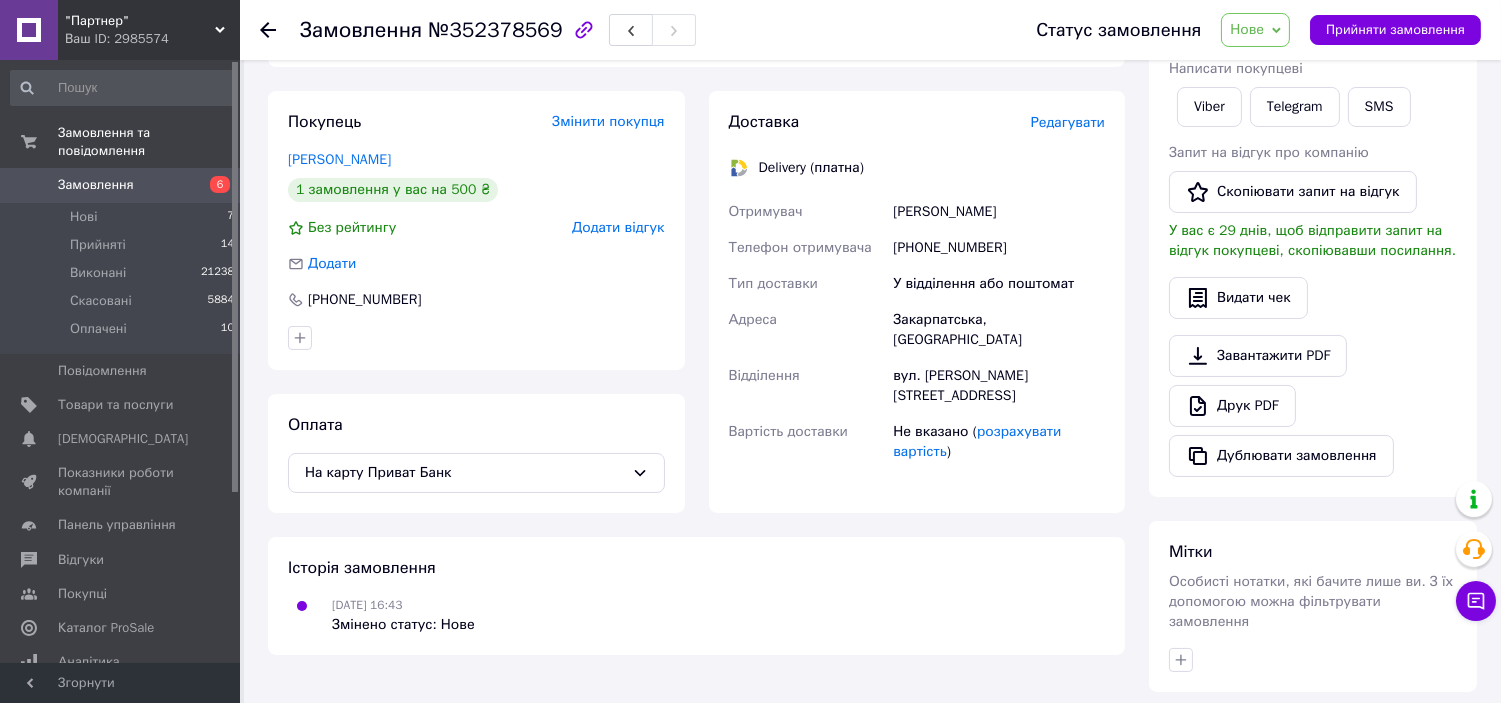 scroll, scrollTop: 74, scrollLeft: 0, axis: vertical 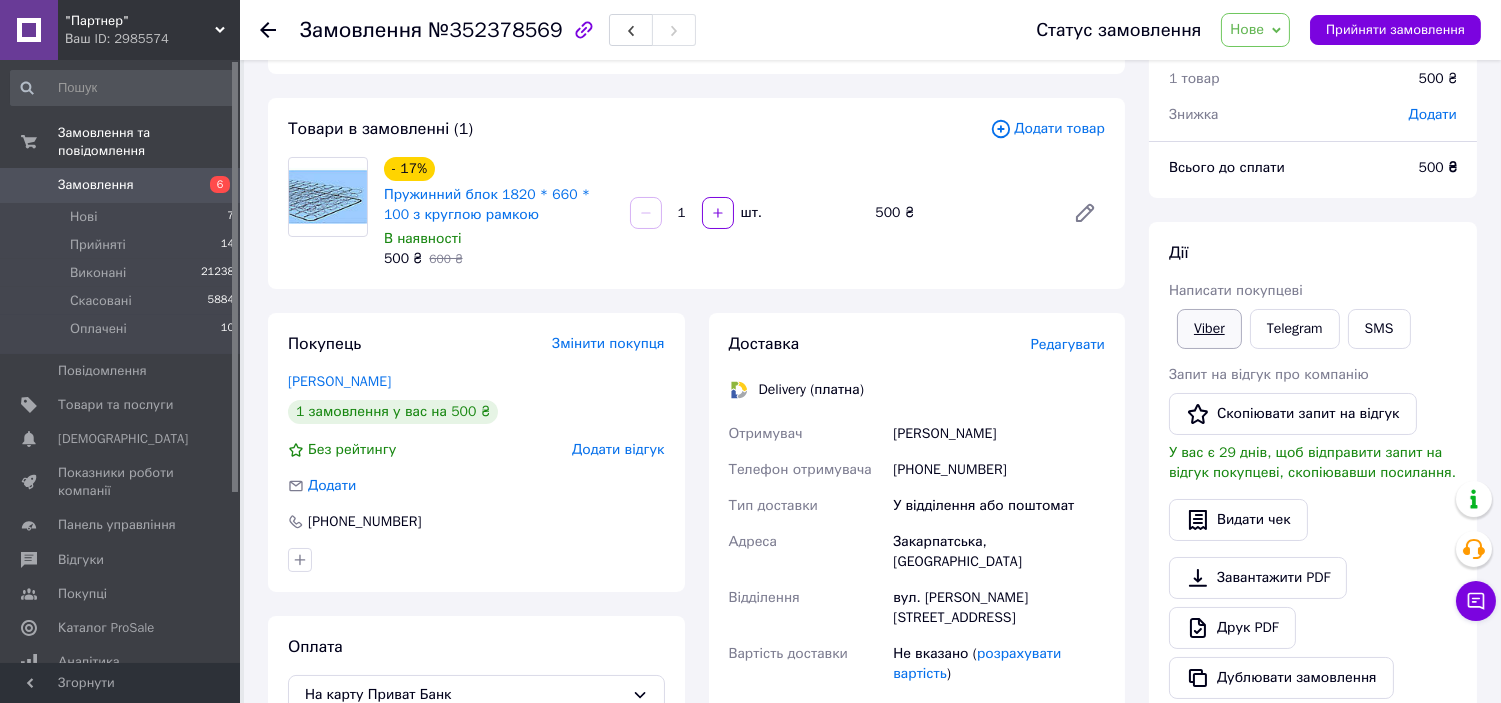 click on "Viber" at bounding box center (1209, 329) 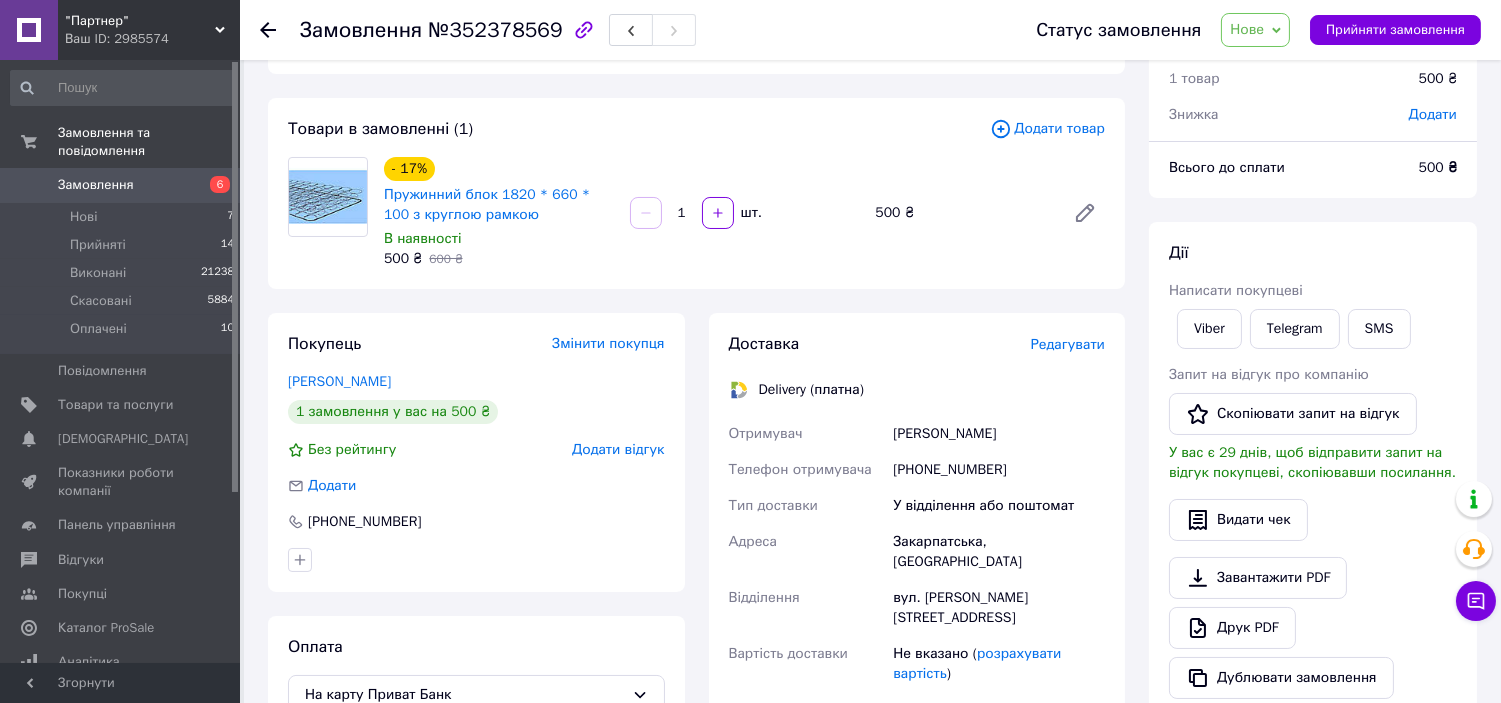 drag, startPoint x: 1262, startPoint y: 23, endPoint x: 1263, endPoint y: 41, distance: 18.027756 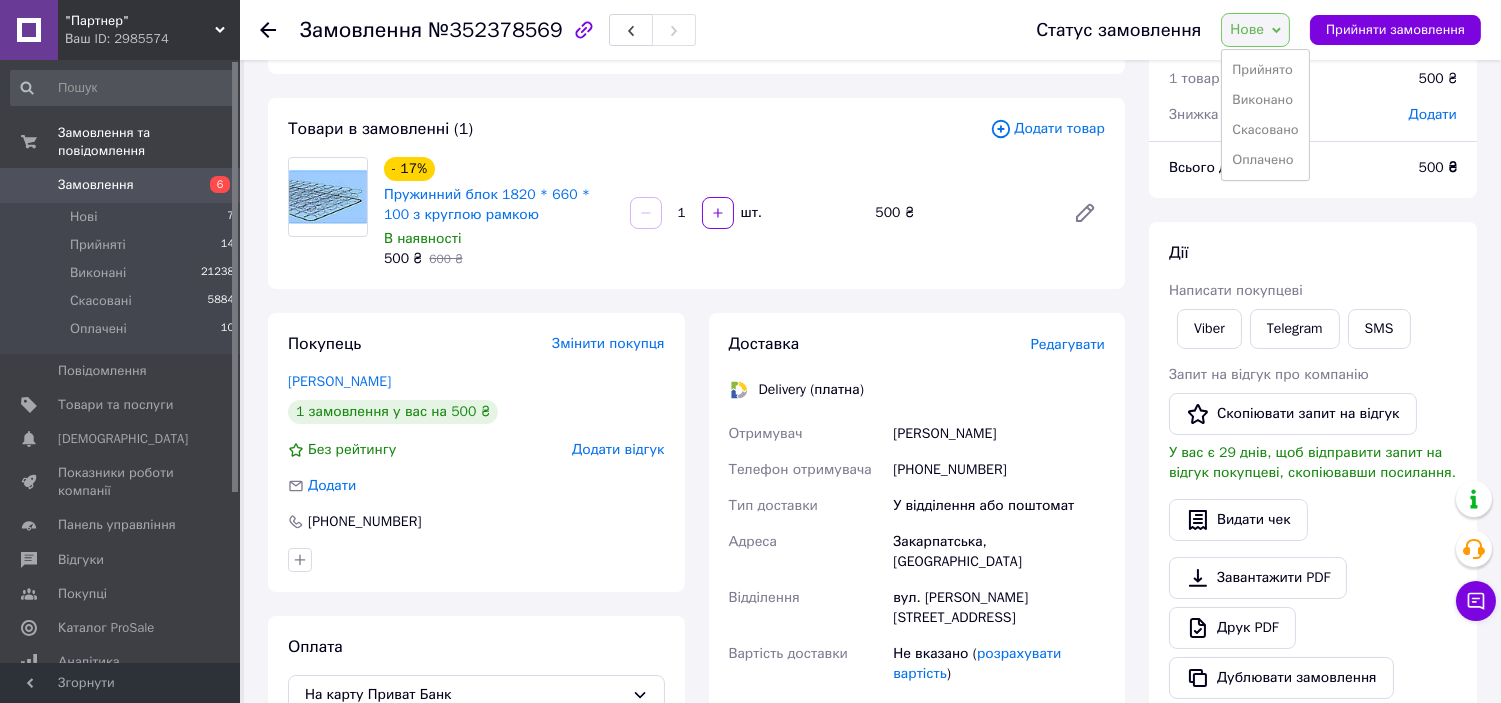 click on "Прийнято" at bounding box center [1265, 70] 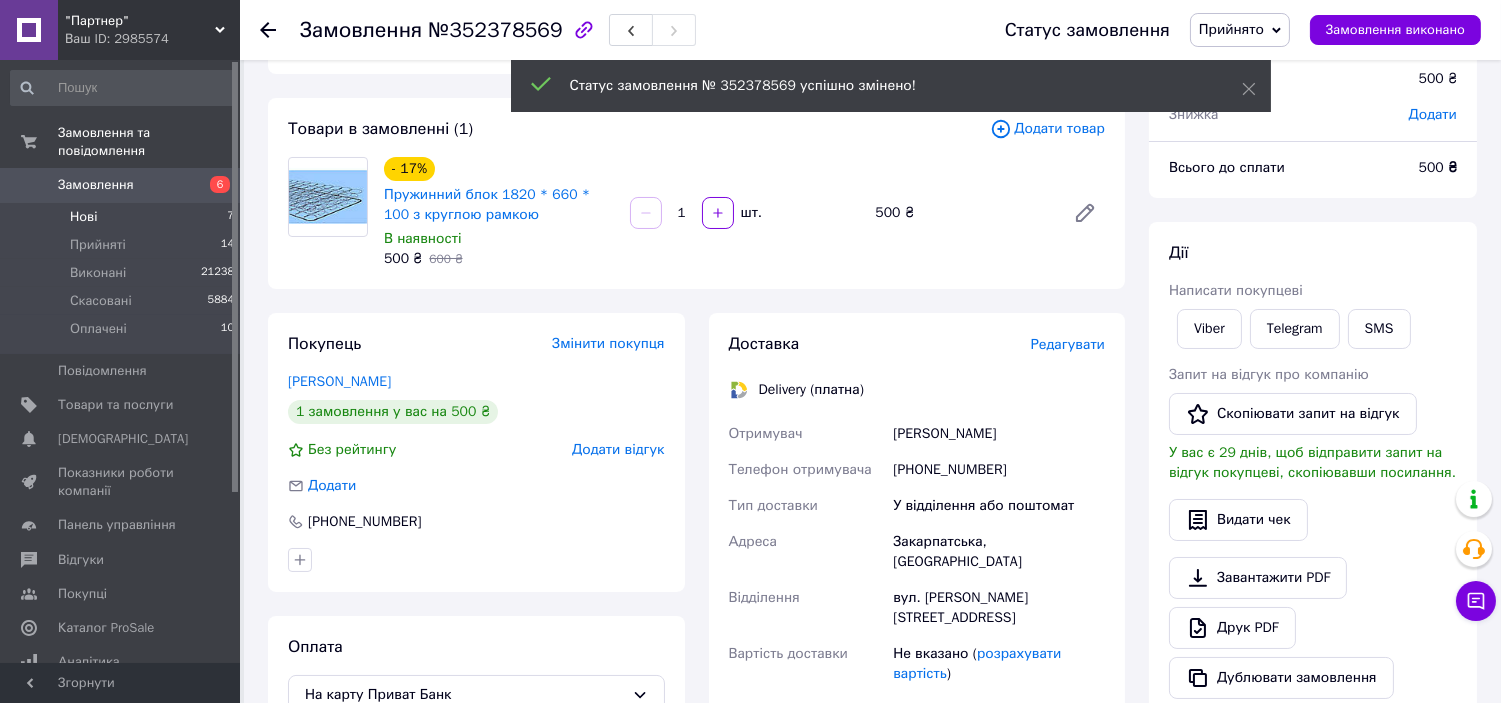 click on "Нові 7" at bounding box center (123, 217) 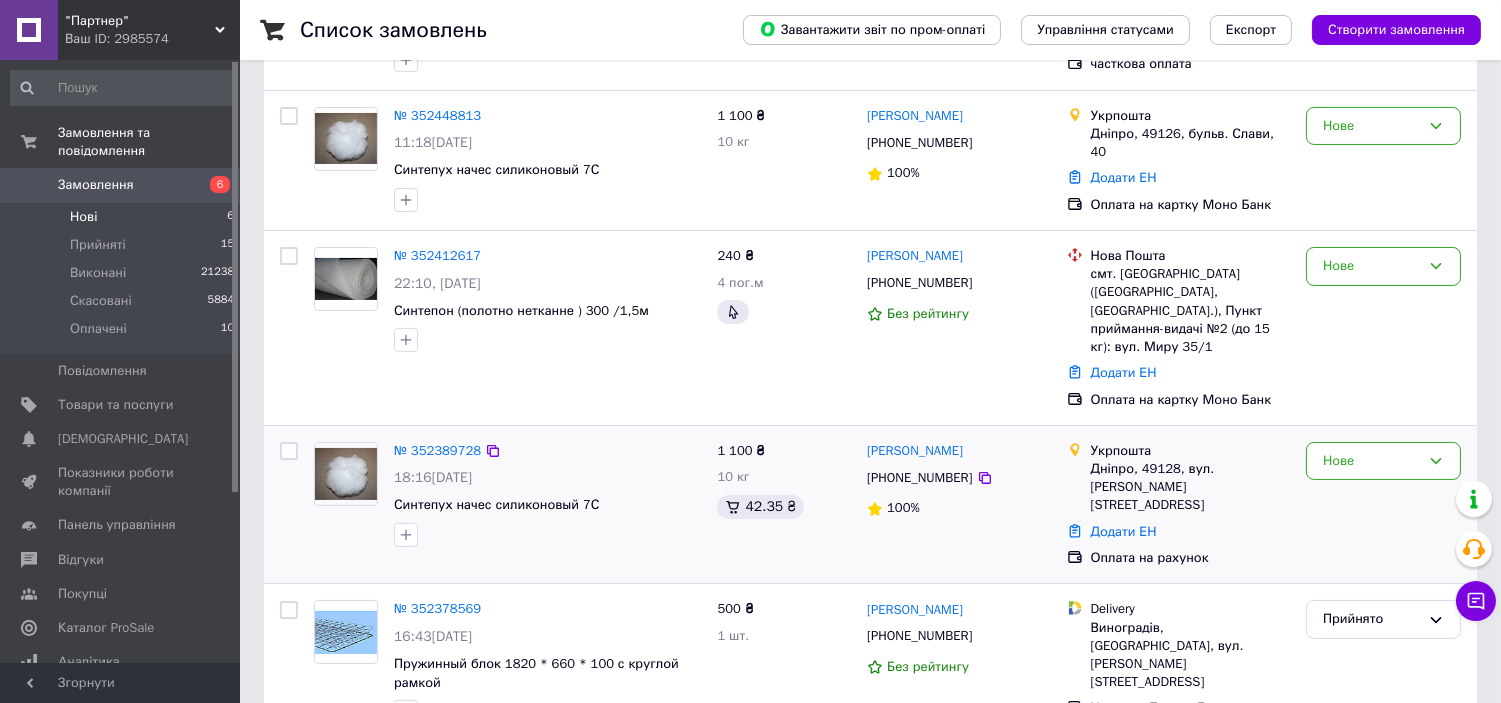 scroll, scrollTop: 360, scrollLeft: 0, axis: vertical 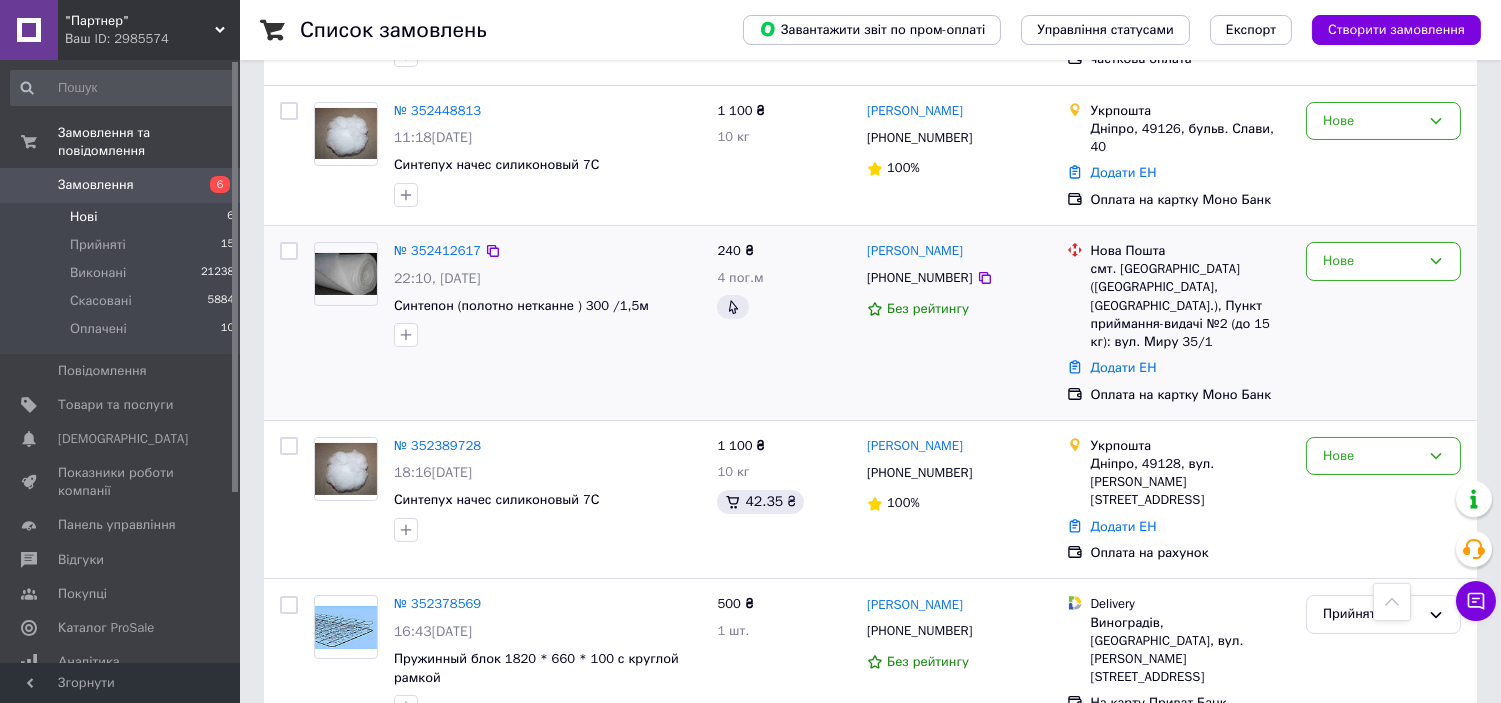 click on "Нове" at bounding box center (1383, 323) 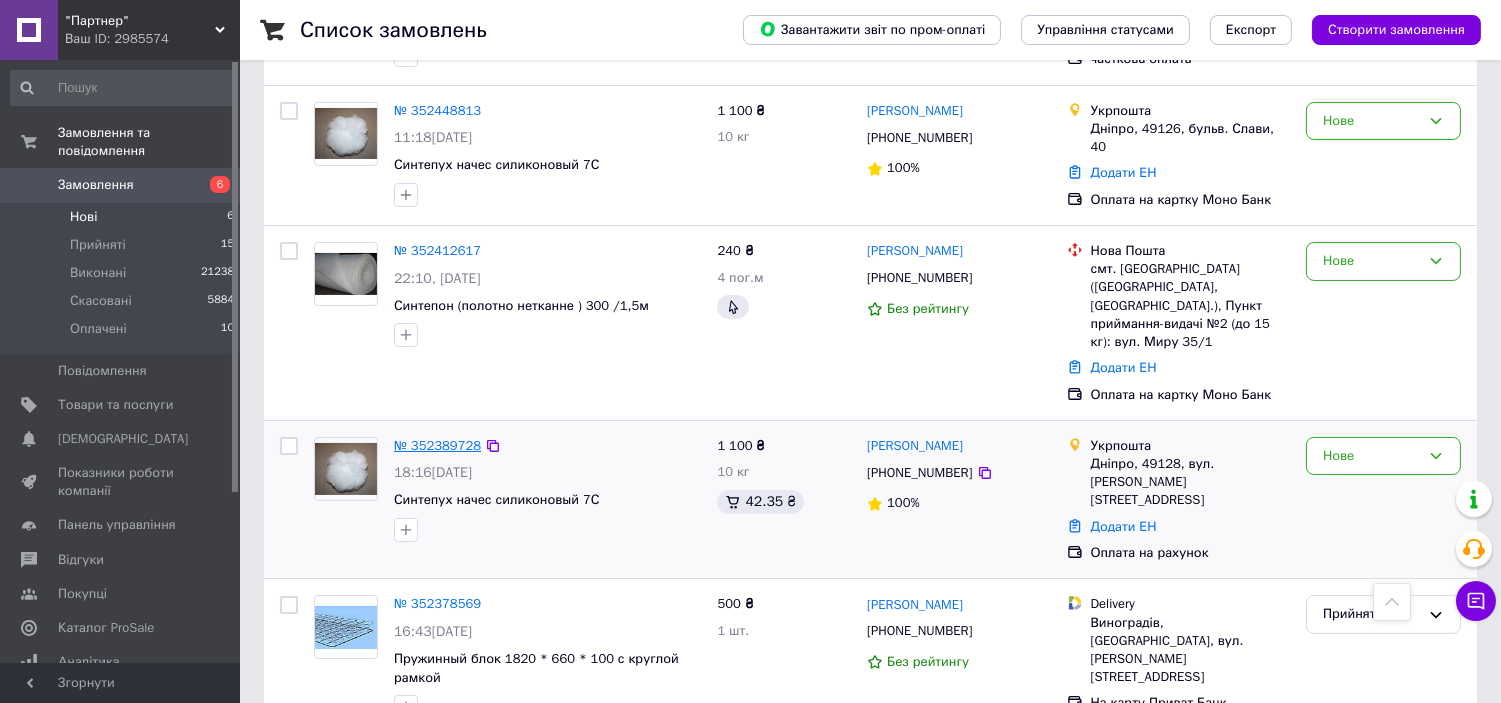 click on "№ 352389728" at bounding box center [437, 445] 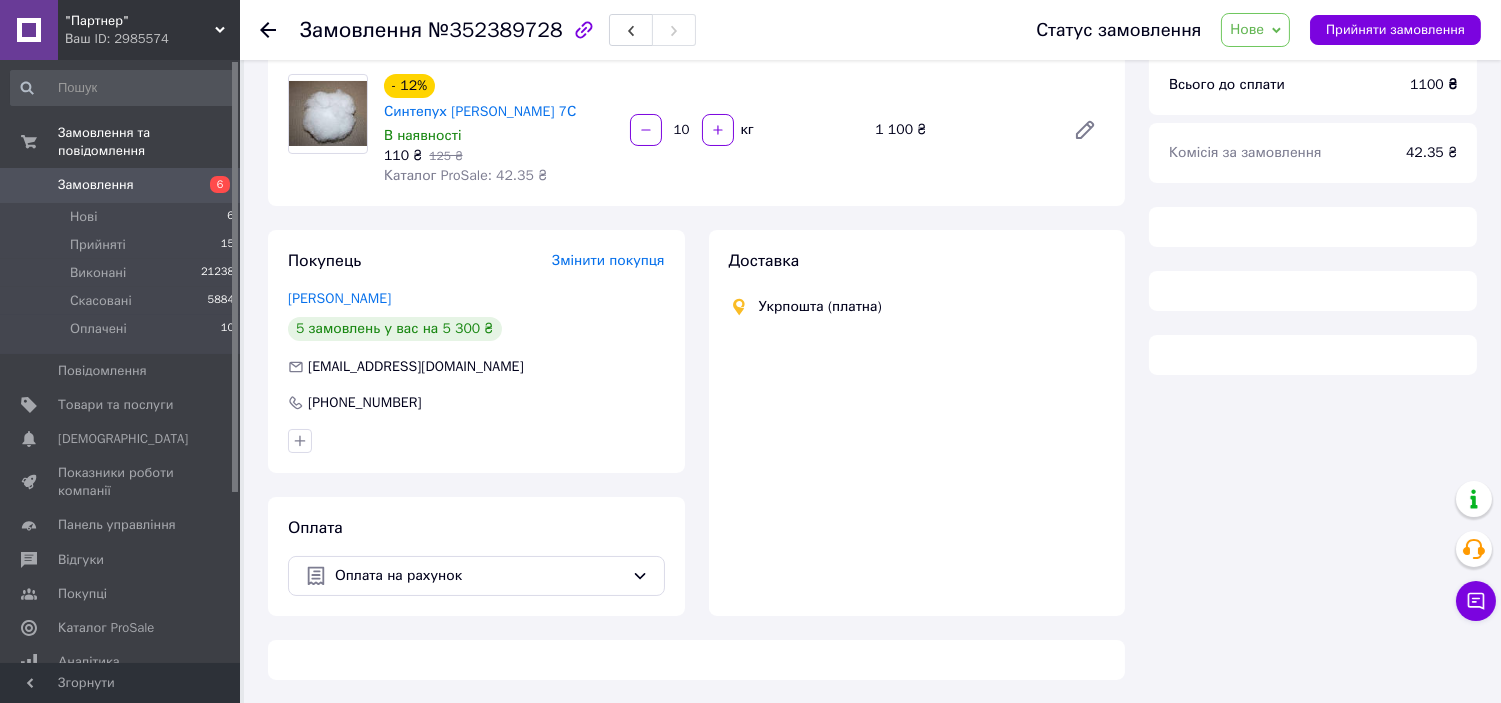 scroll, scrollTop: 360, scrollLeft: 0, axis: vertical 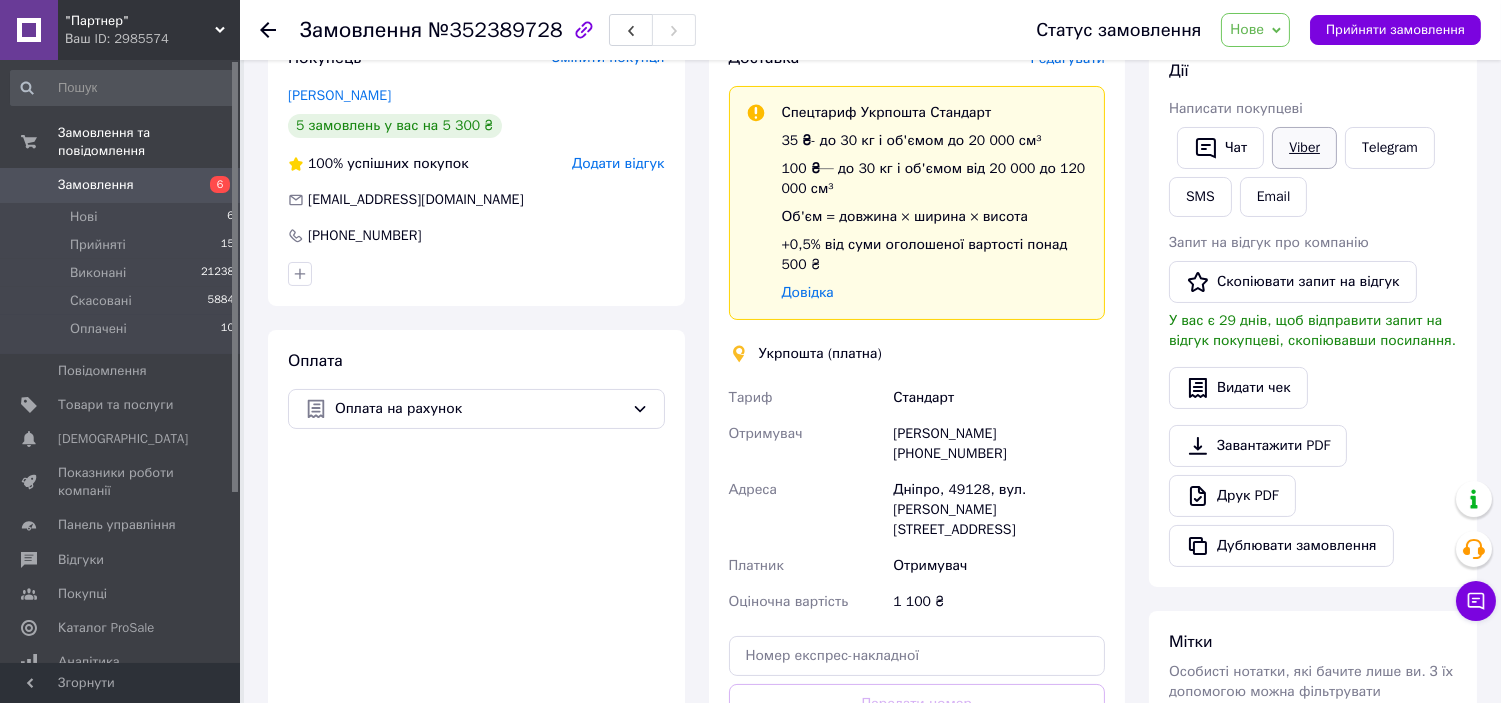 click on "Viber" at bounding box center (1304, 148) 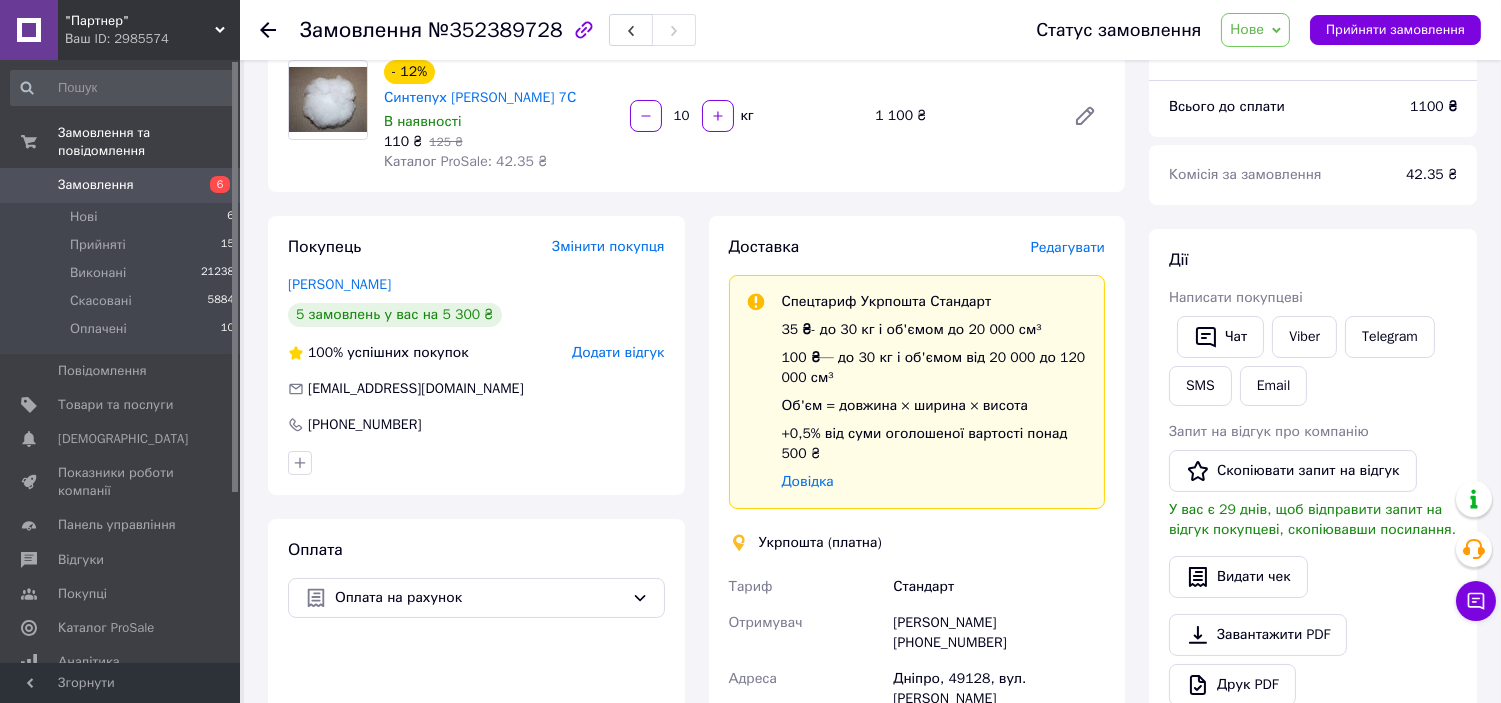 scroll, scrollTop: 137, scrollLeft: 0, axis: vertical 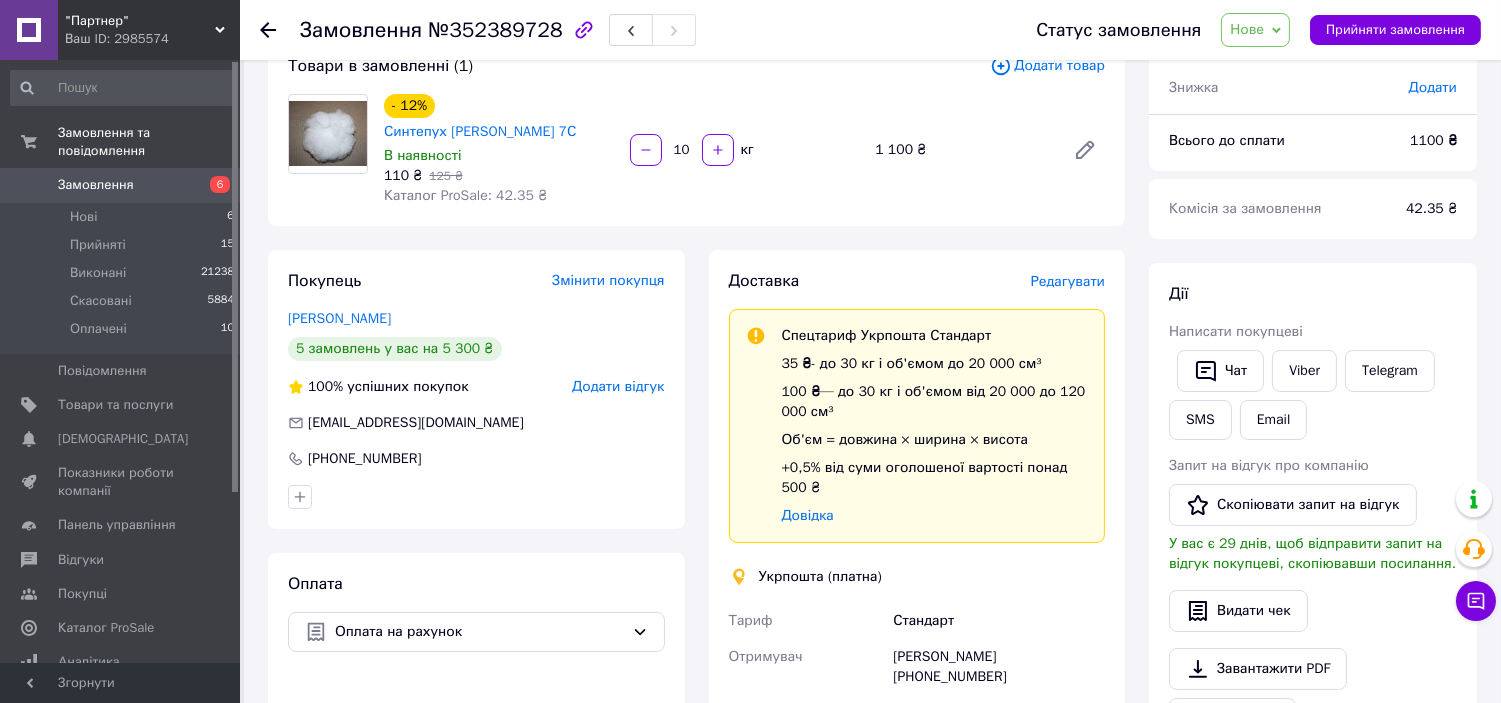 click on "Нове" at bounding box center (1255, 30) 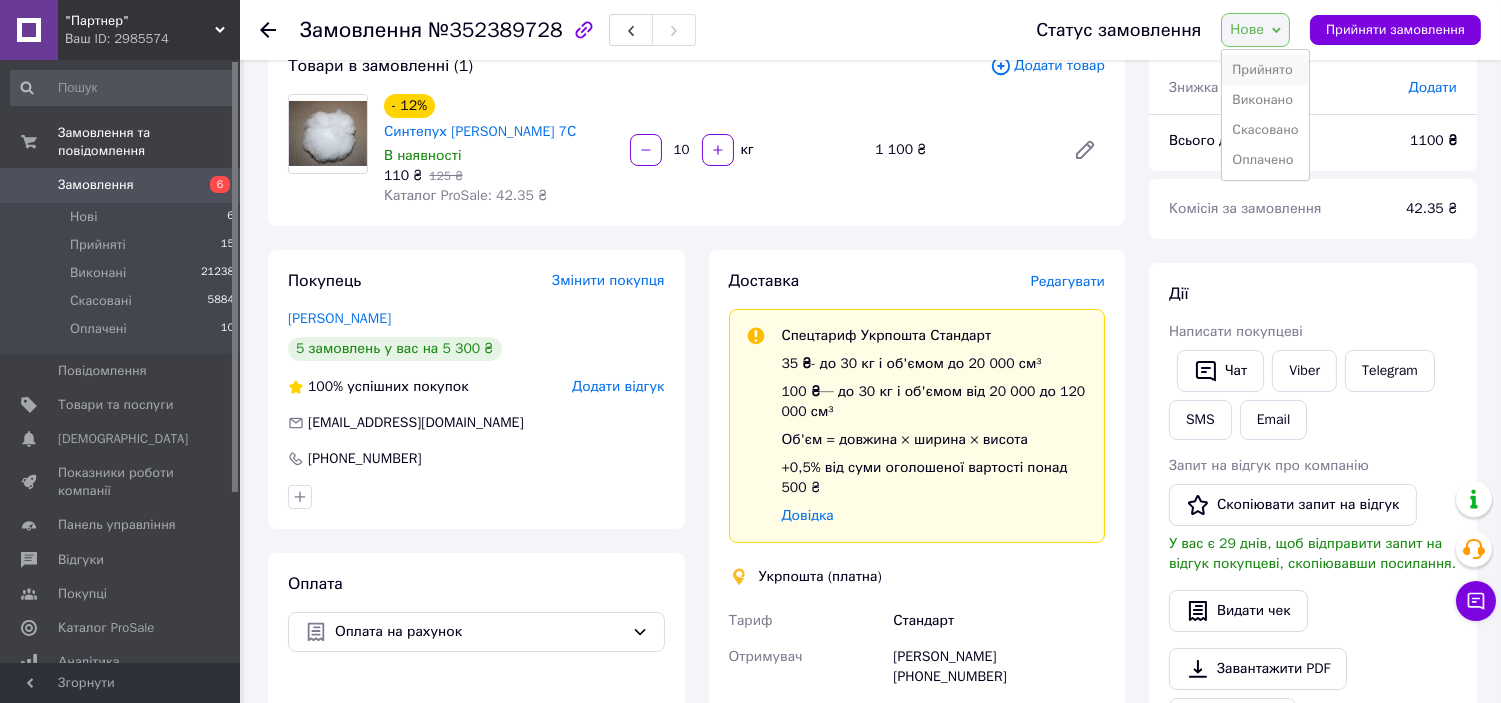 click on "Прийнято" at bounding box center (1265, 70) 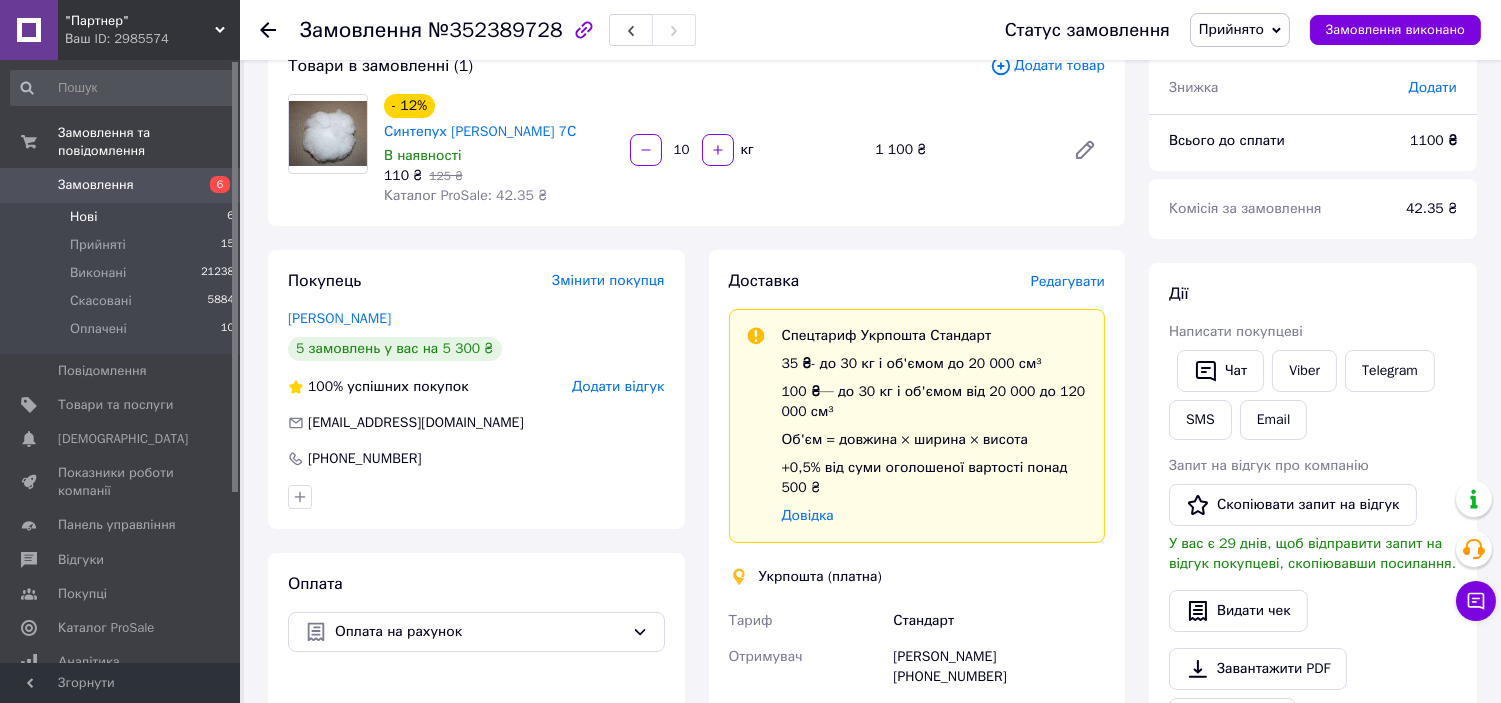 click on "6" at bounding box center (230, 217) 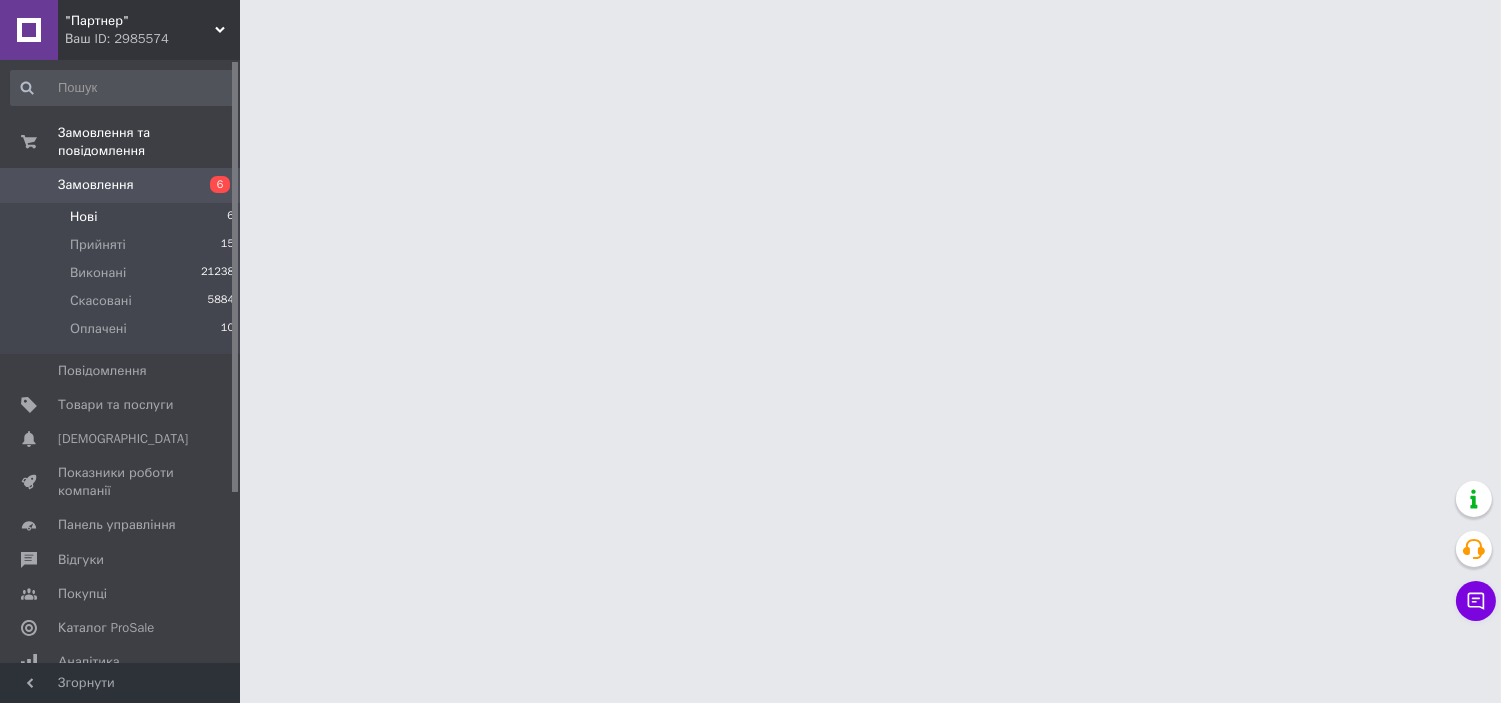 scroll, scrollTop: 0, scrollLeft: 0, axis: both 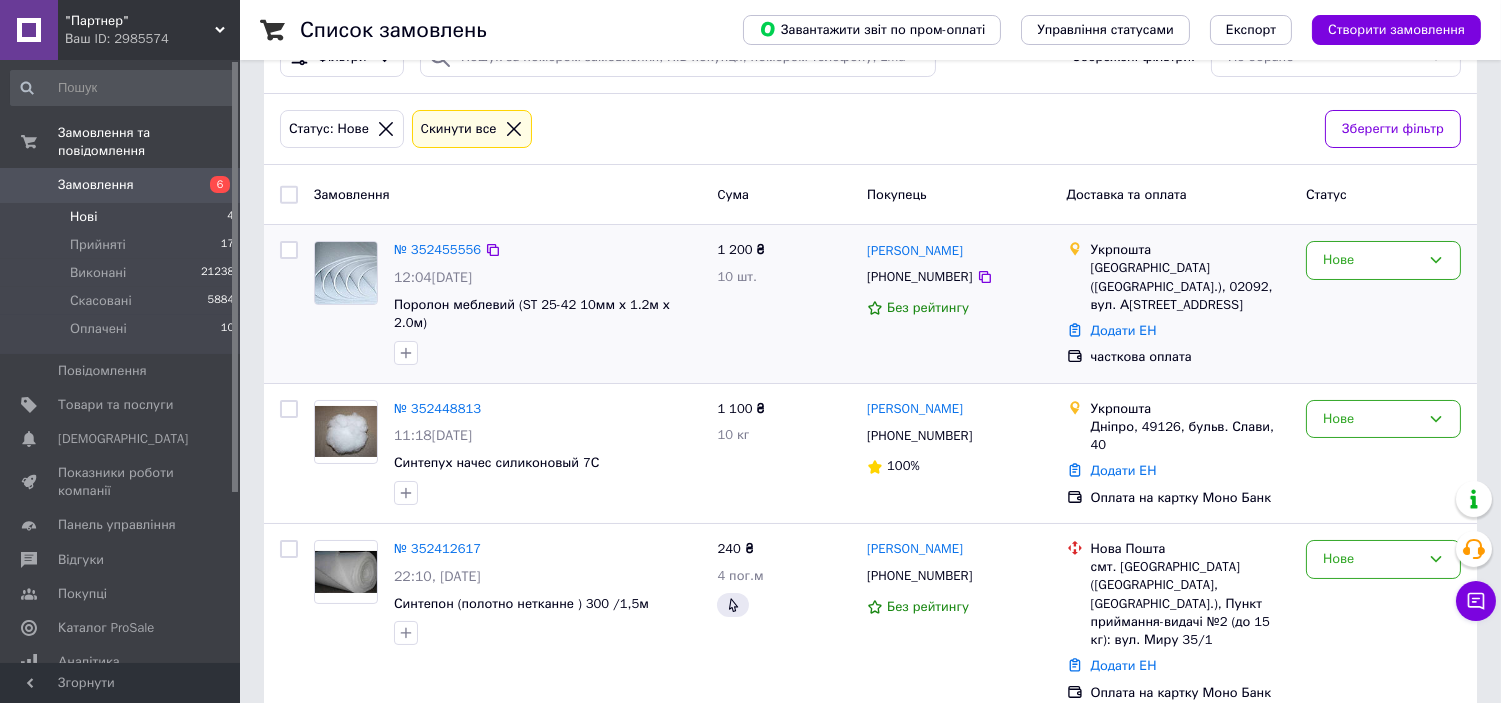 click on "Нове" at bounding box center (1383, 304) 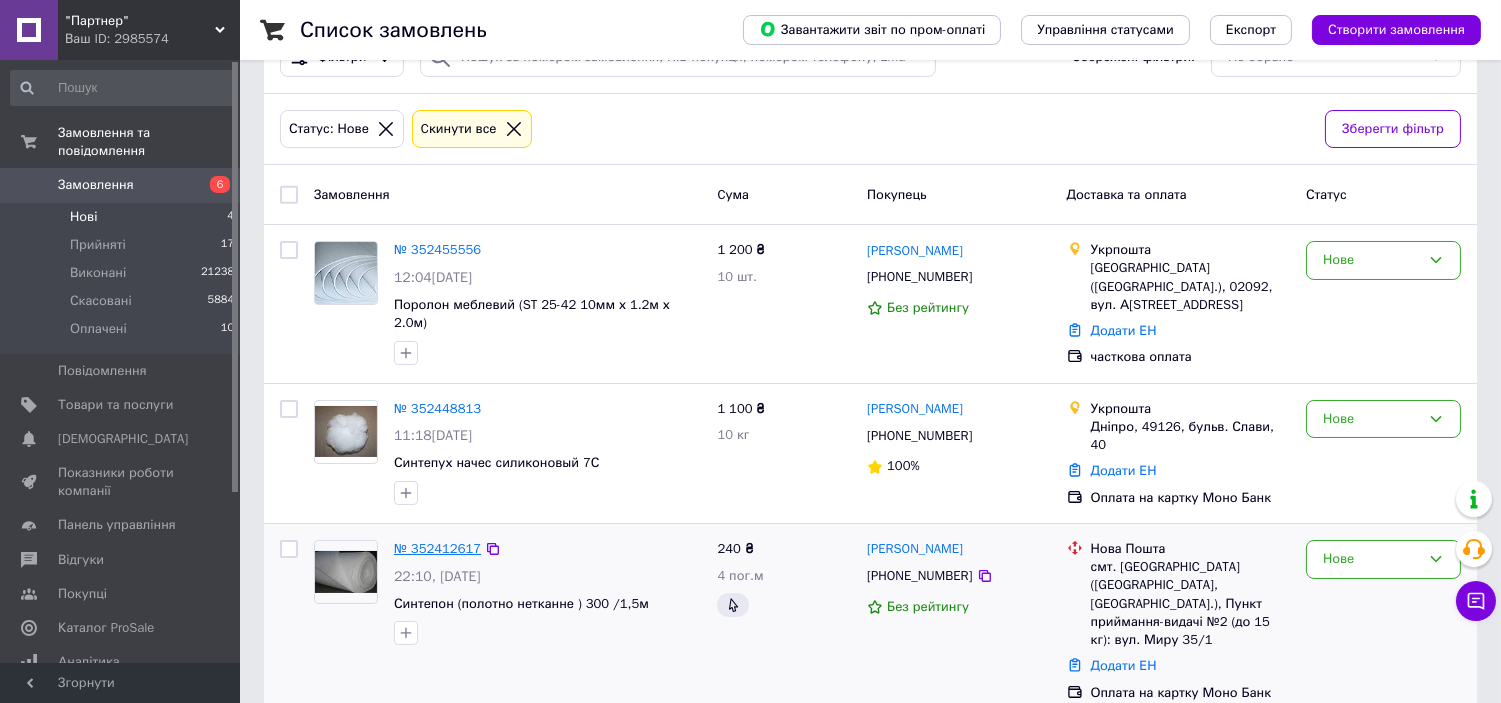 click on "№ 352412617" at bounding box center [437, 548] 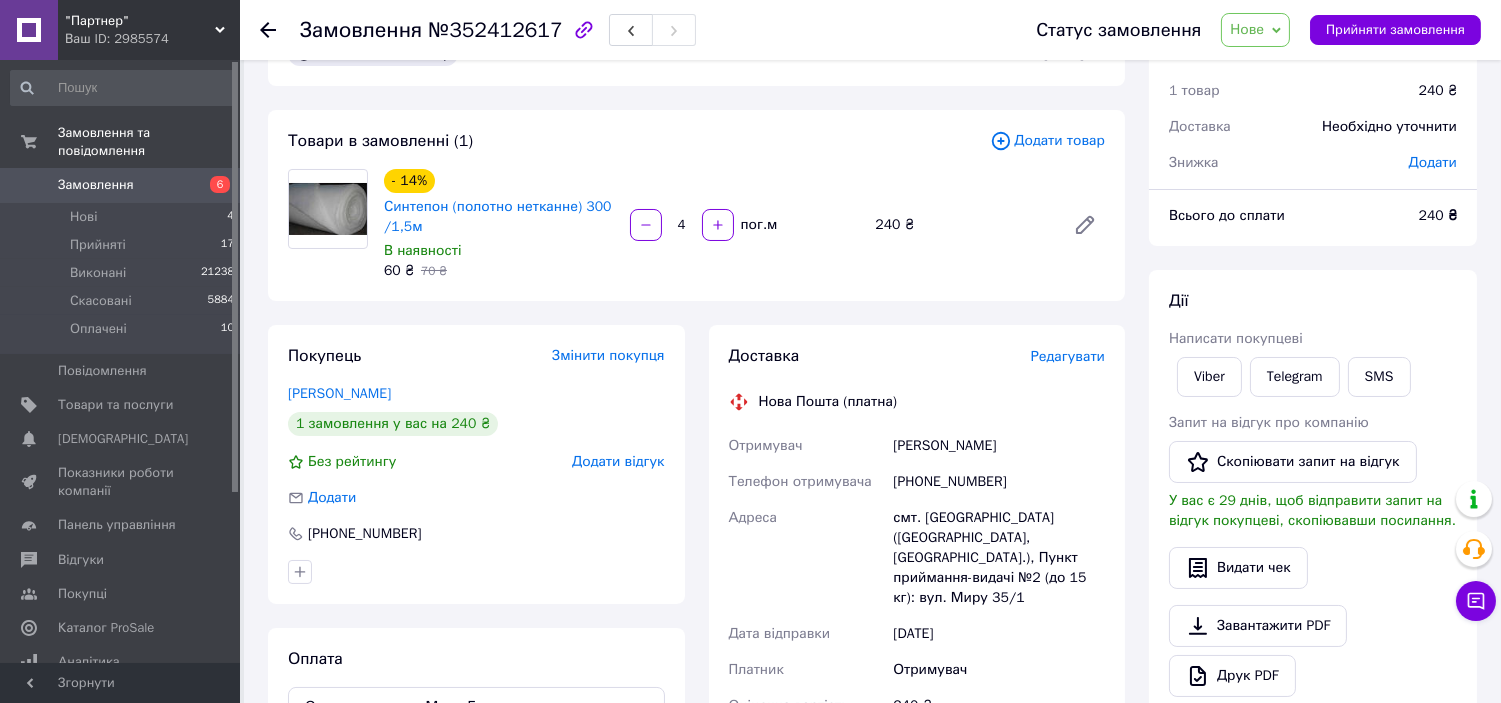 click on "Написати покупцеві" at bounding box center (1236, 338) 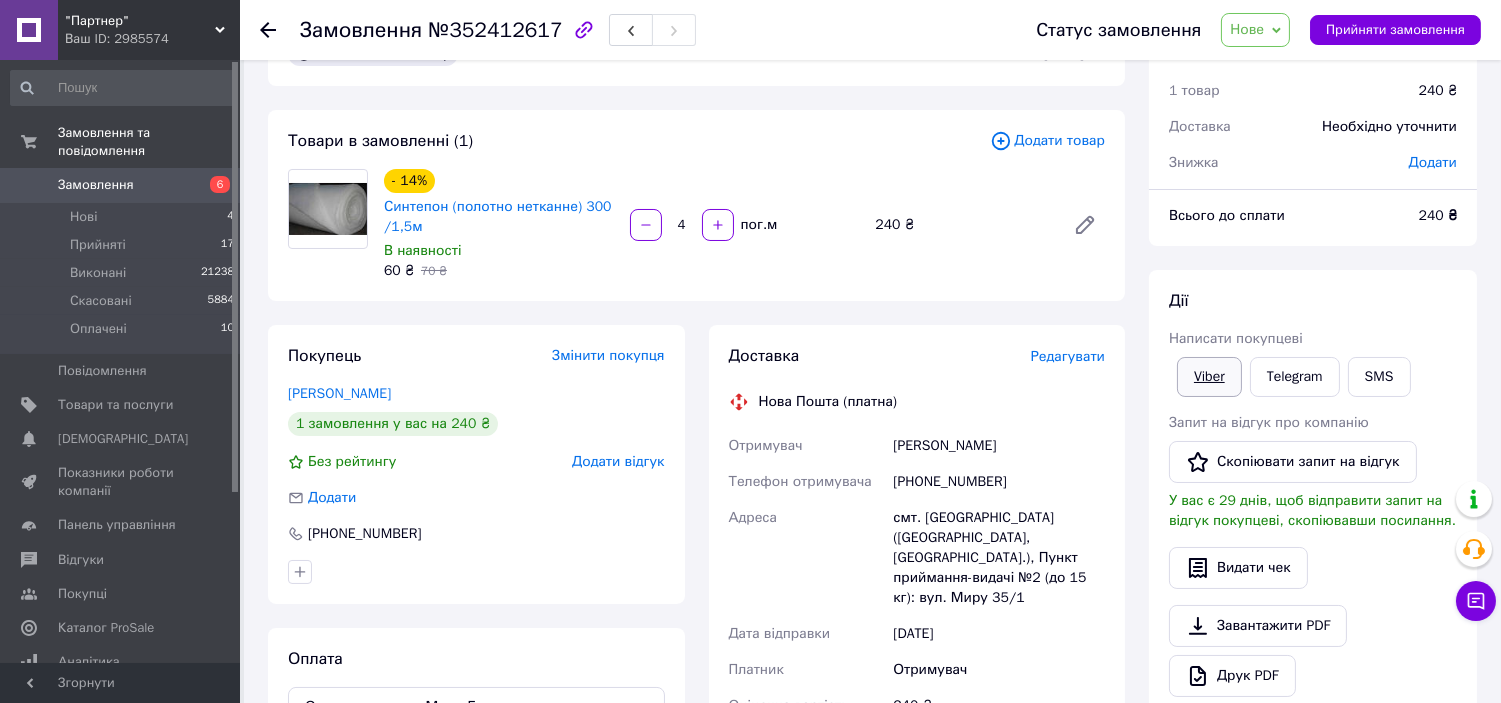 click on "Viber" at bounding box center (1209, 377) 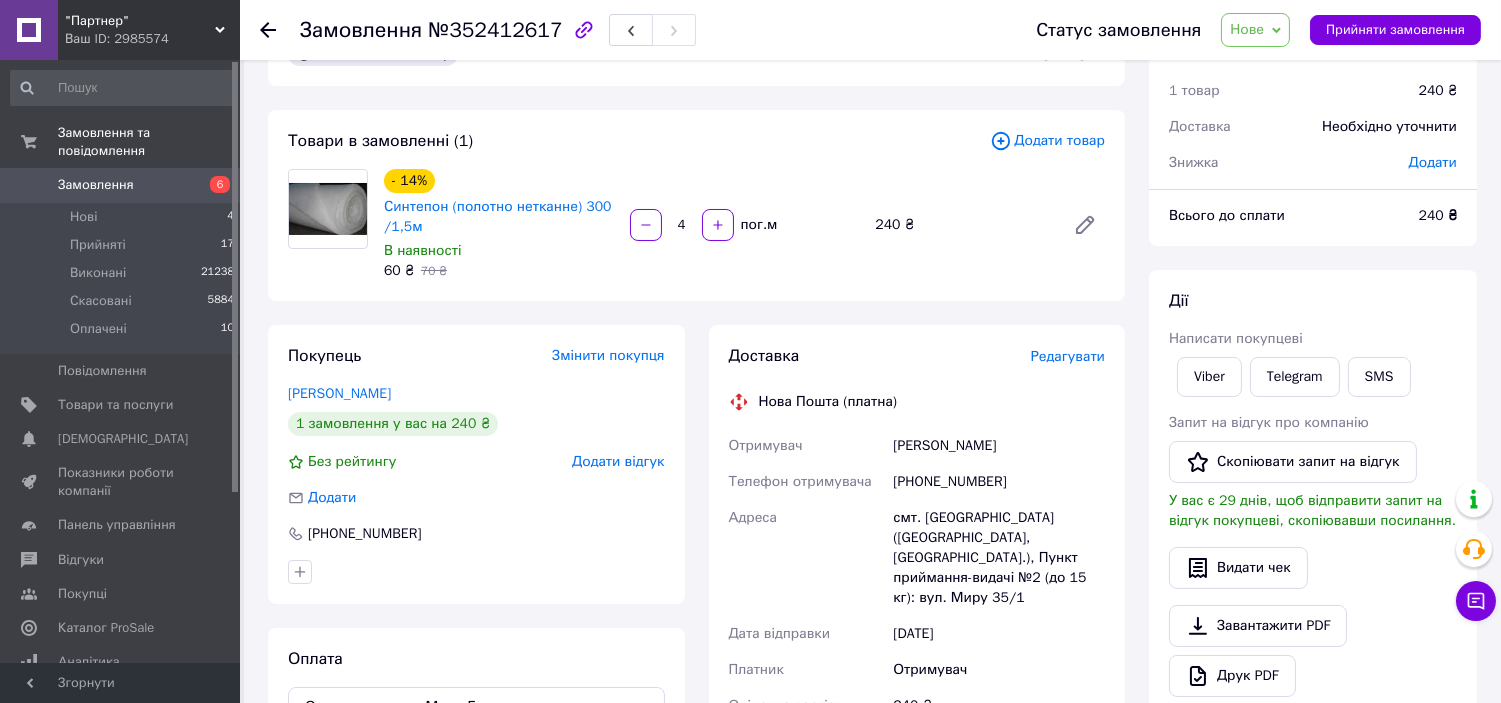 drag, startPoint x: 1266, startPoint y: 30, endPoint x: 1268, endPoint y: 44, distance: 14.142136 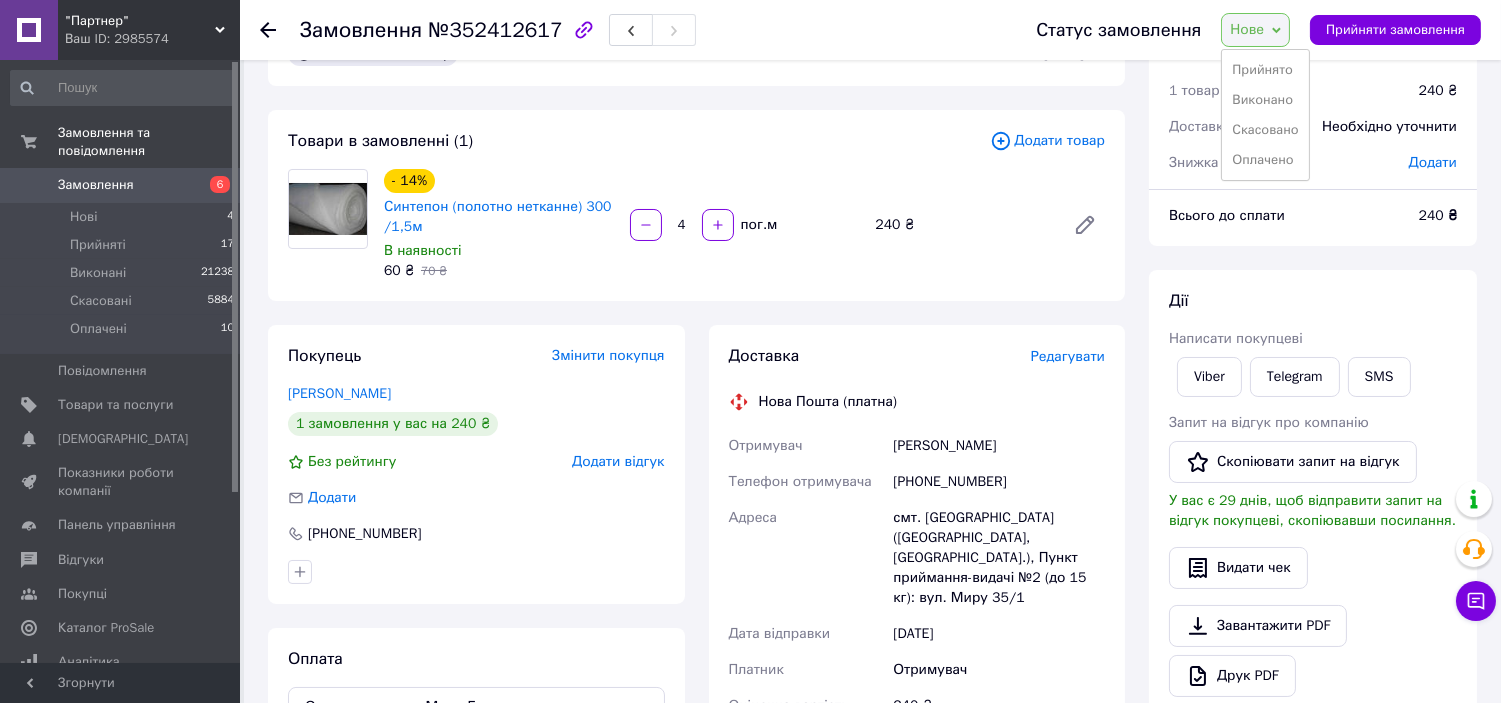 click on "Прийнято" at bounding box center (1265, 70) 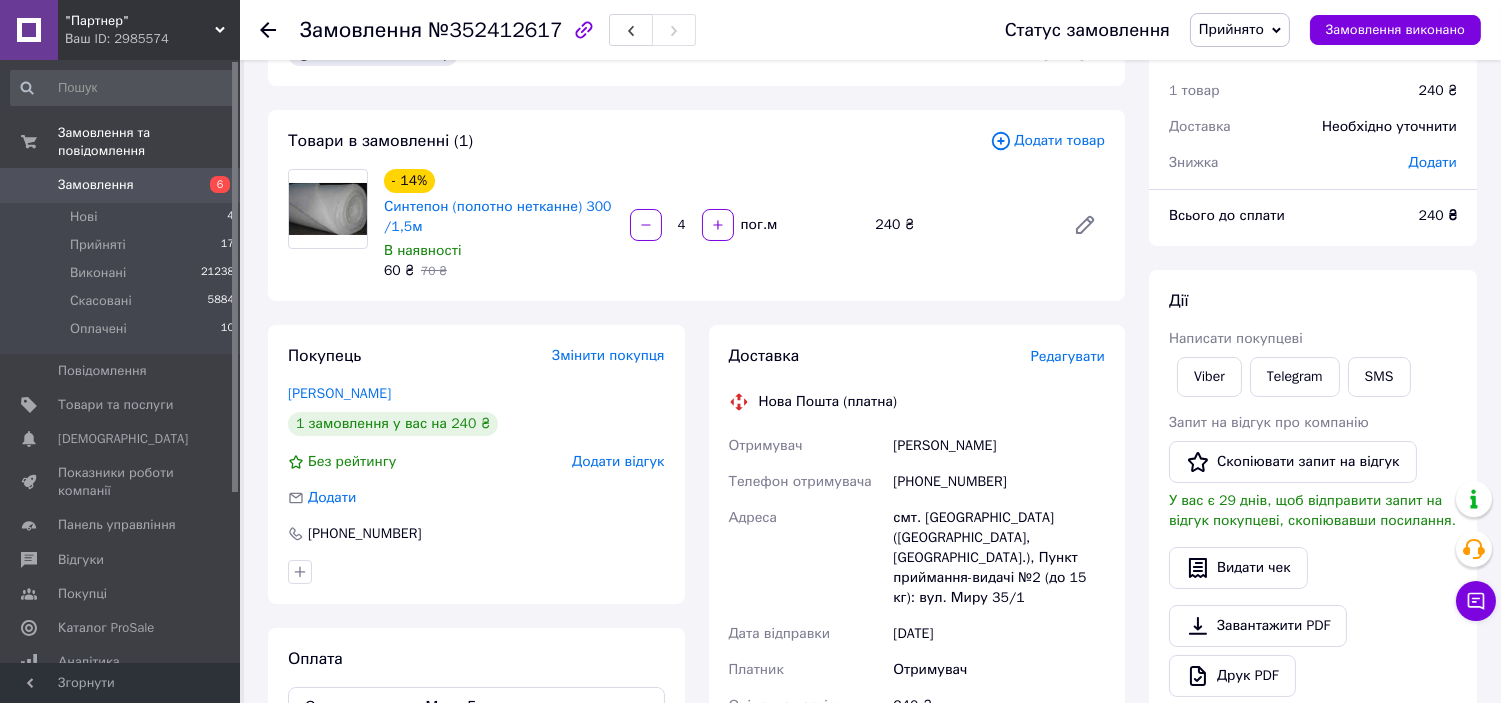 click on "Прийнято" at bounding box center (1231, 29) 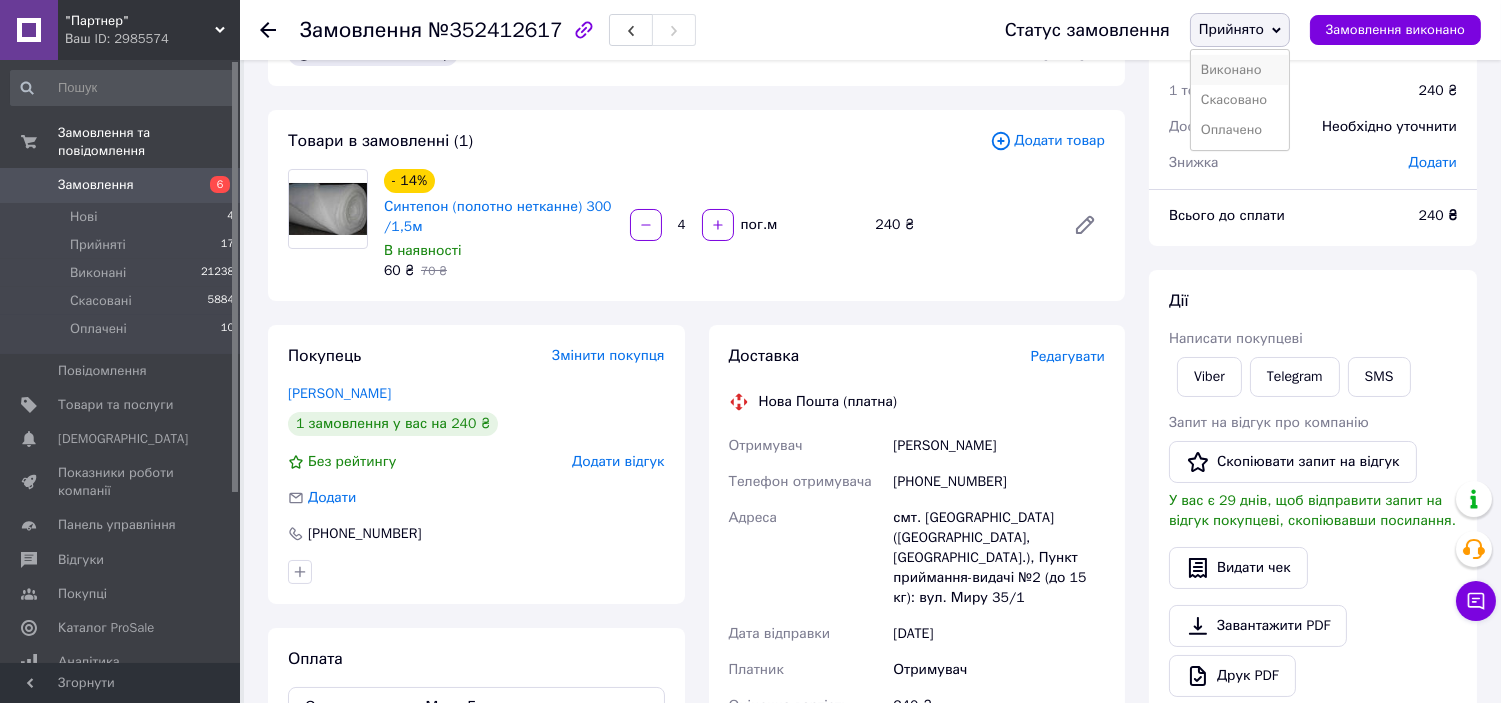 drag, startPoint x: 1275, startPoint y: 55, endPoint x: 1266, endPoint y: 70, distance: 17.492855 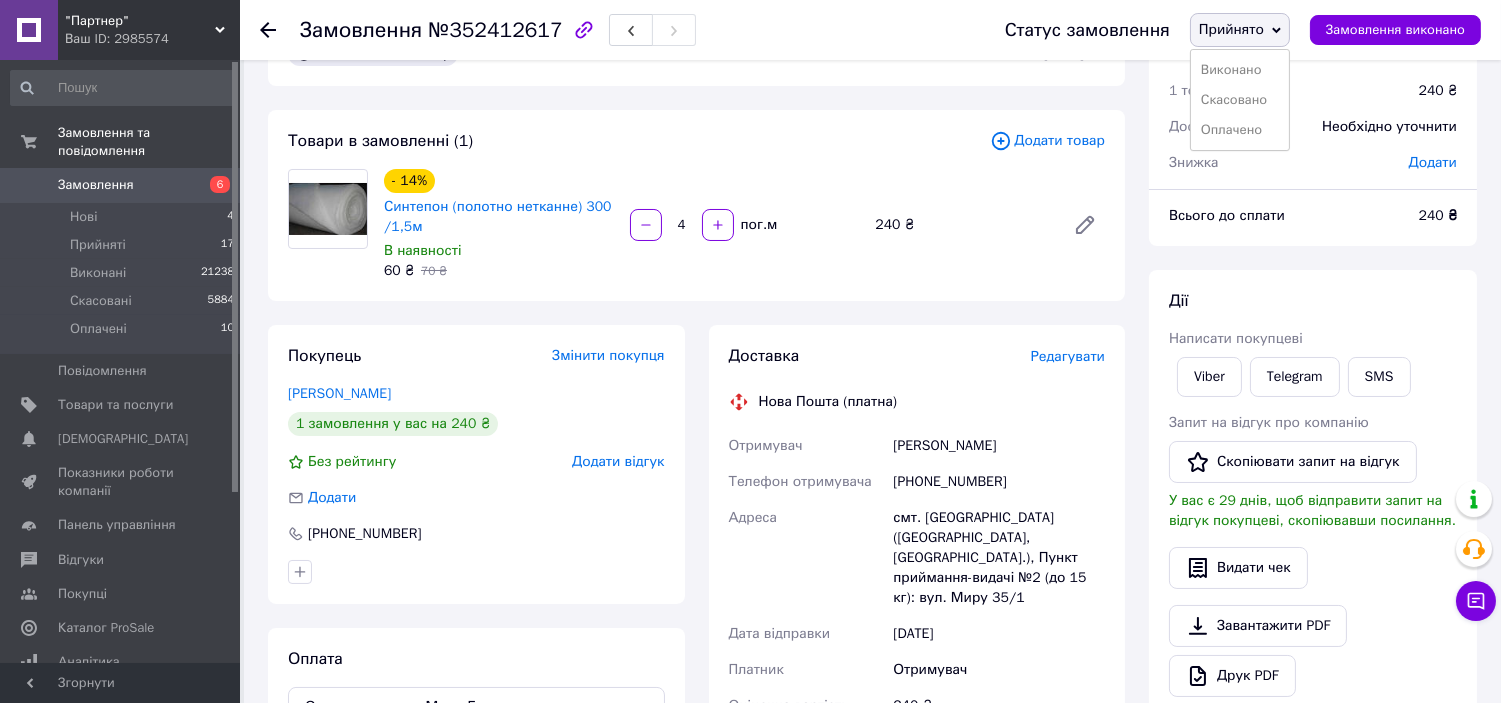 click on "Виконано" at bounding box center [1240, 70] 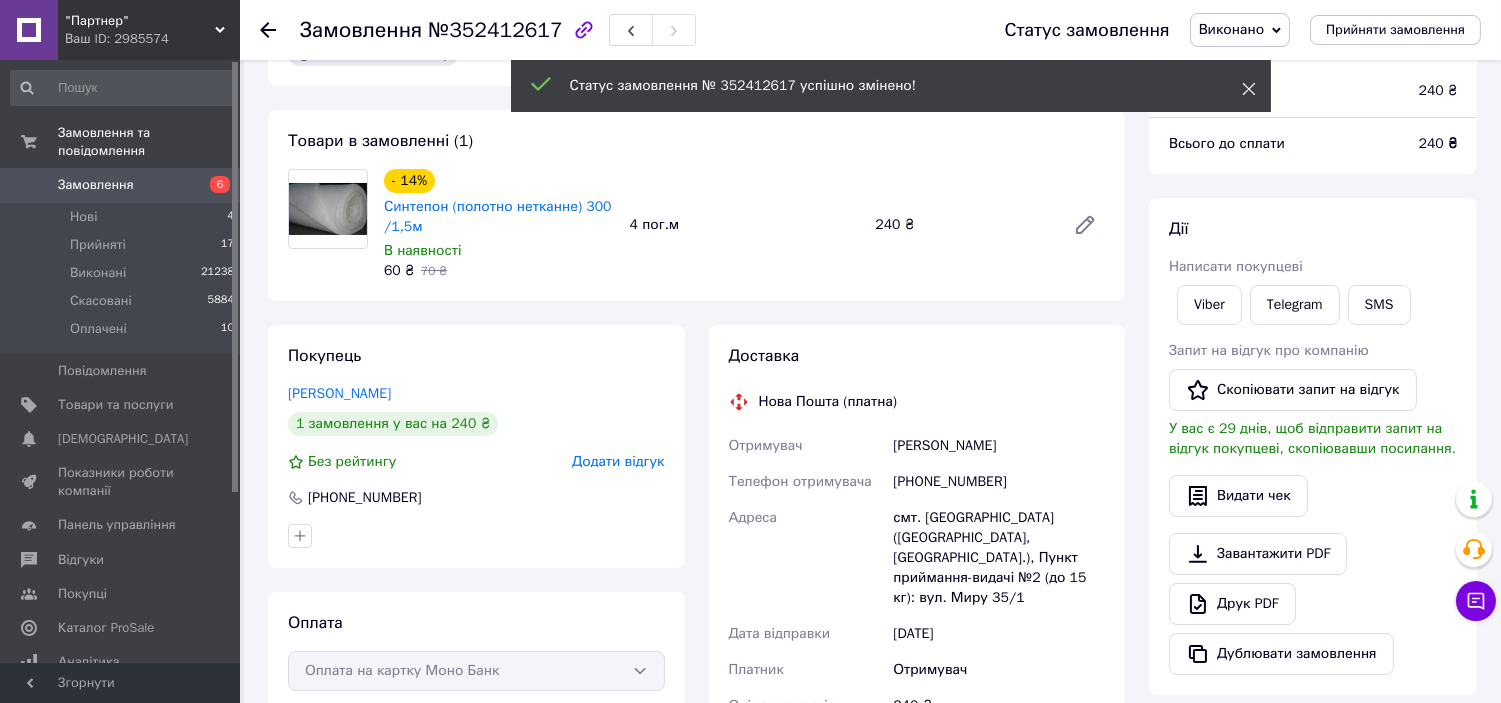 click 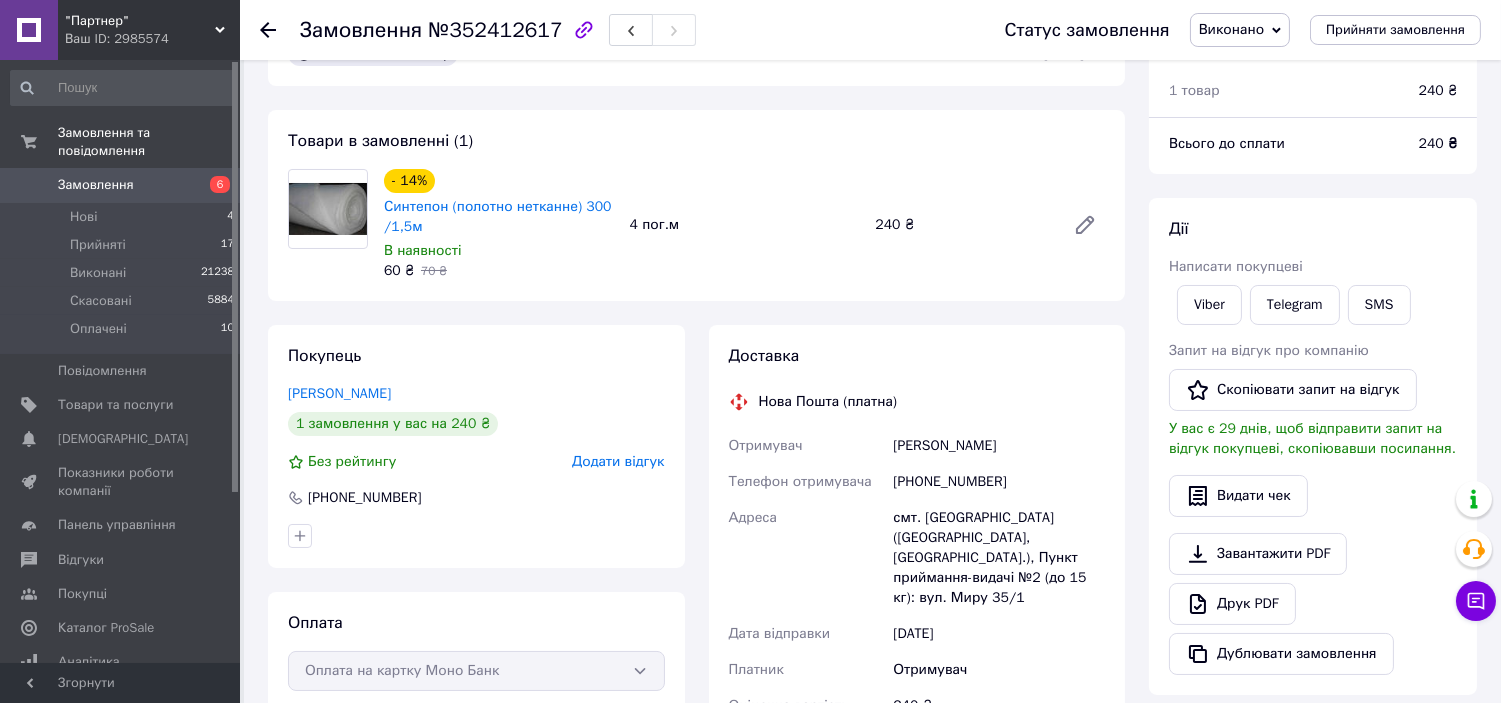 click on "Виконано" at bounding box center (1231, 29) 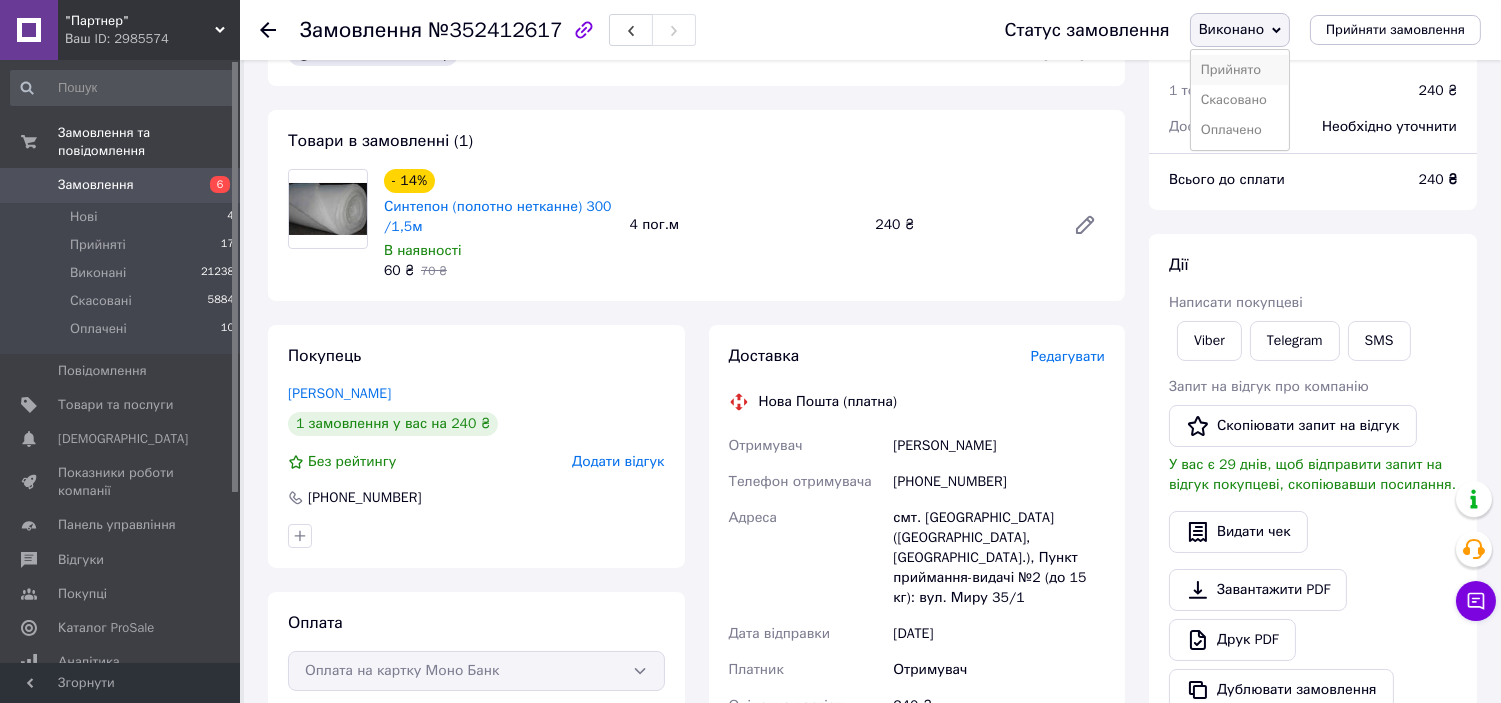 click on "Прийнято" at bounding box center [1240, 70] 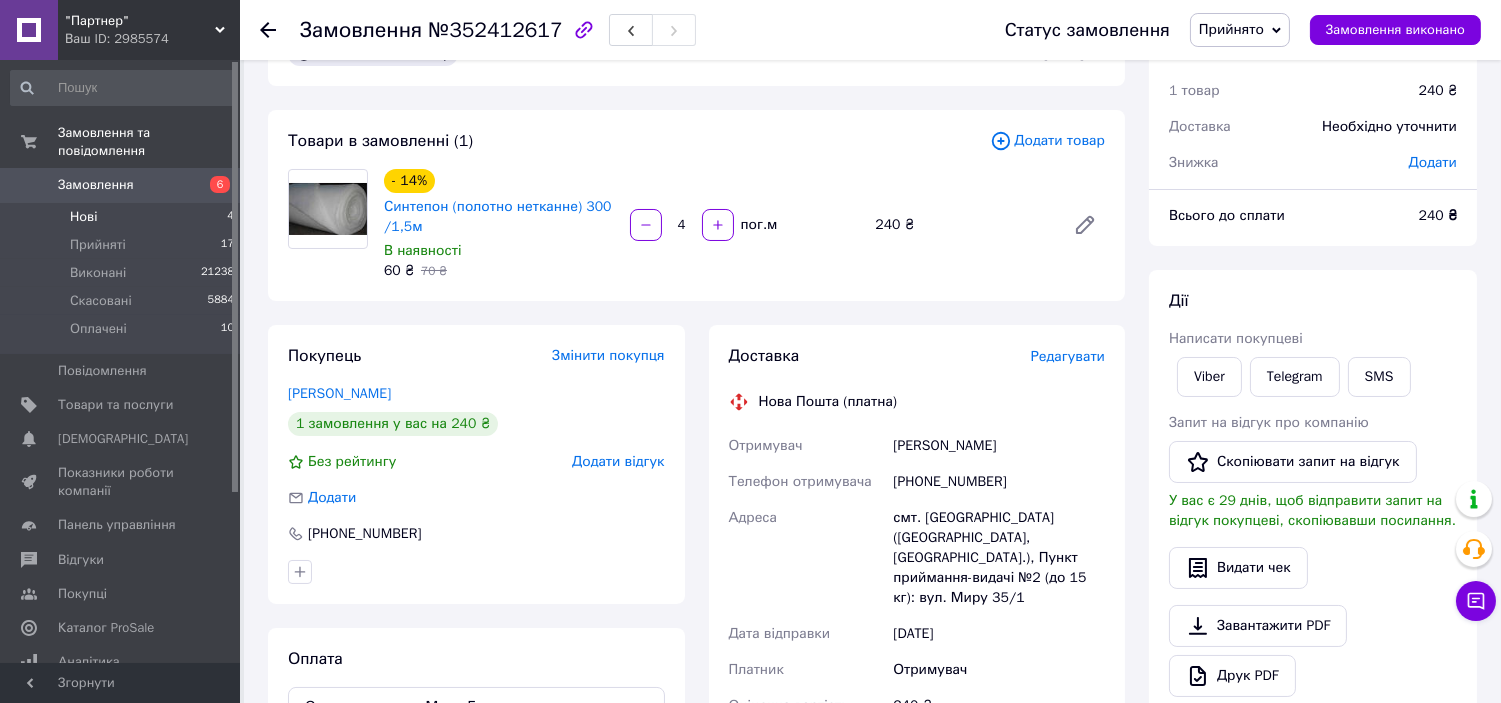click on "Нові 4" at bounding box center (123, 217) 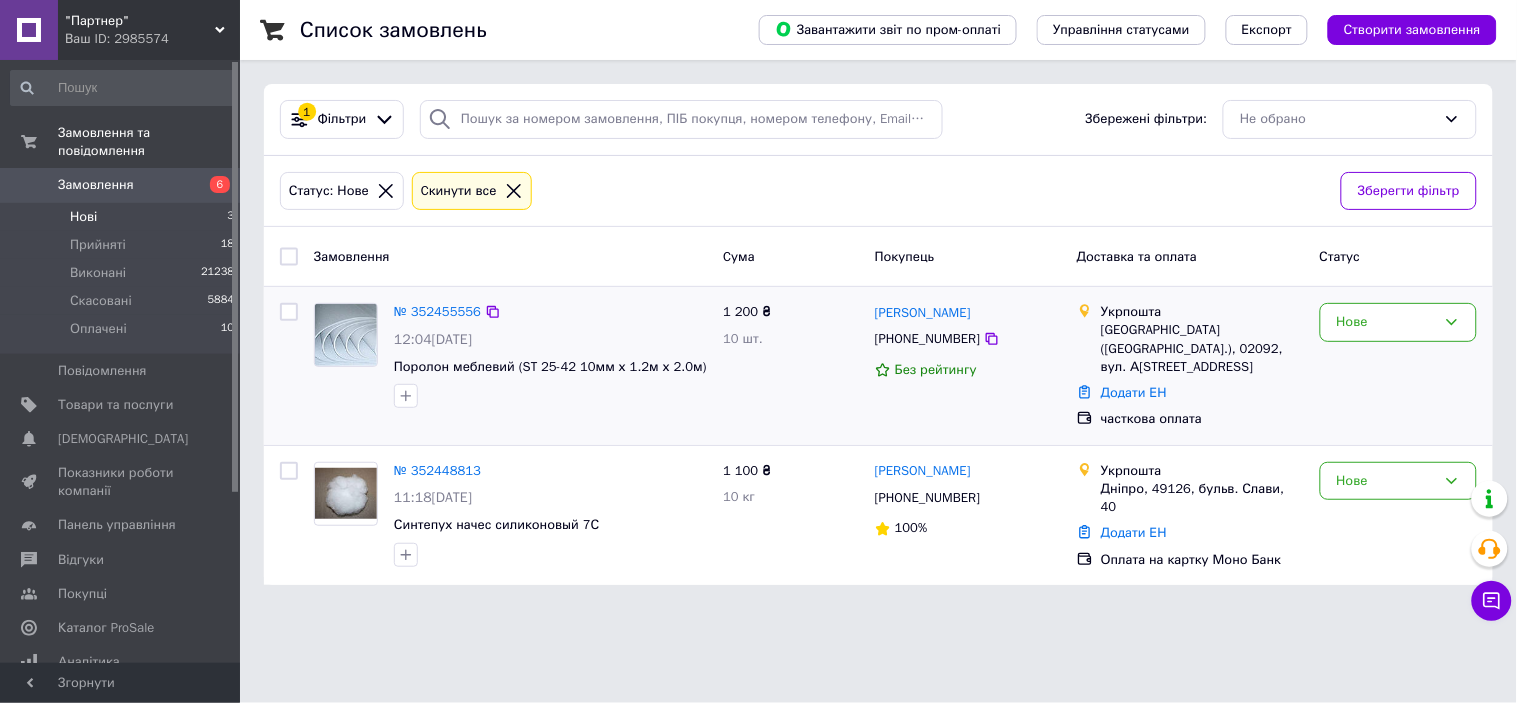 click on "Нове" at bounding box center [1398, 366] 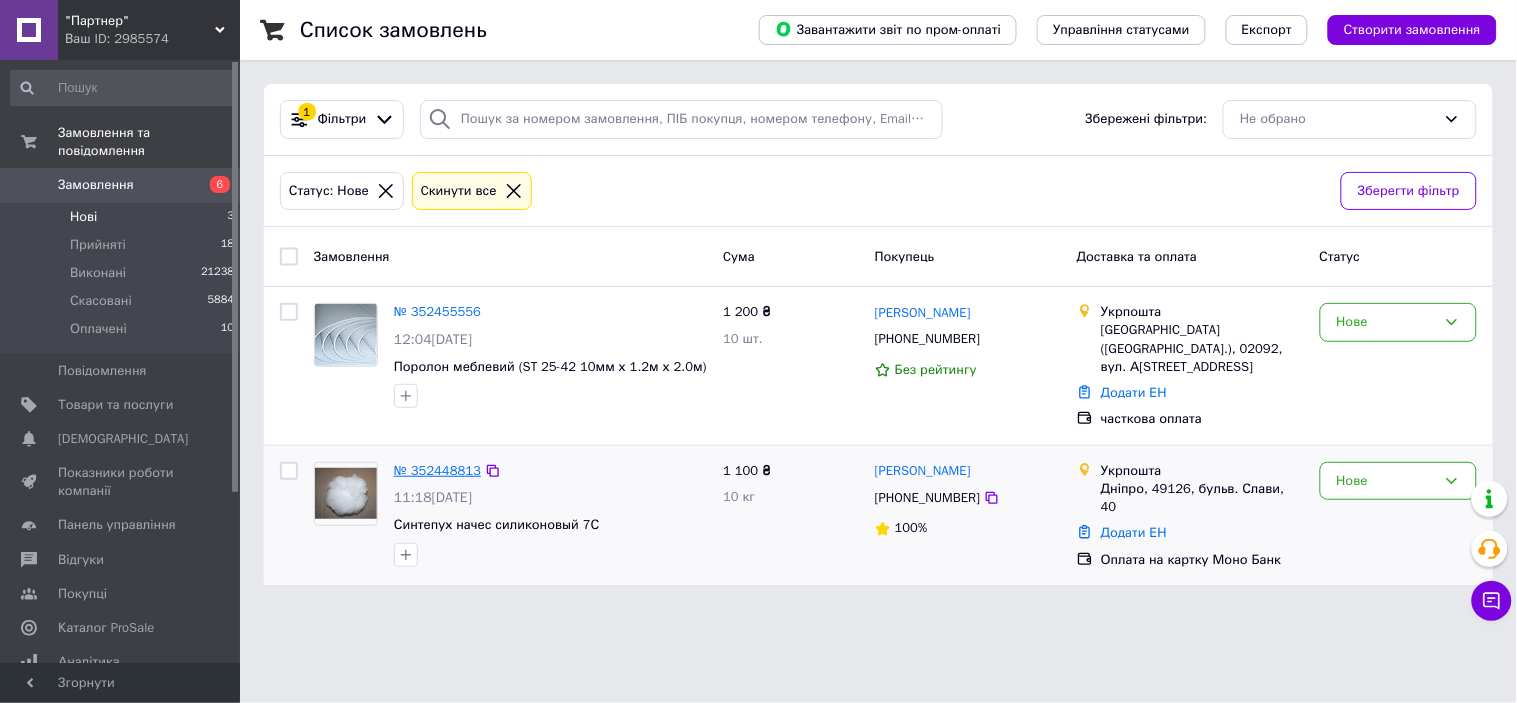 click on "№ 352448813" at bounding box center [437, 470] 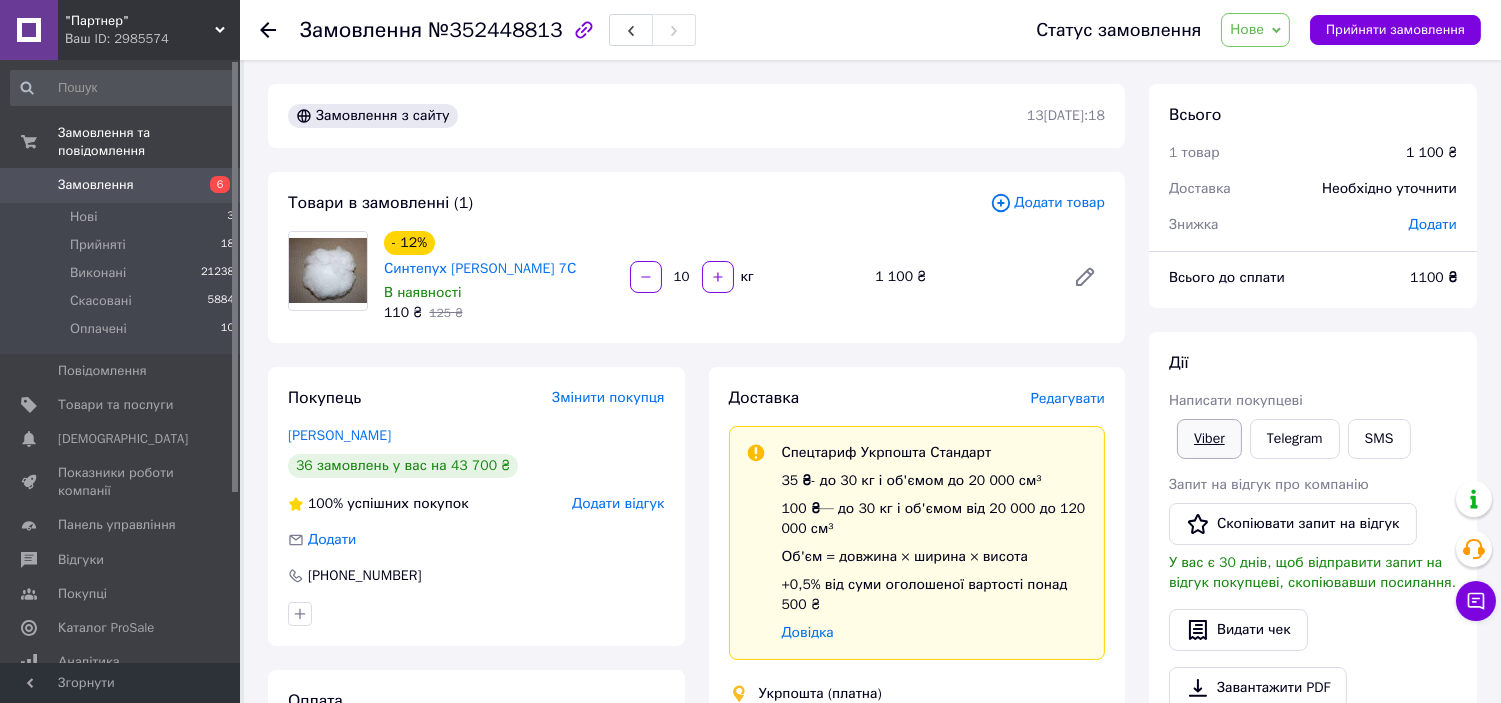 click on "Viber" at bounding box center (1209, 439) 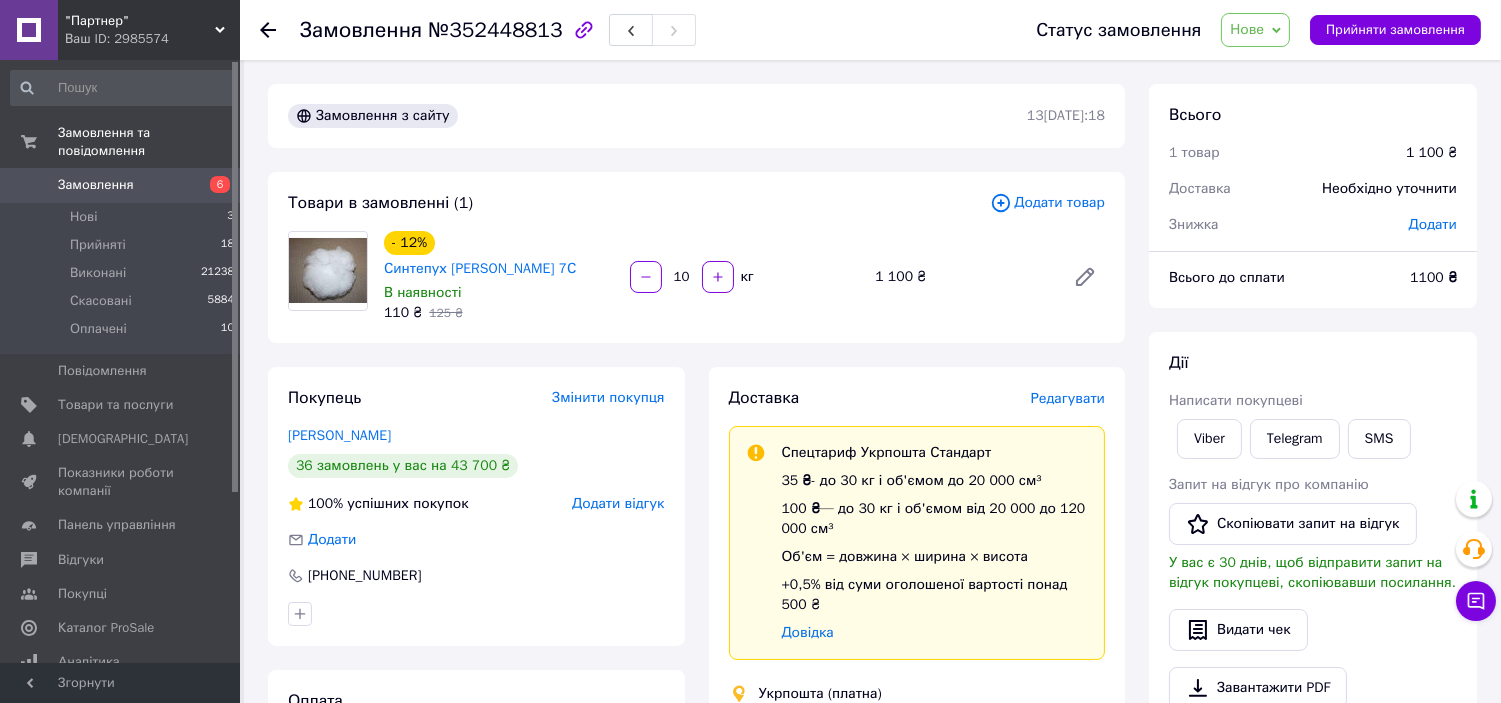 click on "Написати покупцеві" at bounding box center [1313, 401] 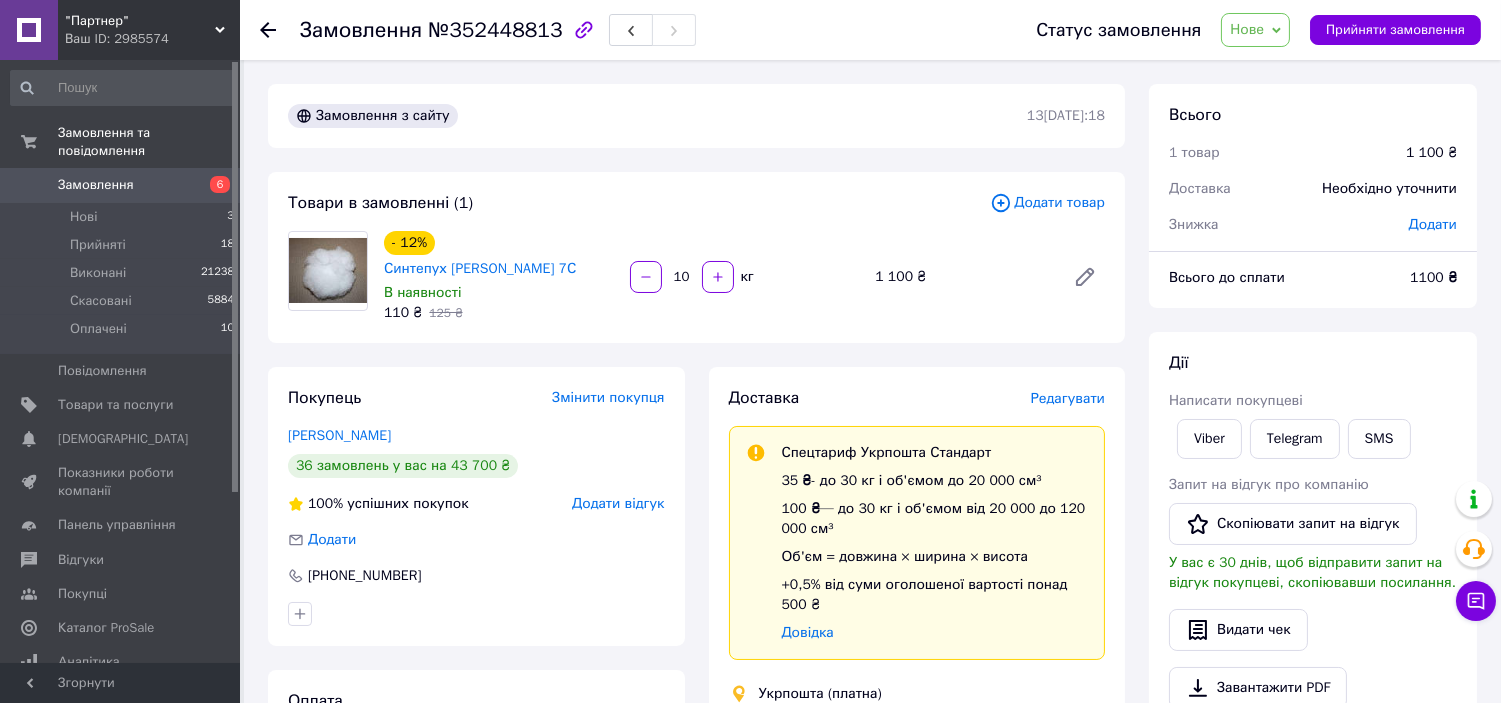 scroll, scrollTop: 333, scrollLeft: 0, axis: vertical 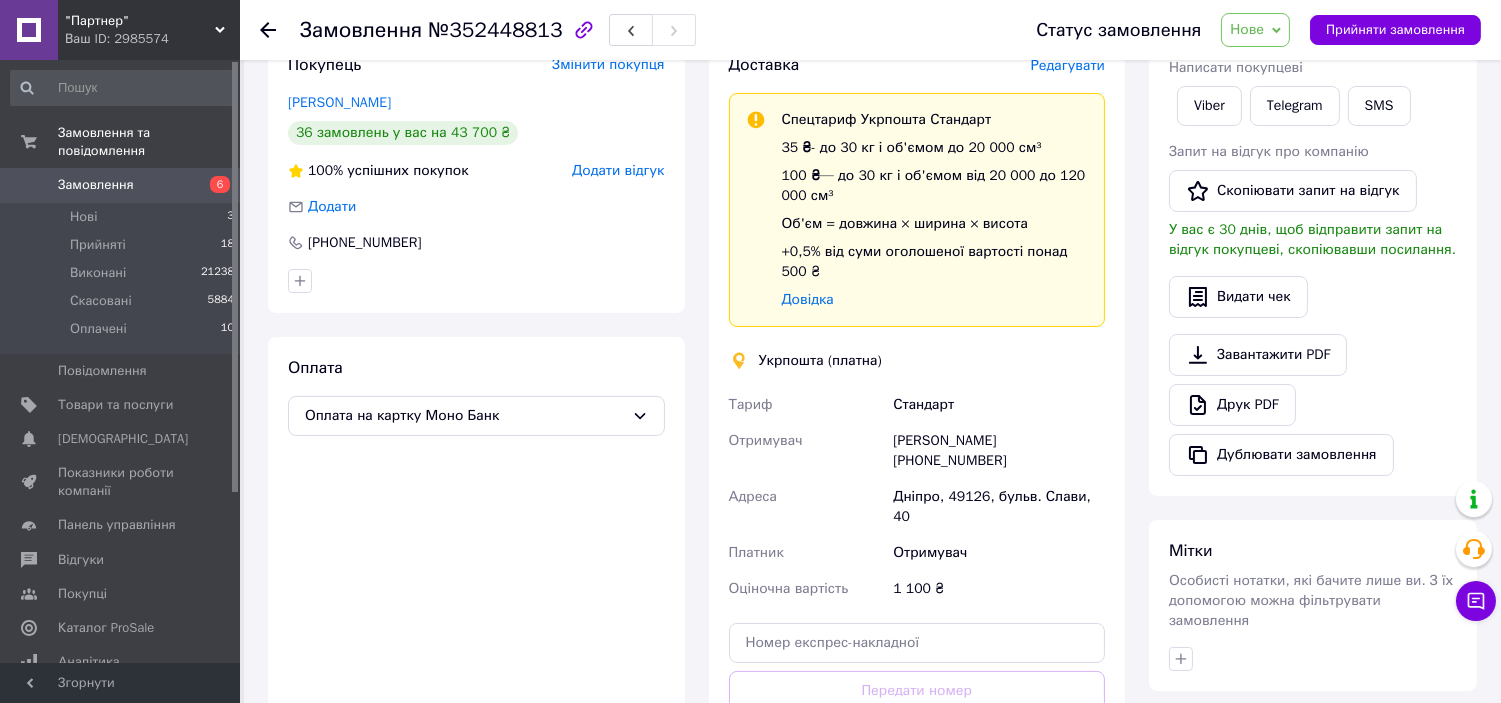 click on "Нове" at bounding box center (1255, 30) 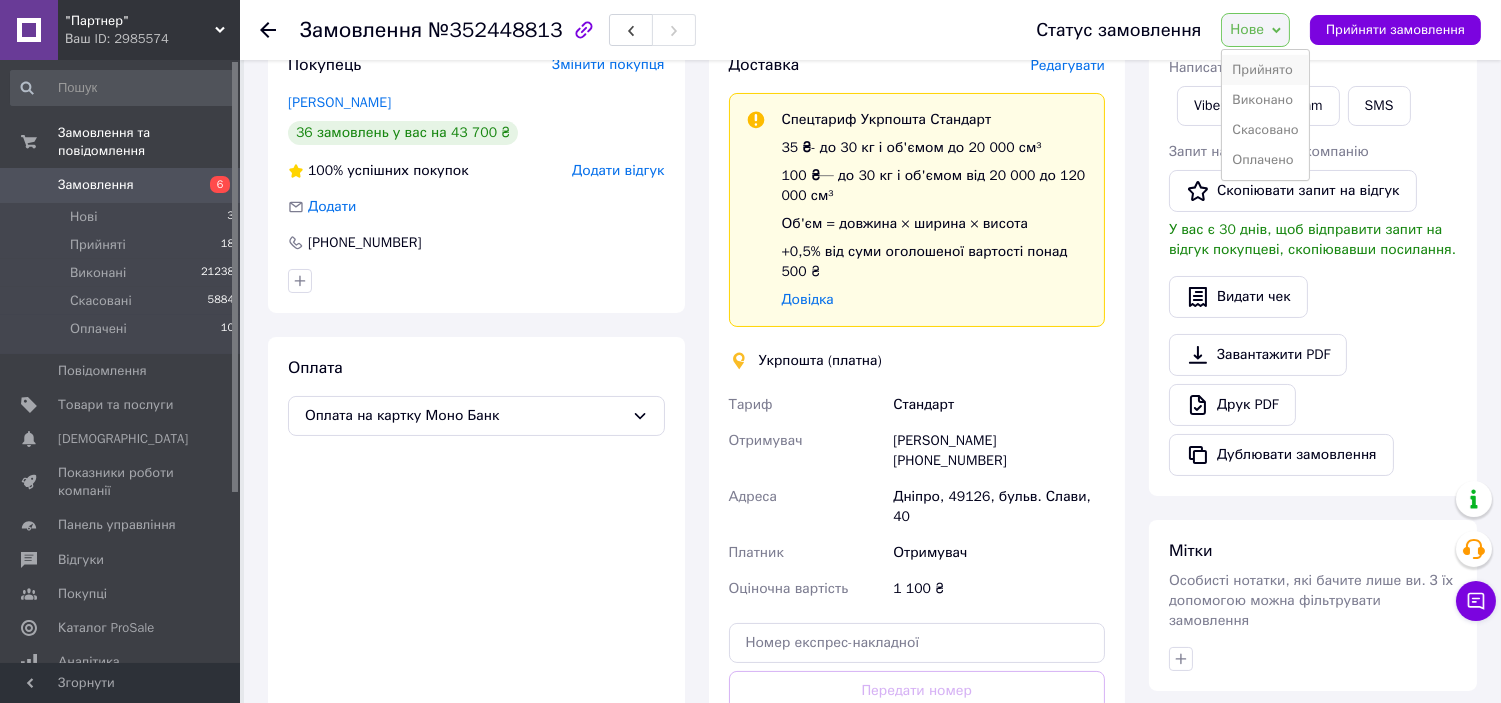 click on "Прийнято" at bounding box center [1265, 70] 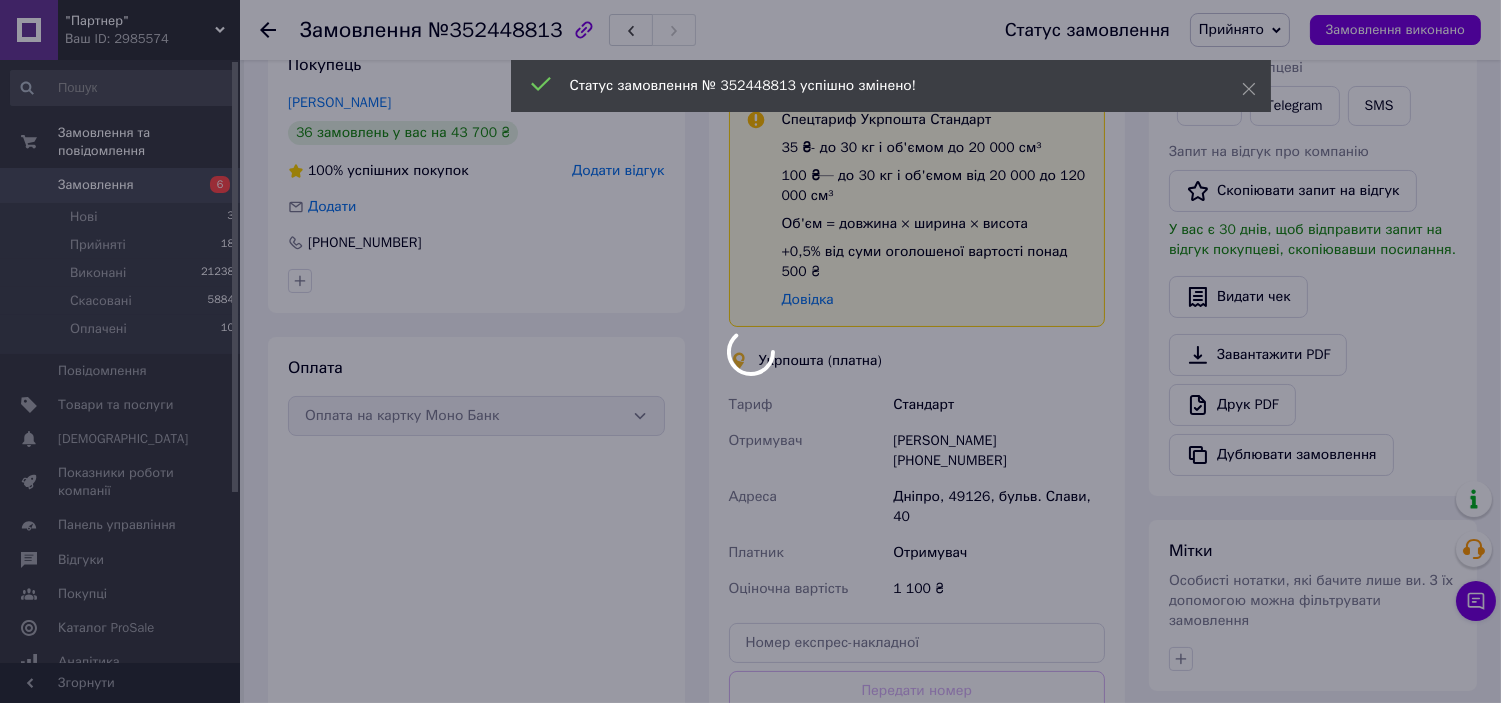 click on "Нові 3" at bounding box center (123, 217) 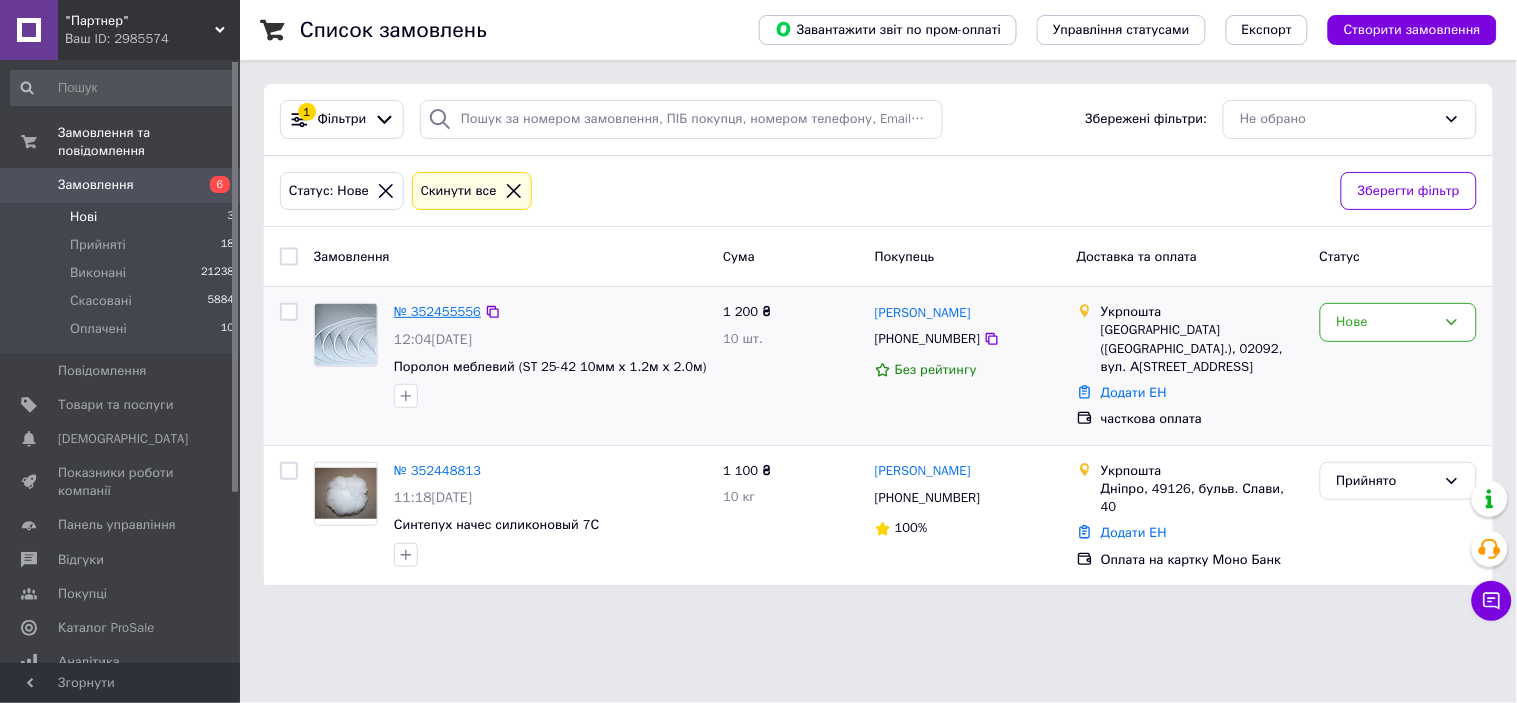 click on "№ 352455556" at bounding box center [437, 311] 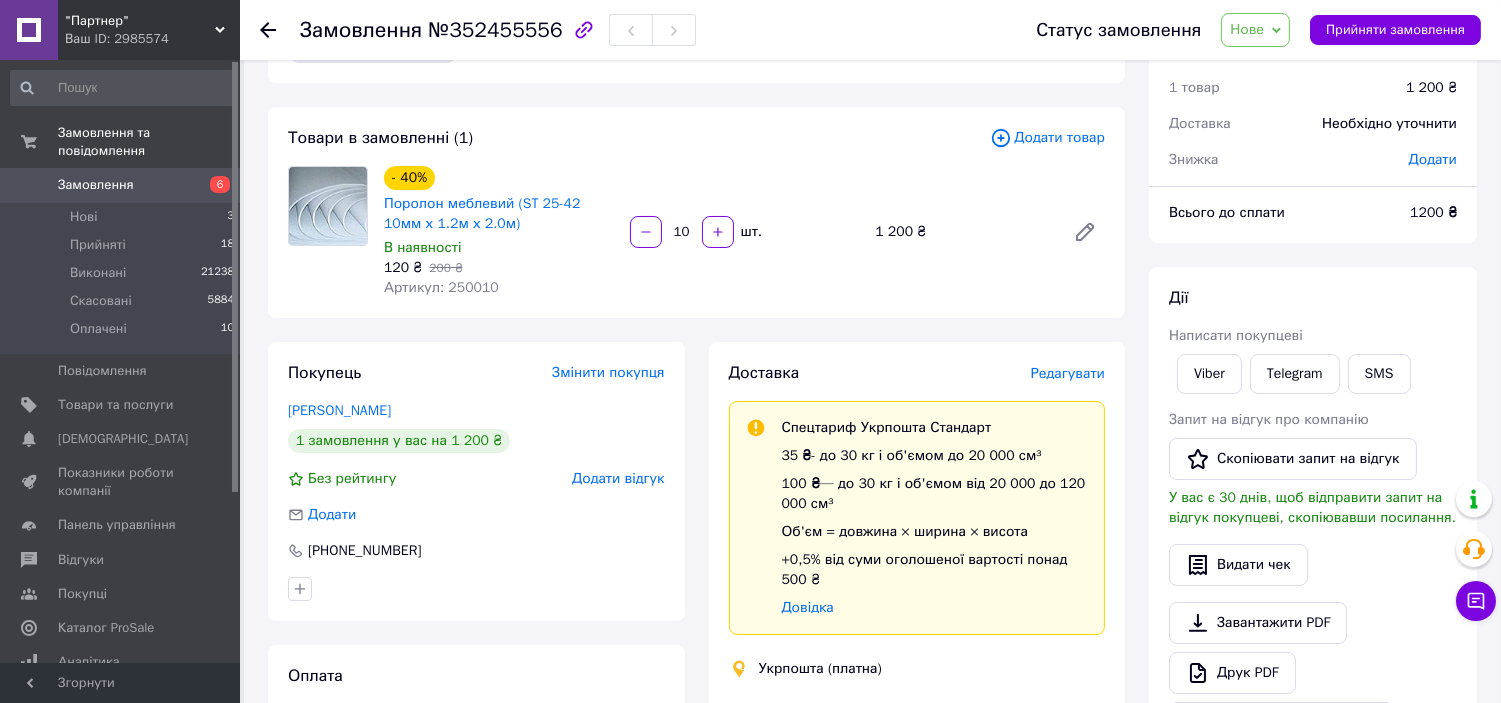 scroll, scrollTop: 0, scrollLeft: 0, axis: both 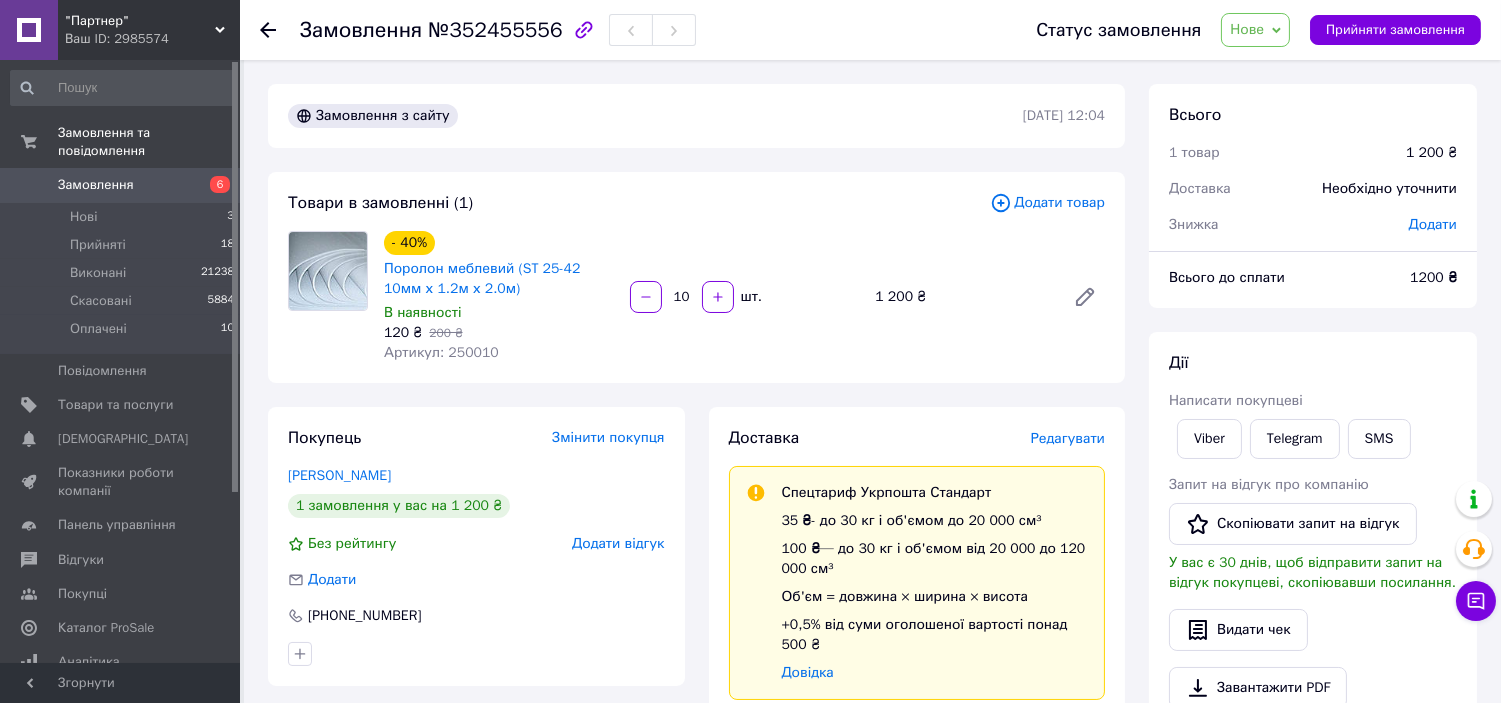 click on "[PERSON_NAME] покупцеві Viber Telegram SMS Запит на відгук про компанію   Скопіювати запит на відгук У вас є 30 днів, щоб відправити запит на відгук покупцеві, скопіювавши посилання.   Видати чек   Завантажити PDF   Друк PDF   Дублювати замовлення" at bounding box center (1313, 580) 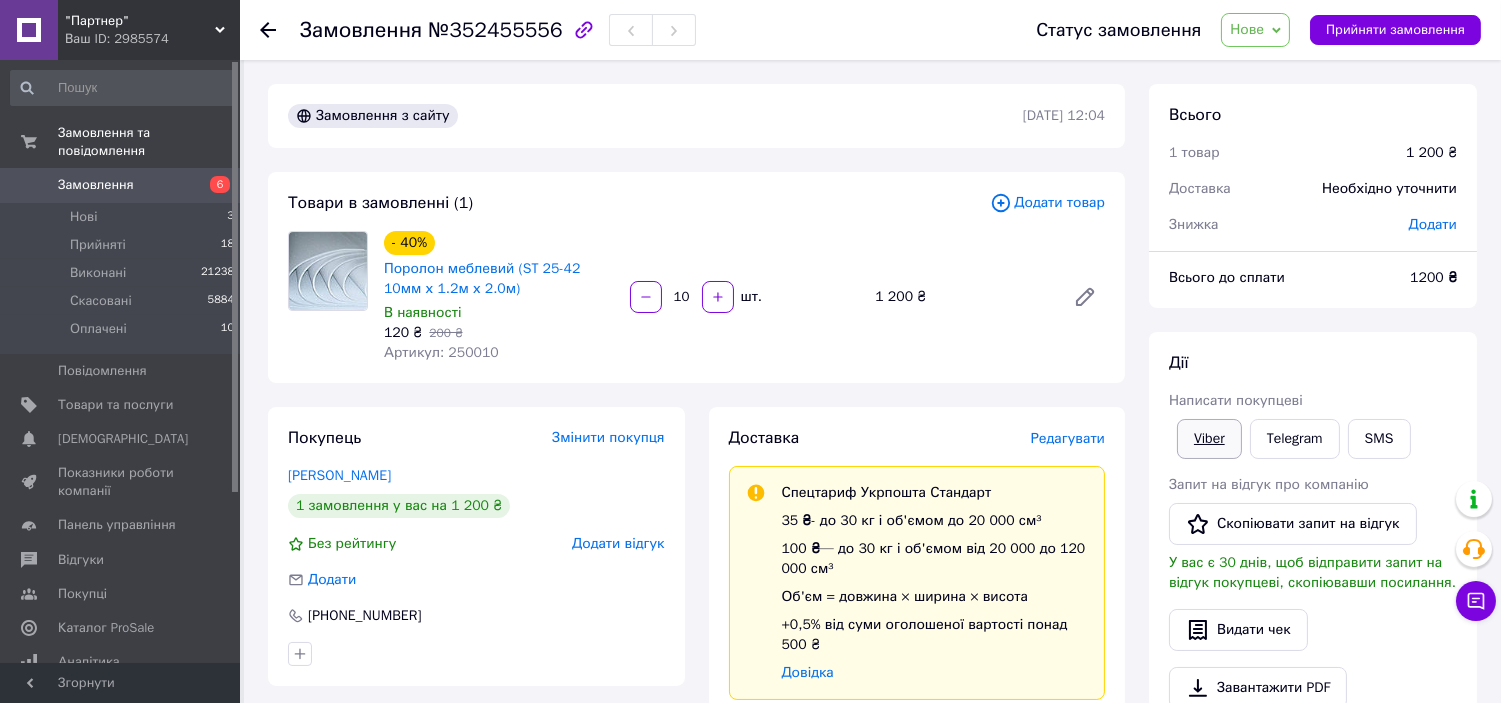 click on "Viber" at bounding box center [1209, 439] 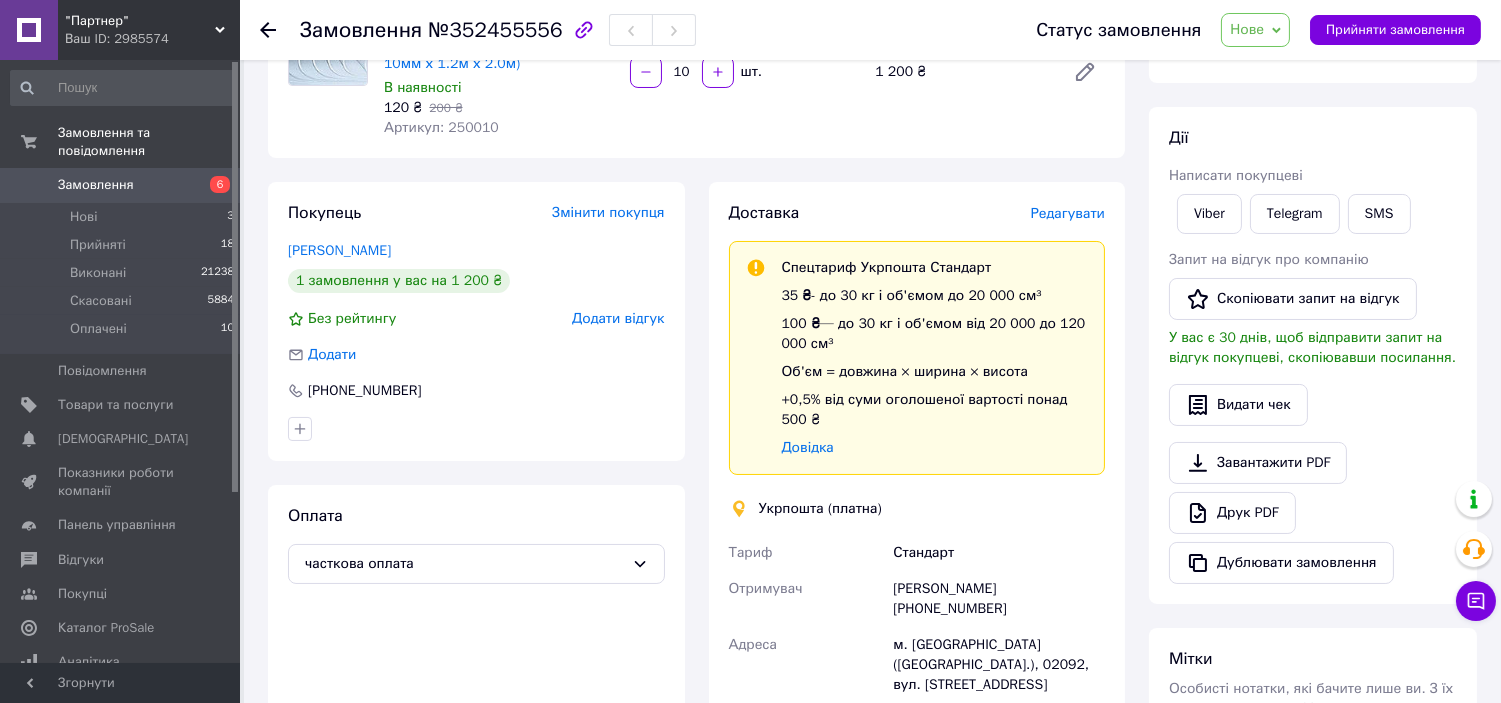 scroll, scrollTop: 333, scrollLeft: 0, axis: vertical 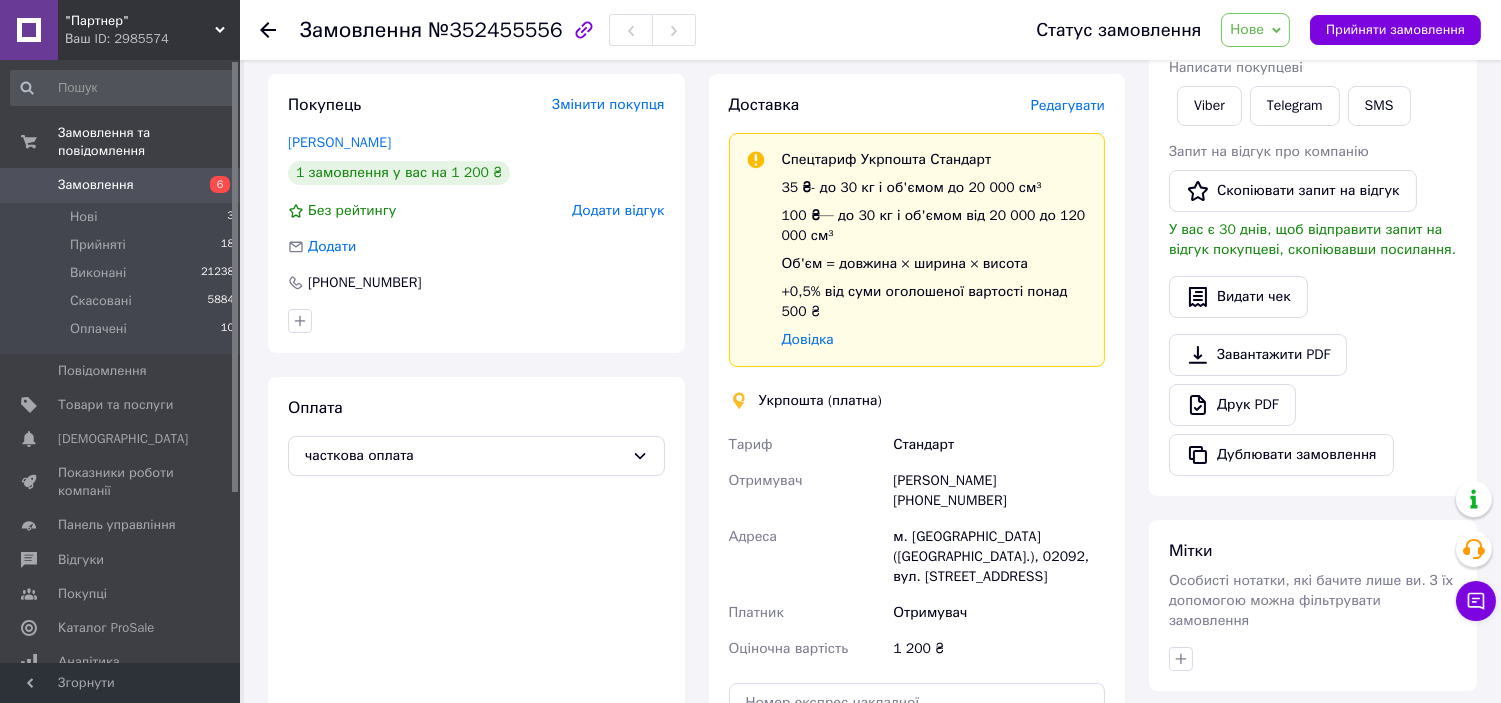 click on "Нове" at bounding box center [1247, 29] 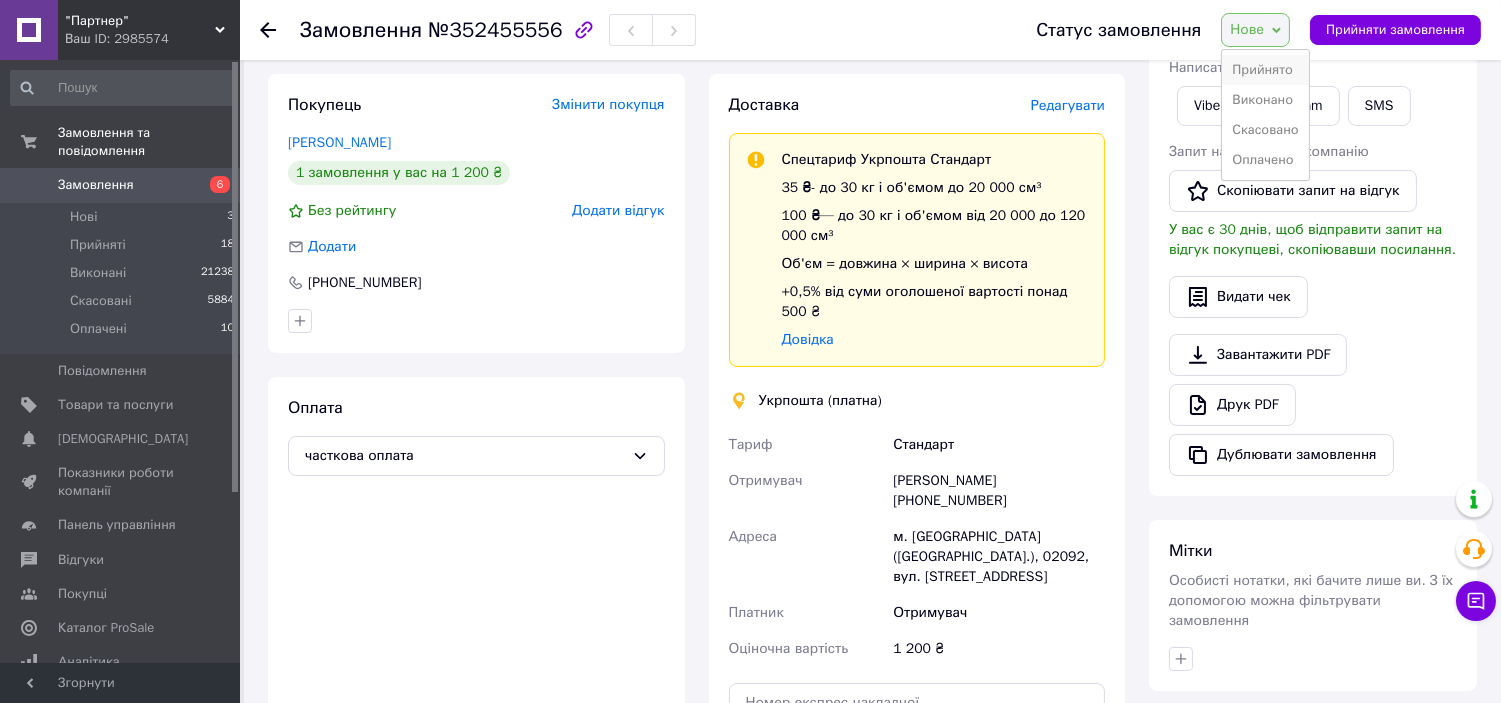 click on "Прийнято" at bounding box center (1265, 70) 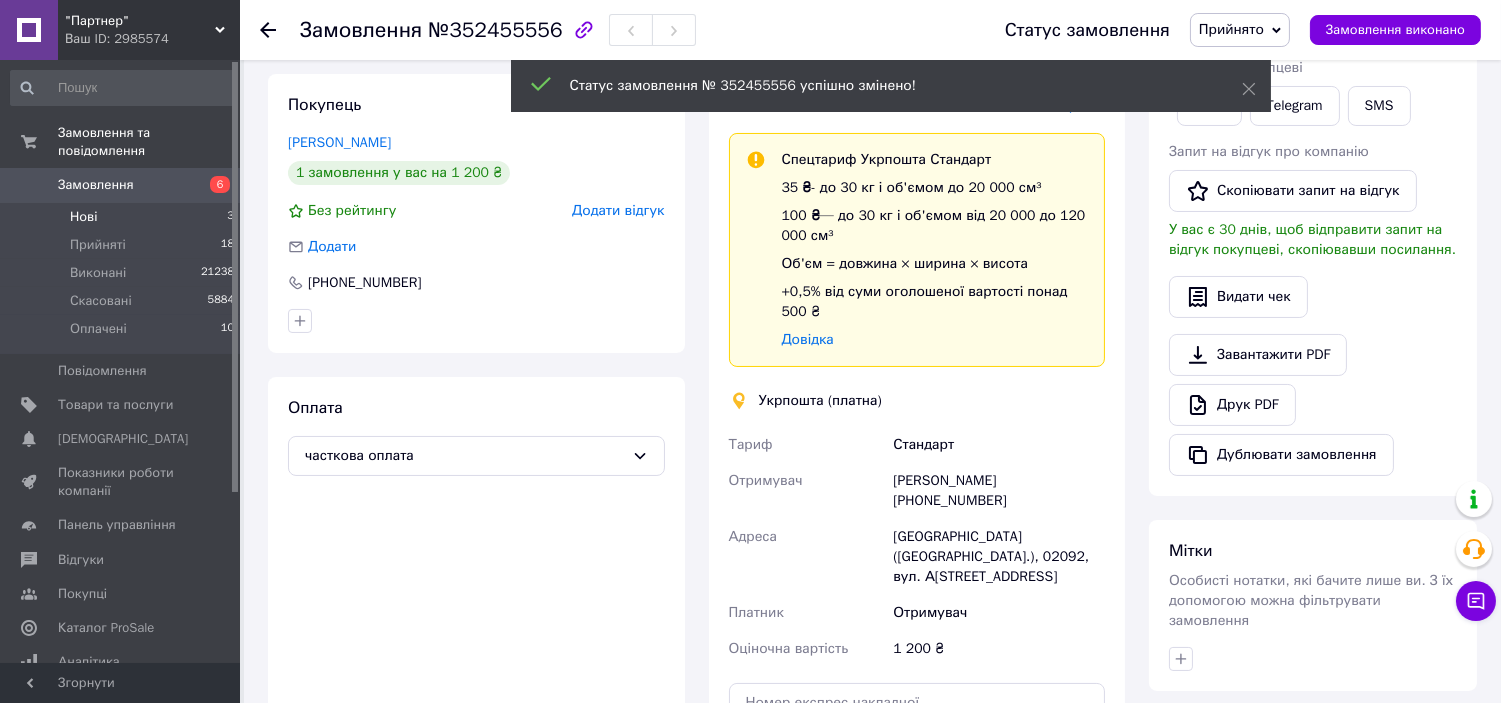 click on "Нові 3" at bounding box center (123, 217) 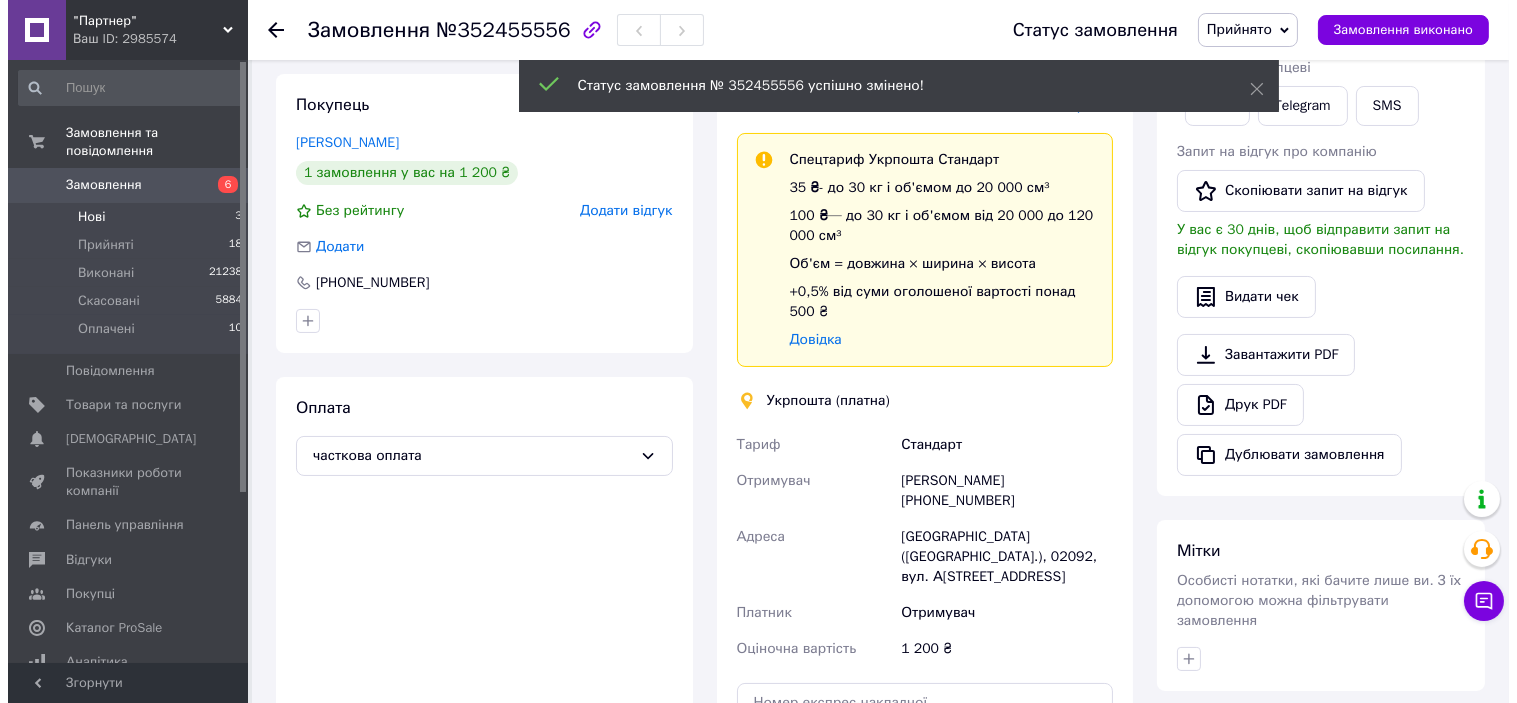 scroll, scrollTop: 0, scrollLeft: 0, axis: both 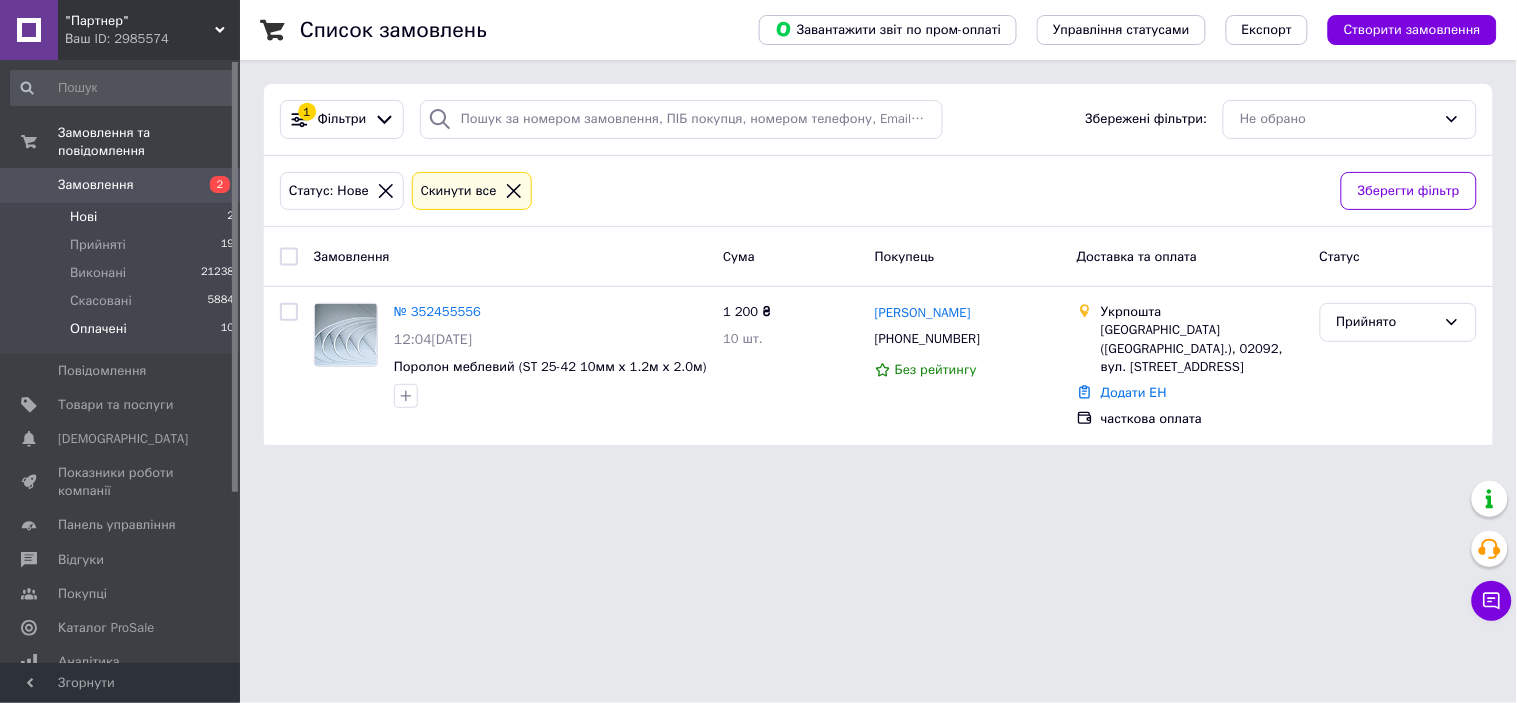 click on "Оплачені 10" at bounding box center [123, 334] 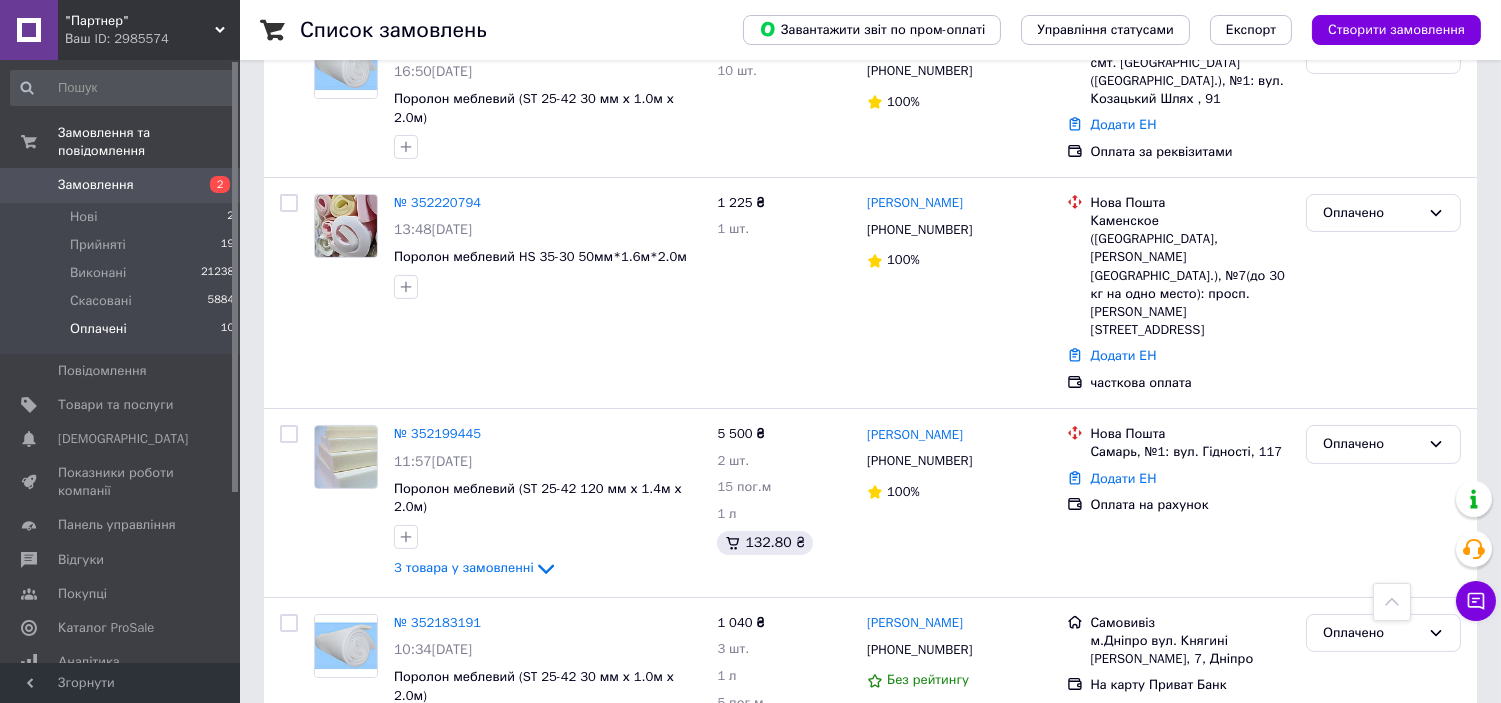 scroll, scrollTop: 0, scrollLeft: 0, axis: both 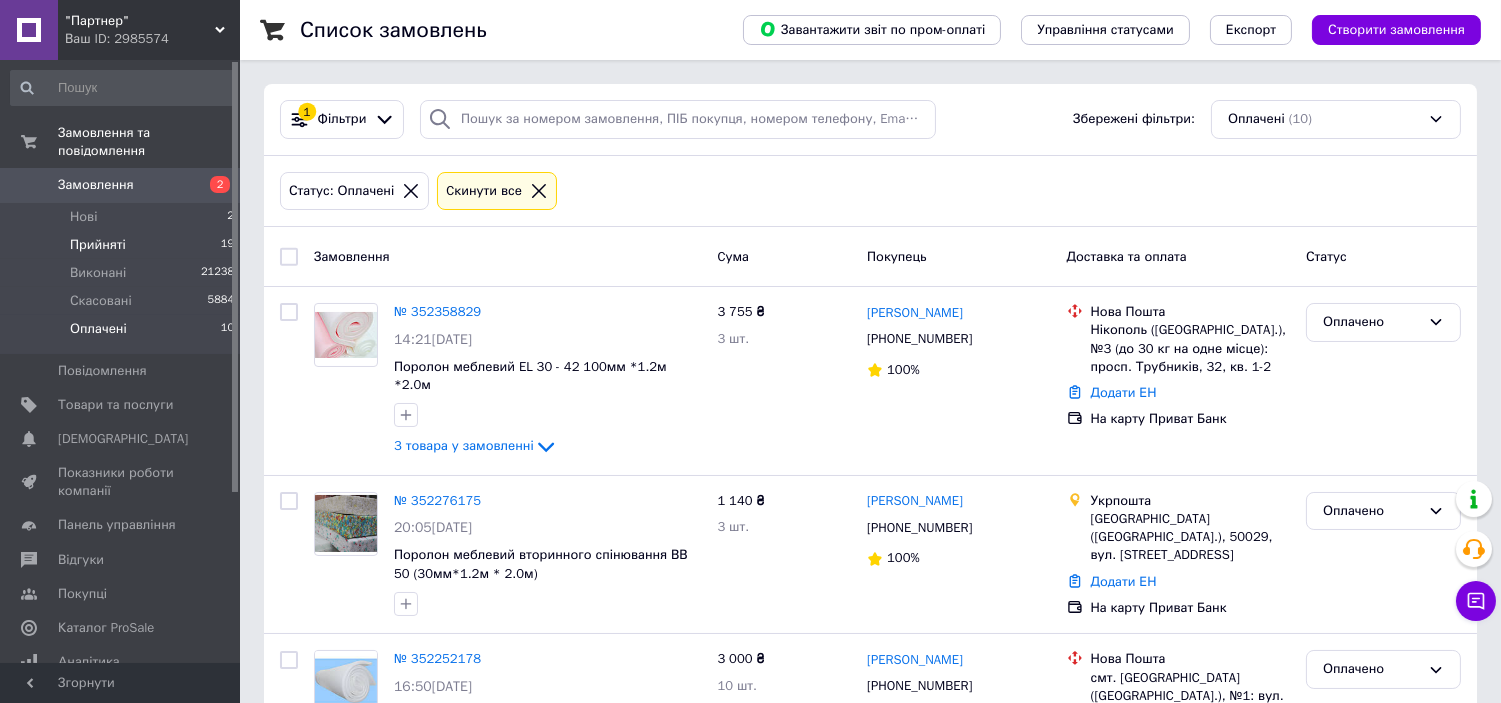 click on "Прийняті" at bounding box center (98, 245) 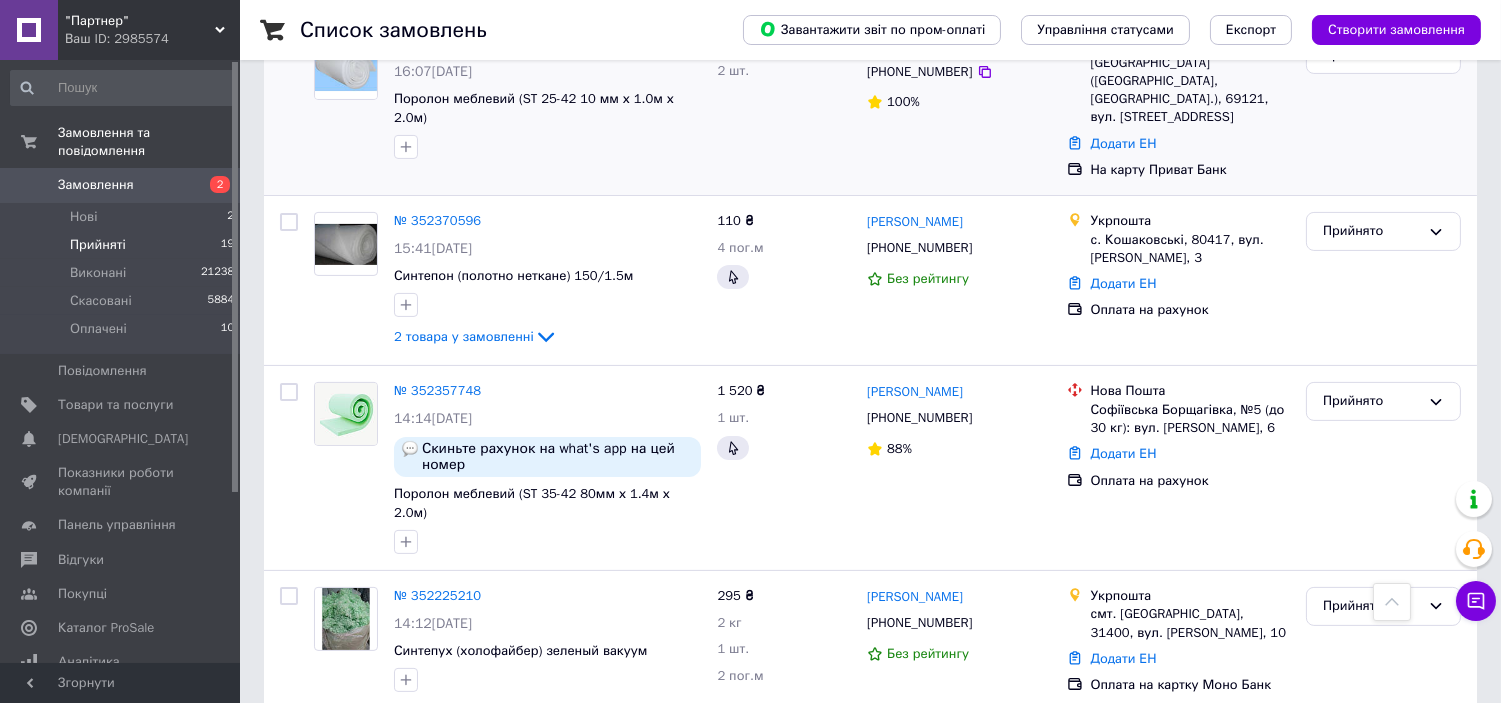 scroll, scrollTop: 1000, scrollLeft: 0, axis: vertical 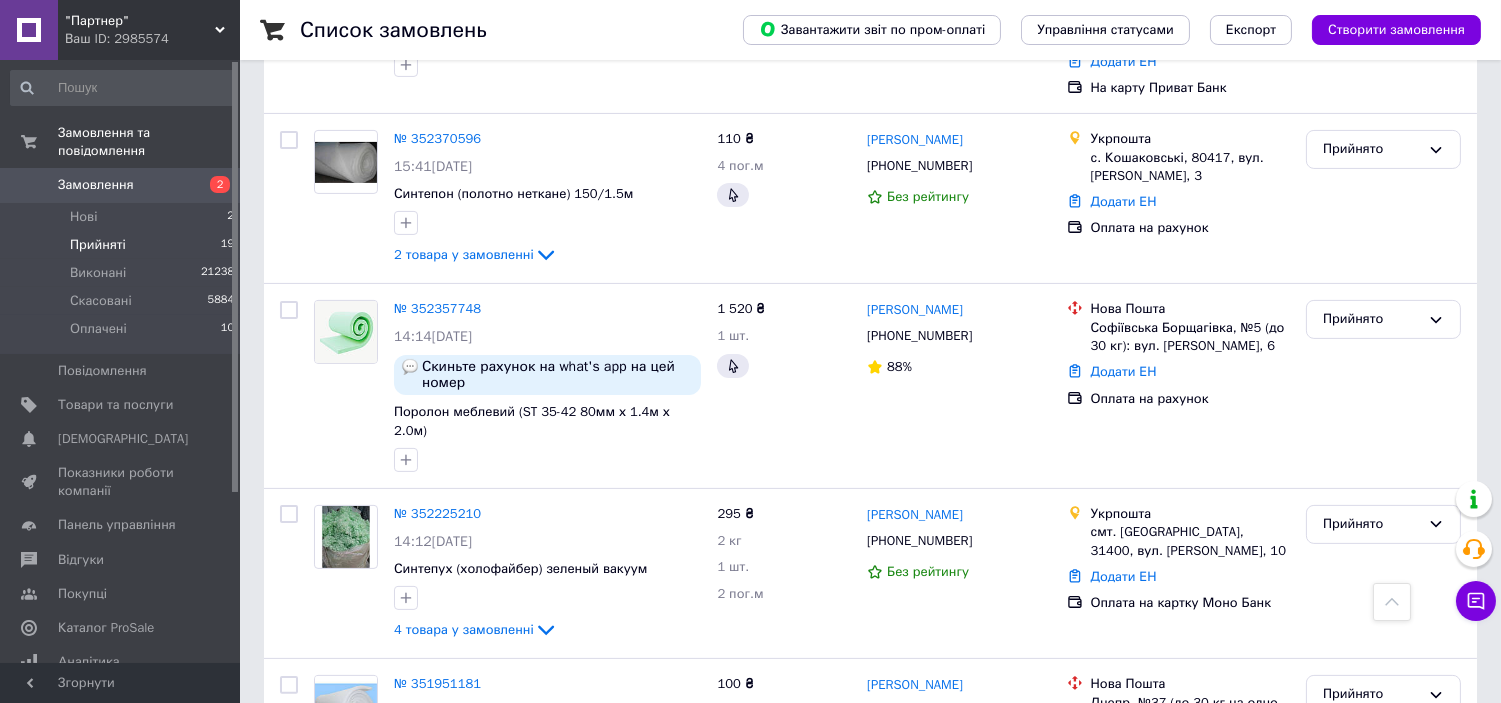 click on "№ 352357748" at bounding box center (437, 308) 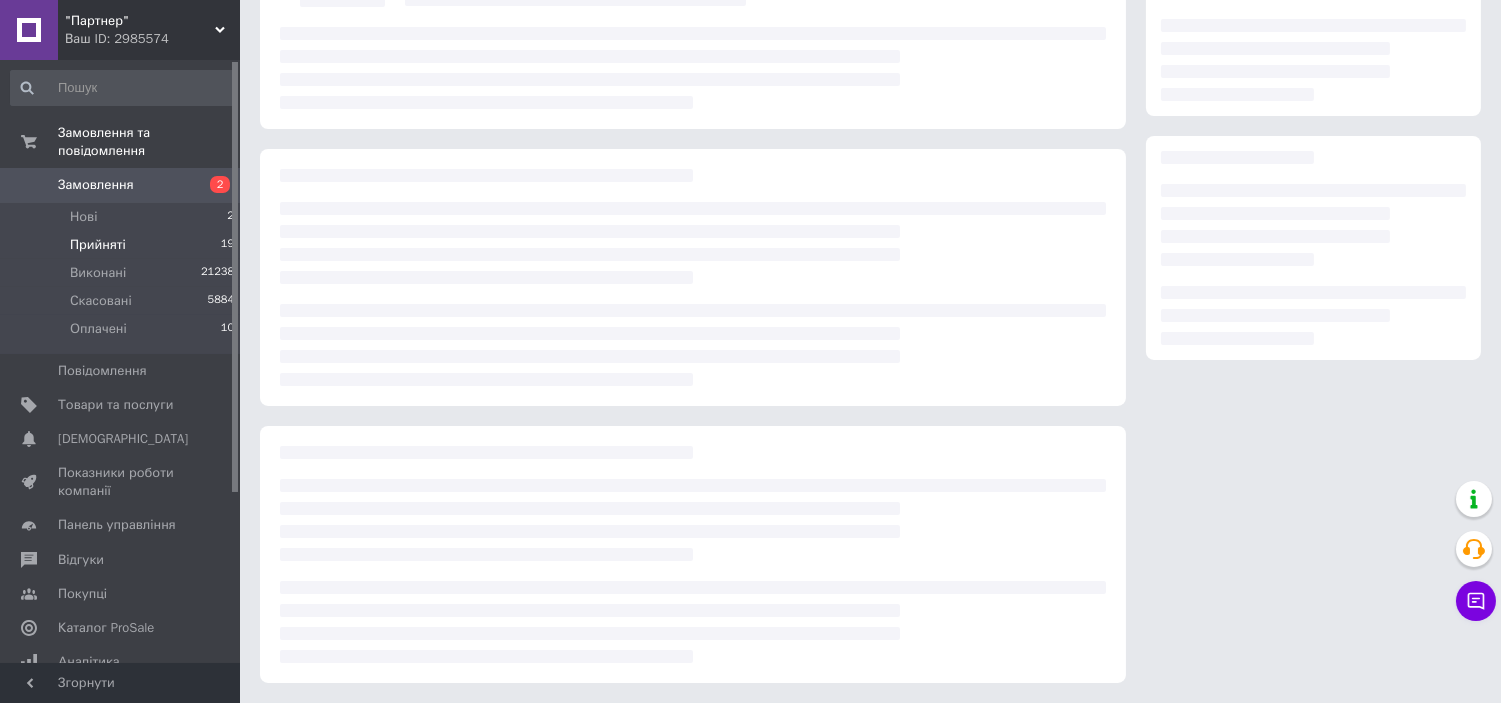 scroll, scrollTop: 0, scrollLeft: 0, axis: both 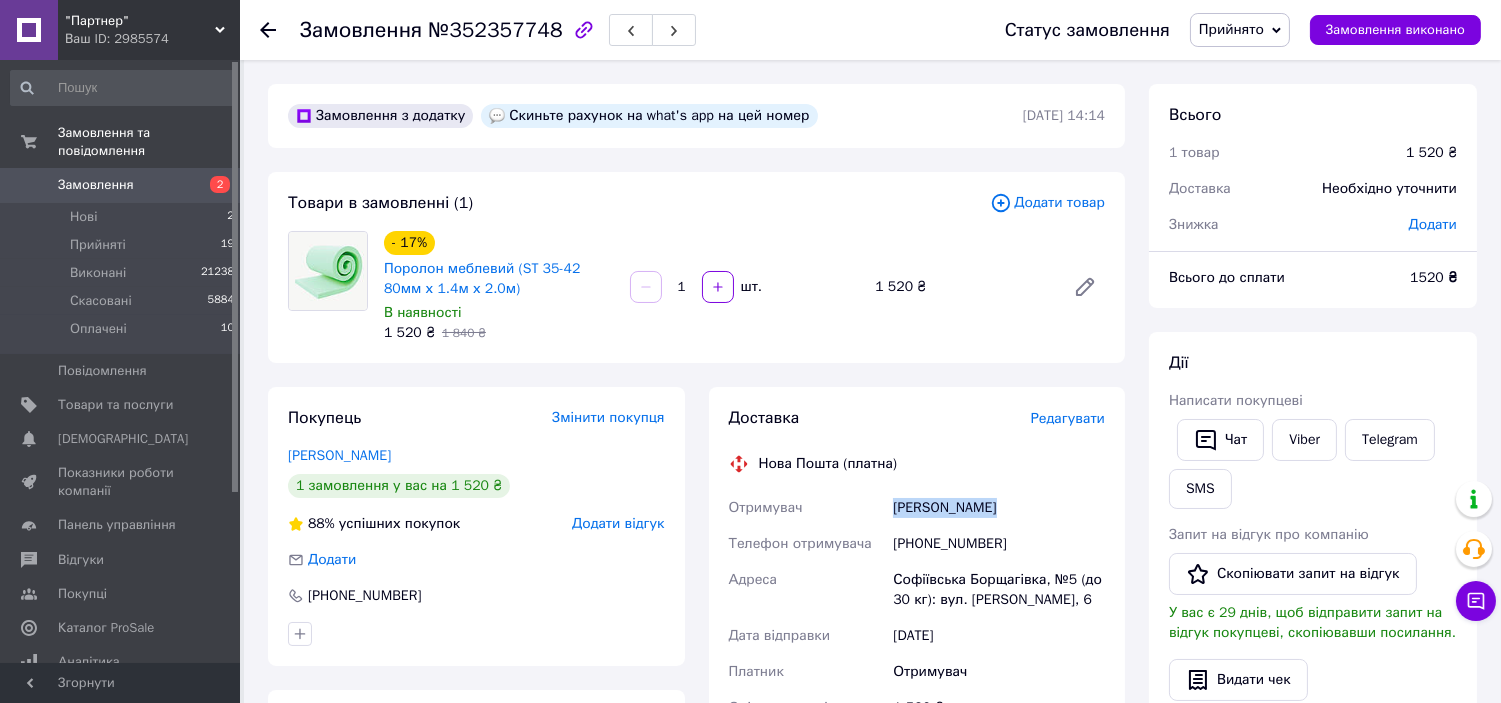 drag, startPoint x: 885, startPoint y: 511, endPoint x: 1000, endPoint y: 505, distance: 115.15642 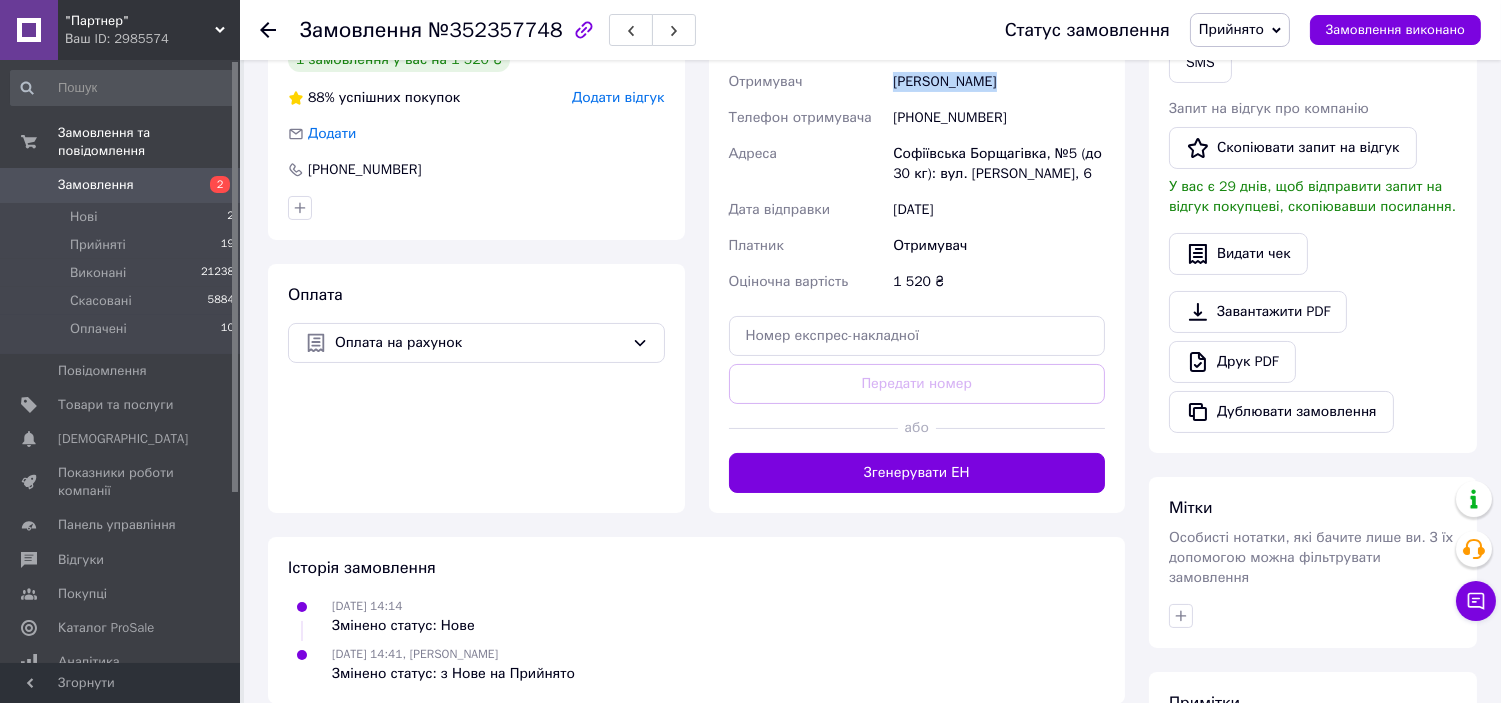 scroll, scrollTop: 333, scrollLeft: 0, axis: vertical 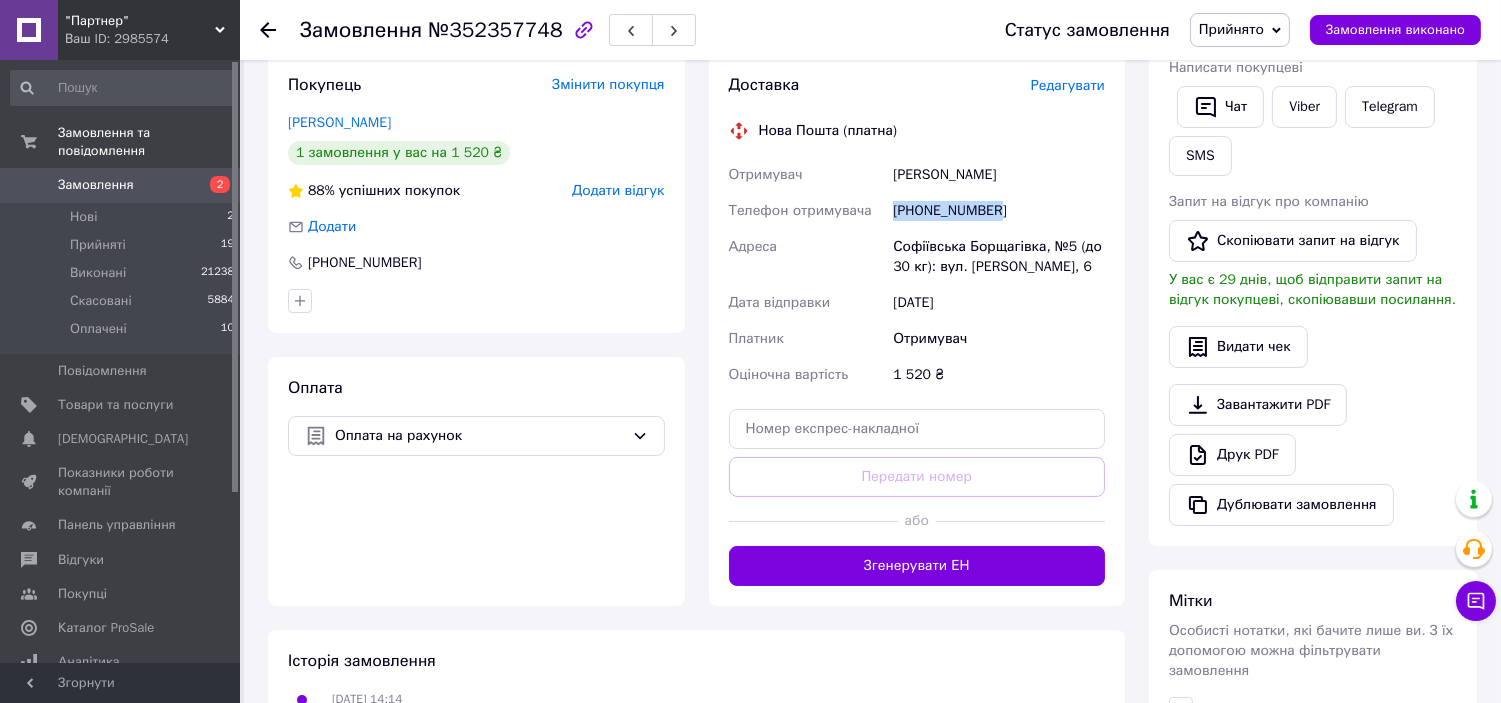 drag, startPoint x: 891, startPoint y: 212, endPoint x: 1004, endPoint y: 211, distance: 113.004425 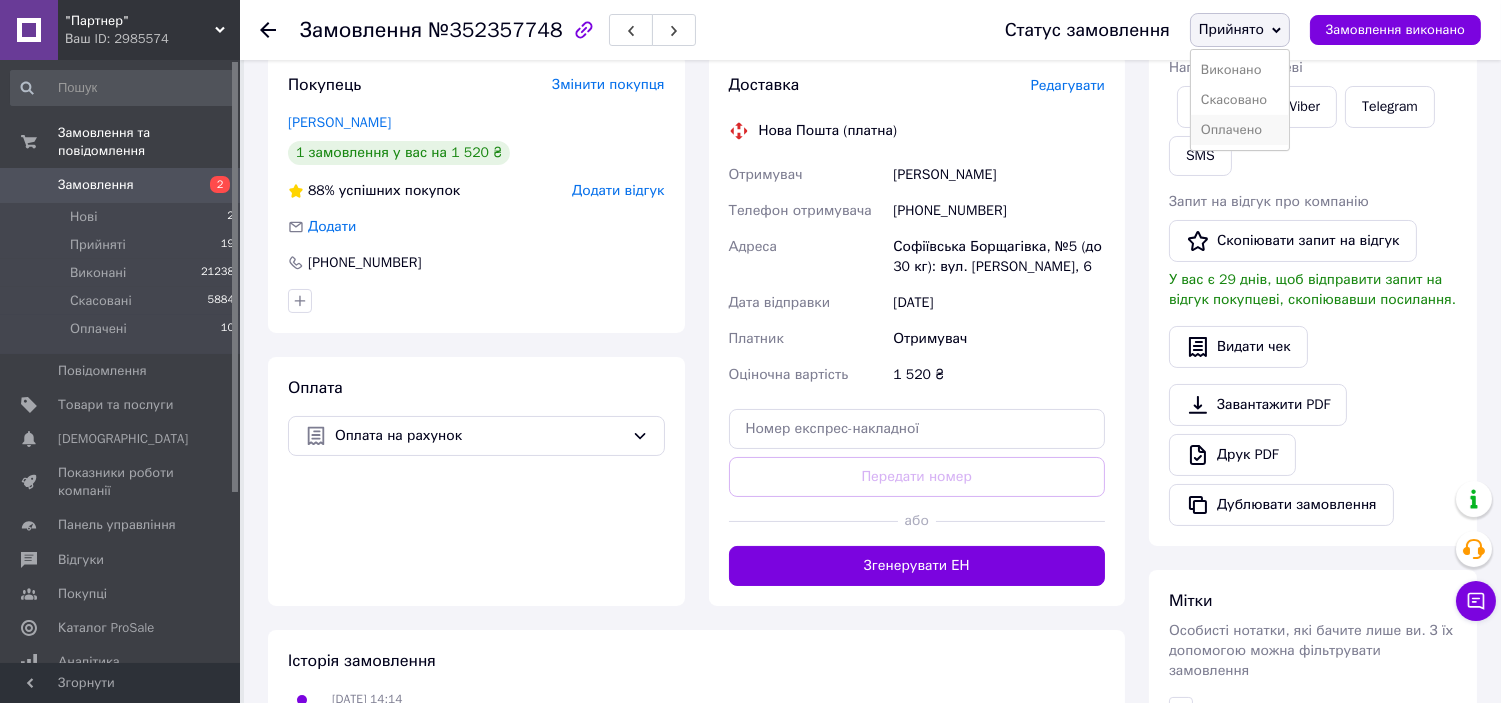 click on "Оплачено" at bounding box center (1240, 130) 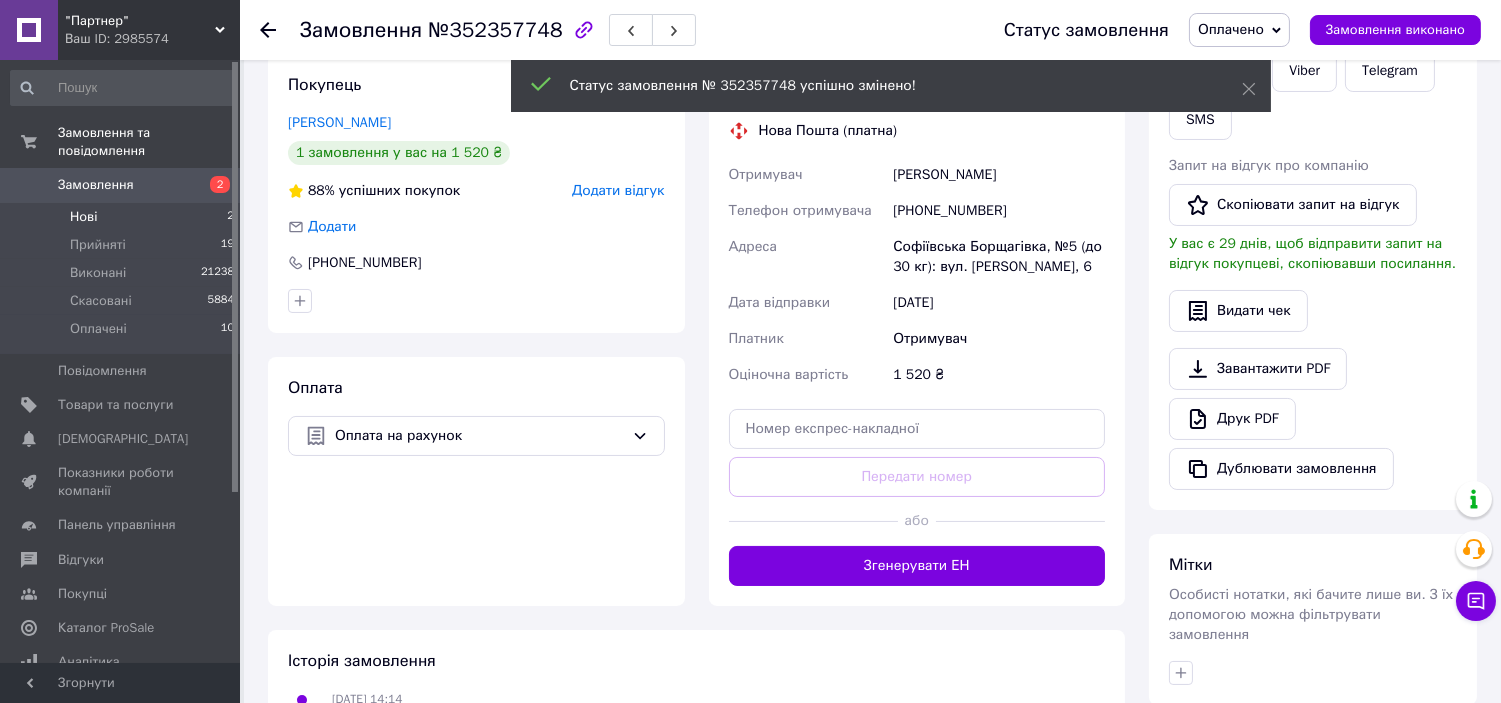 click on "Нові 2" at bounding box center [123, 217] 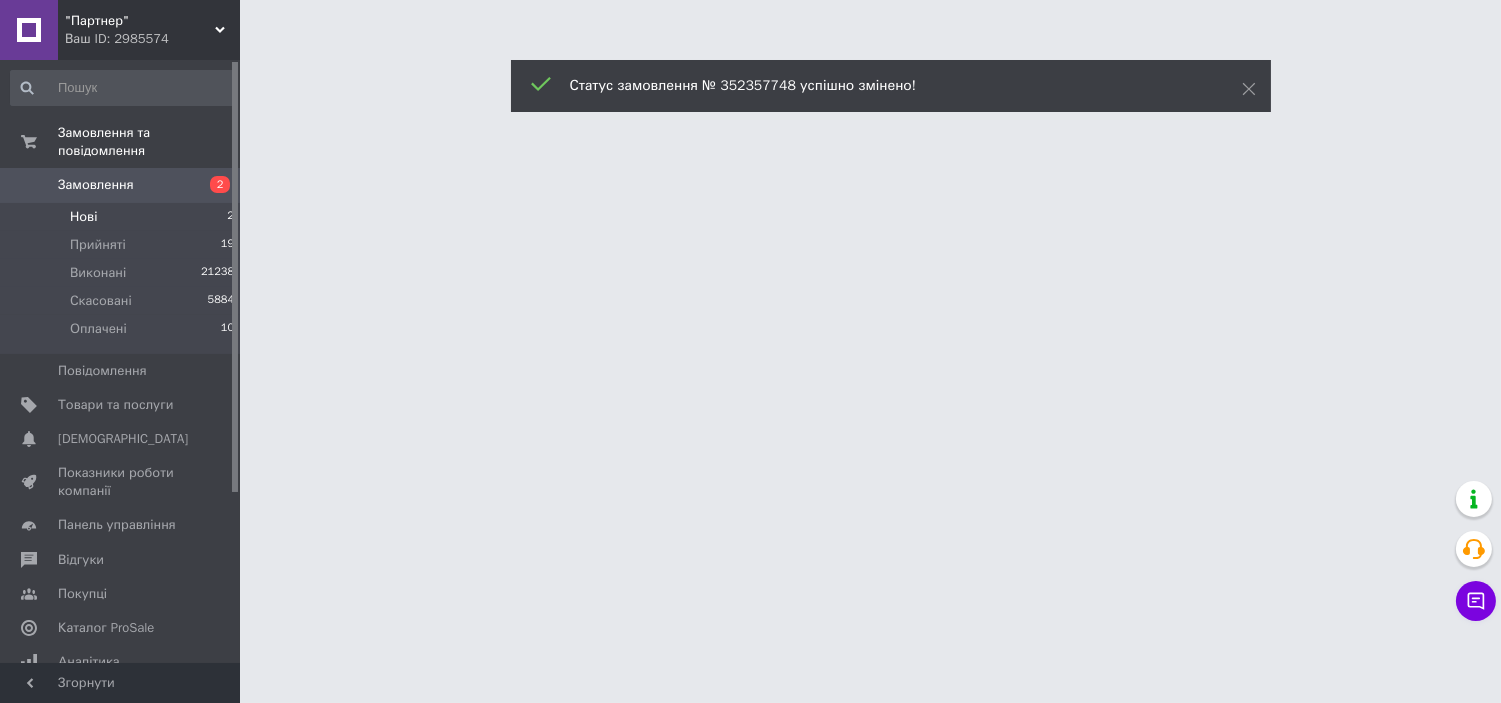 scroll, scrollTop: 0, scrollLeft: 0, axis: both 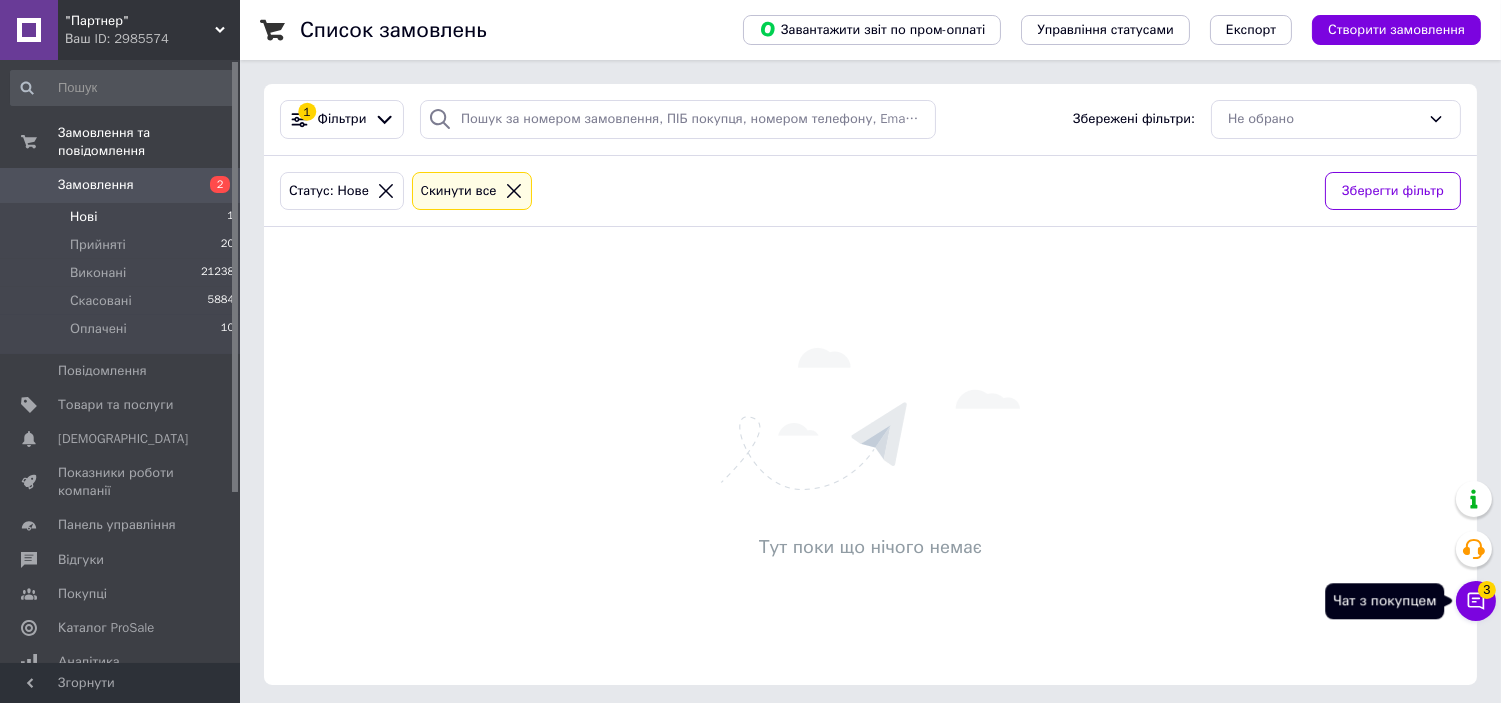 click 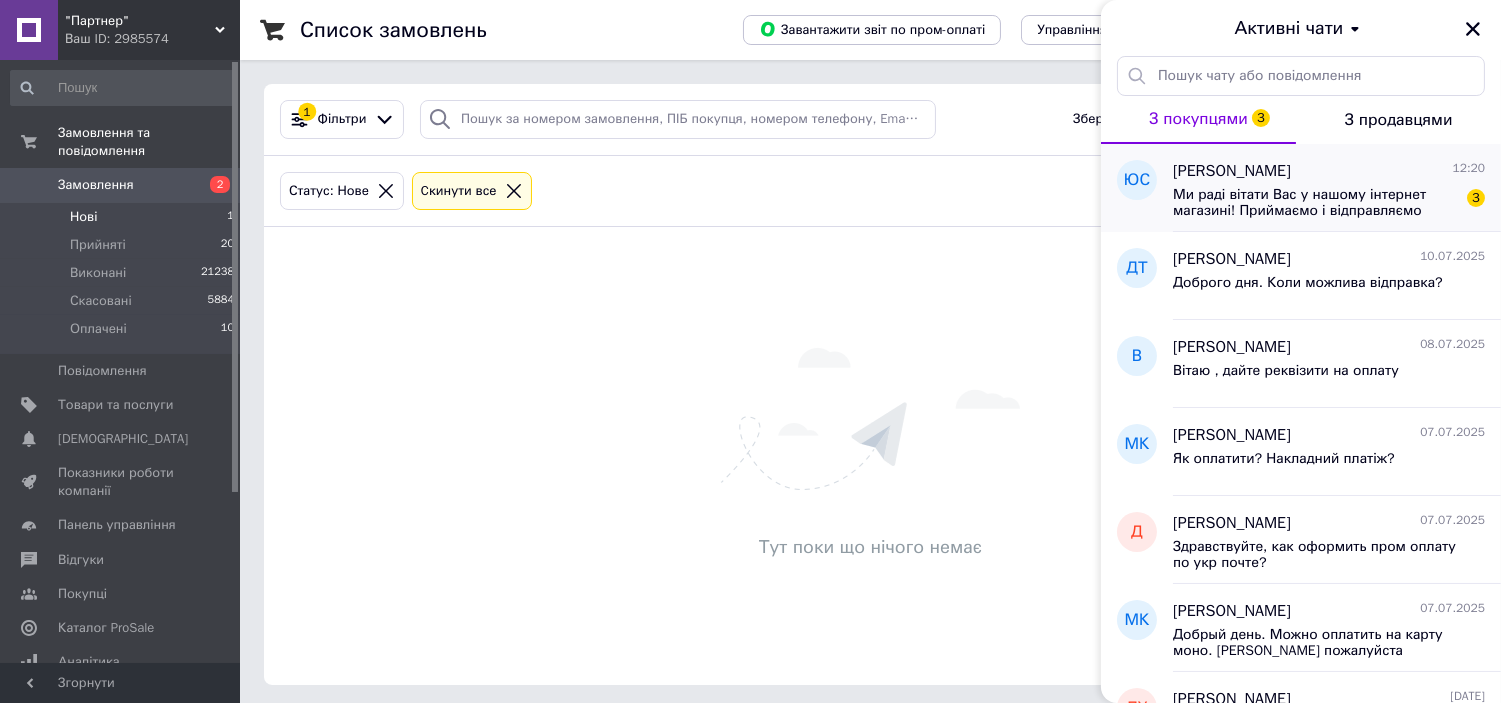 click on "Ми раді вітати Вас у нашому інтернет магазині!
Приймаємо і відправляємо замовлення протягом двох робочих днів." at bounding box center (1315, 203) 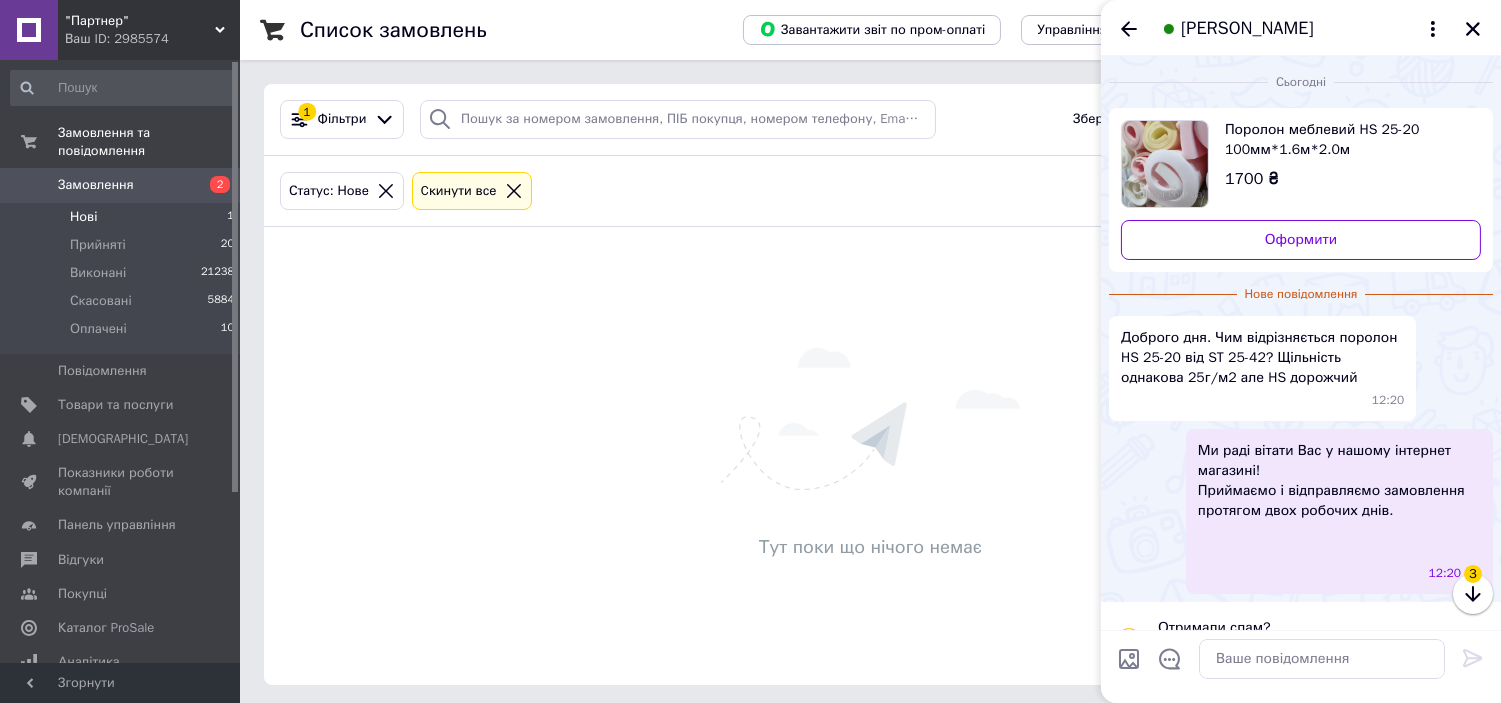 scroll, scrollTop: 45, scrollLeft: 0, axis: vertical 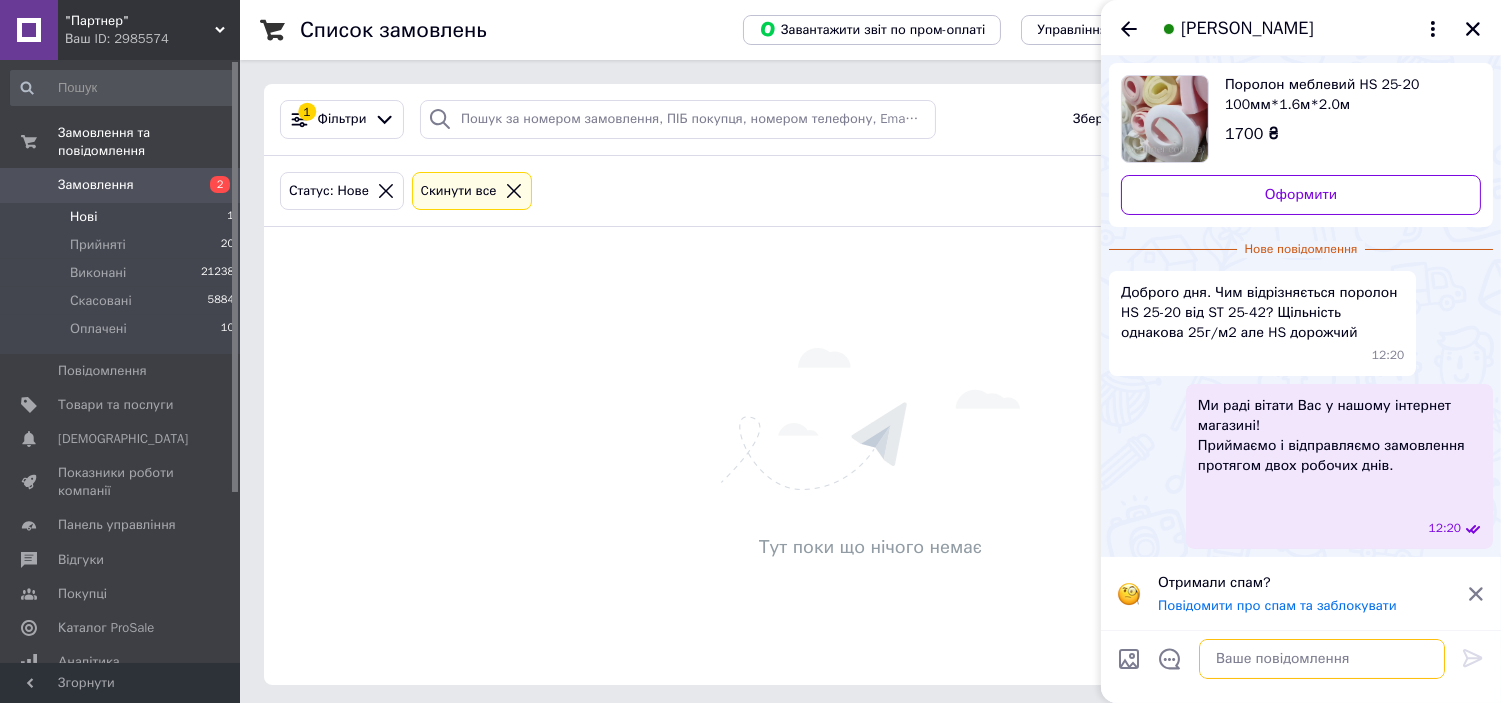 click at bounding box center (1322, 659) 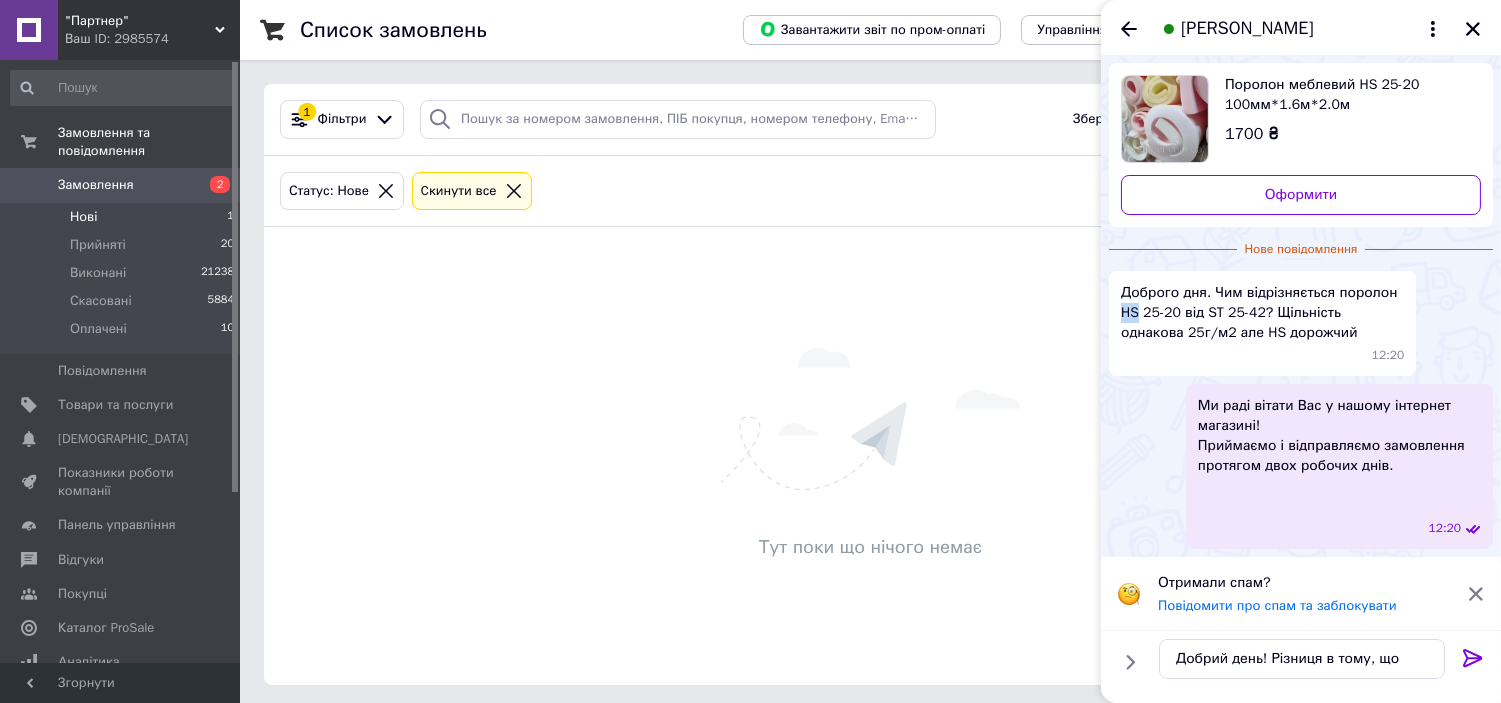 drag, startPoint x: 1122, startPoint y: 313, endPoint x: 1136, endPoint y: 314, distance: 14.035668 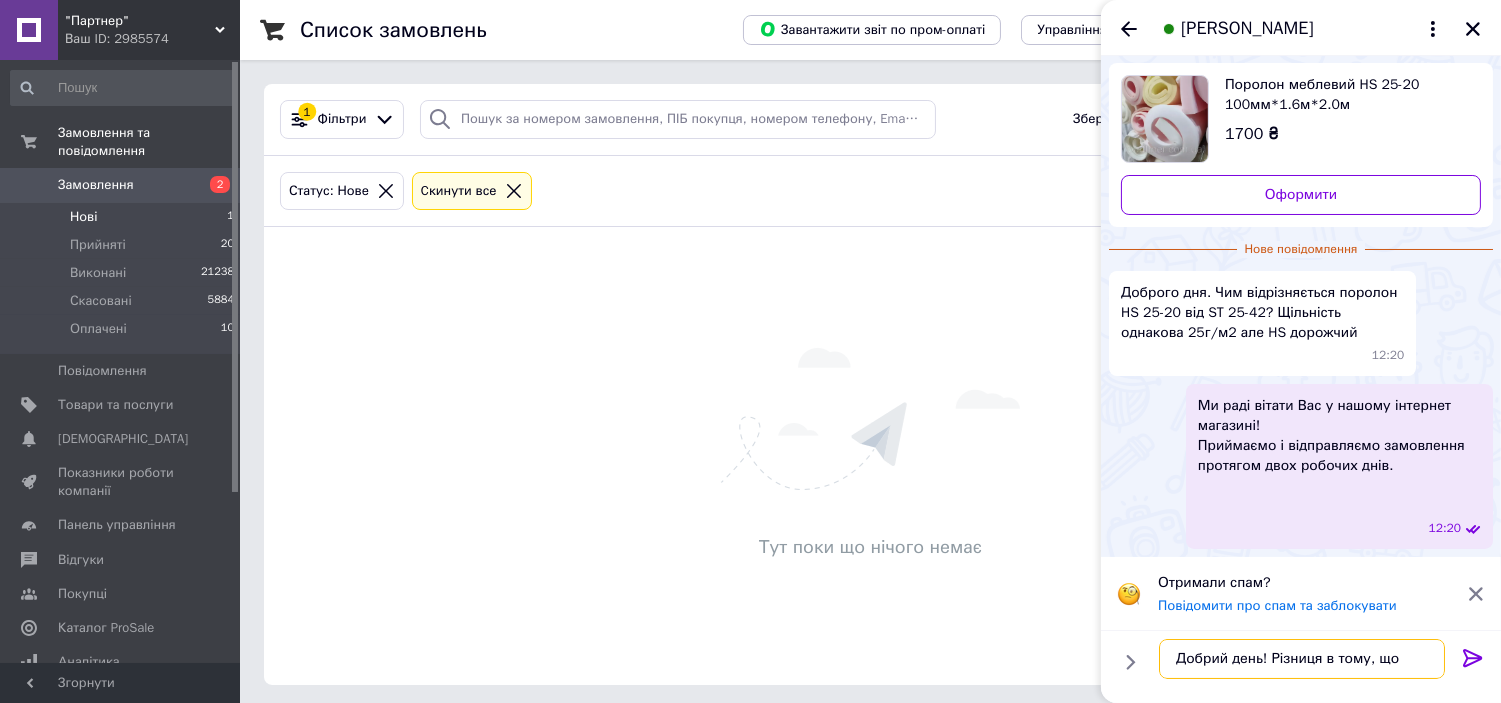 click on "Добрий день! Різниця в тому, що" at bounding box center [1302, 659] 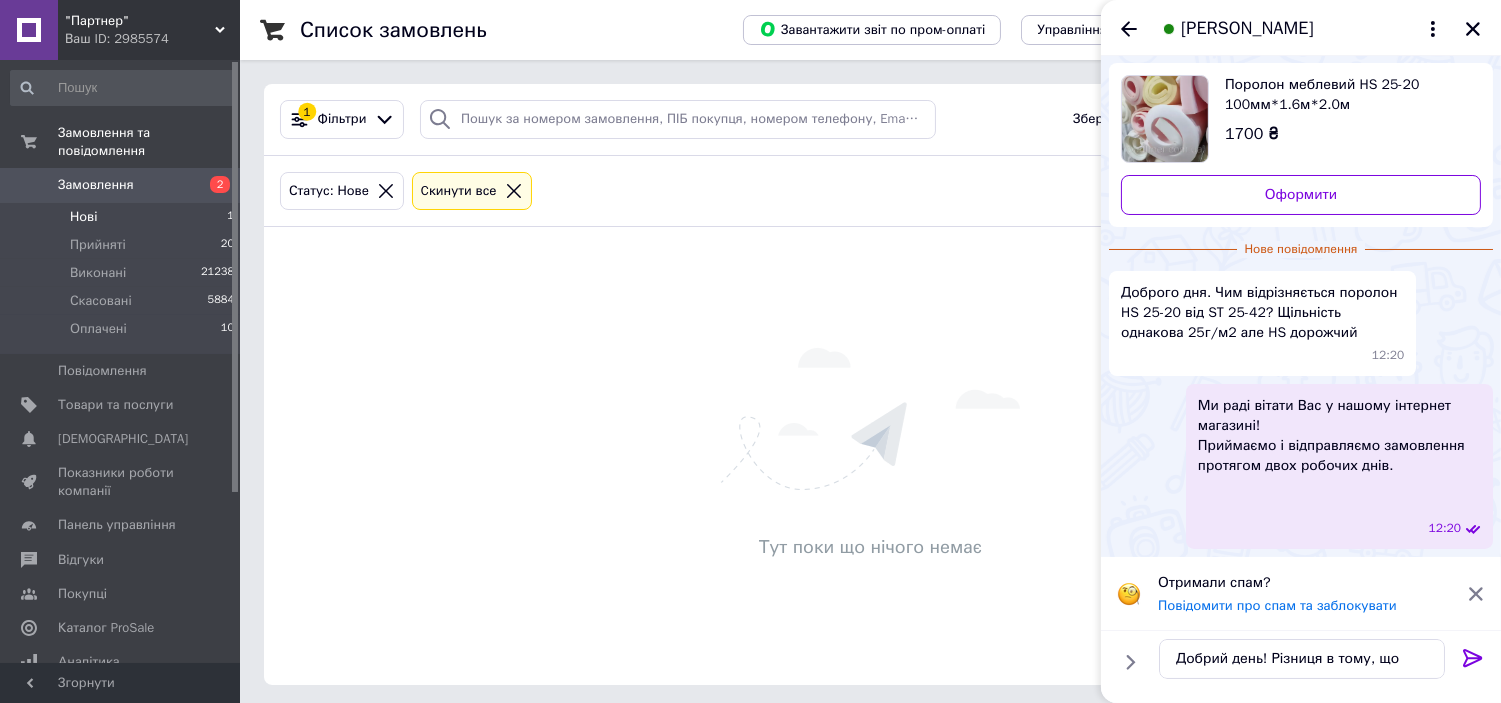 drag, startPoint x: 1481, startPoint y: 310, endPoint x: 1462, endPoint y: 334, distance: 30.610456 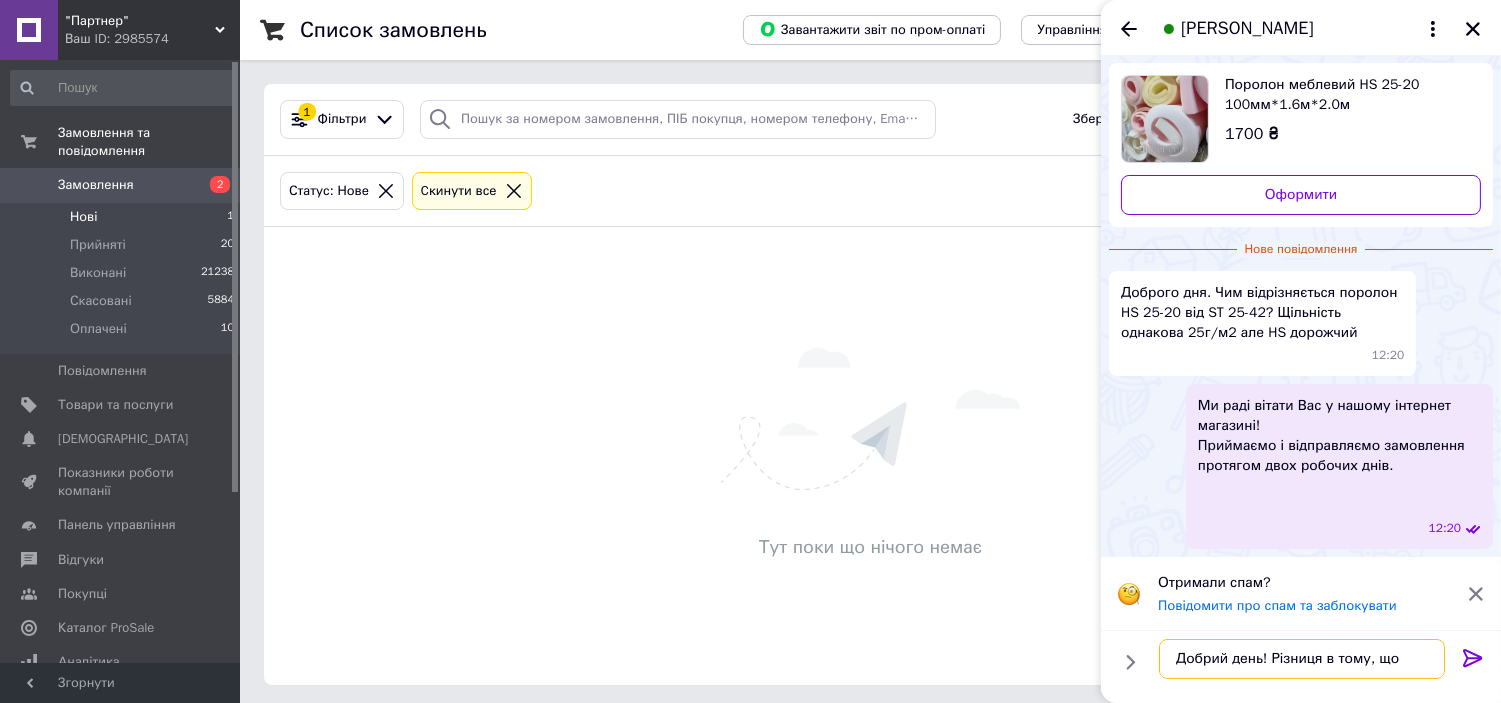 click on "Добрий день! Різниця в тому, що" at bounding box center (1302, 659) 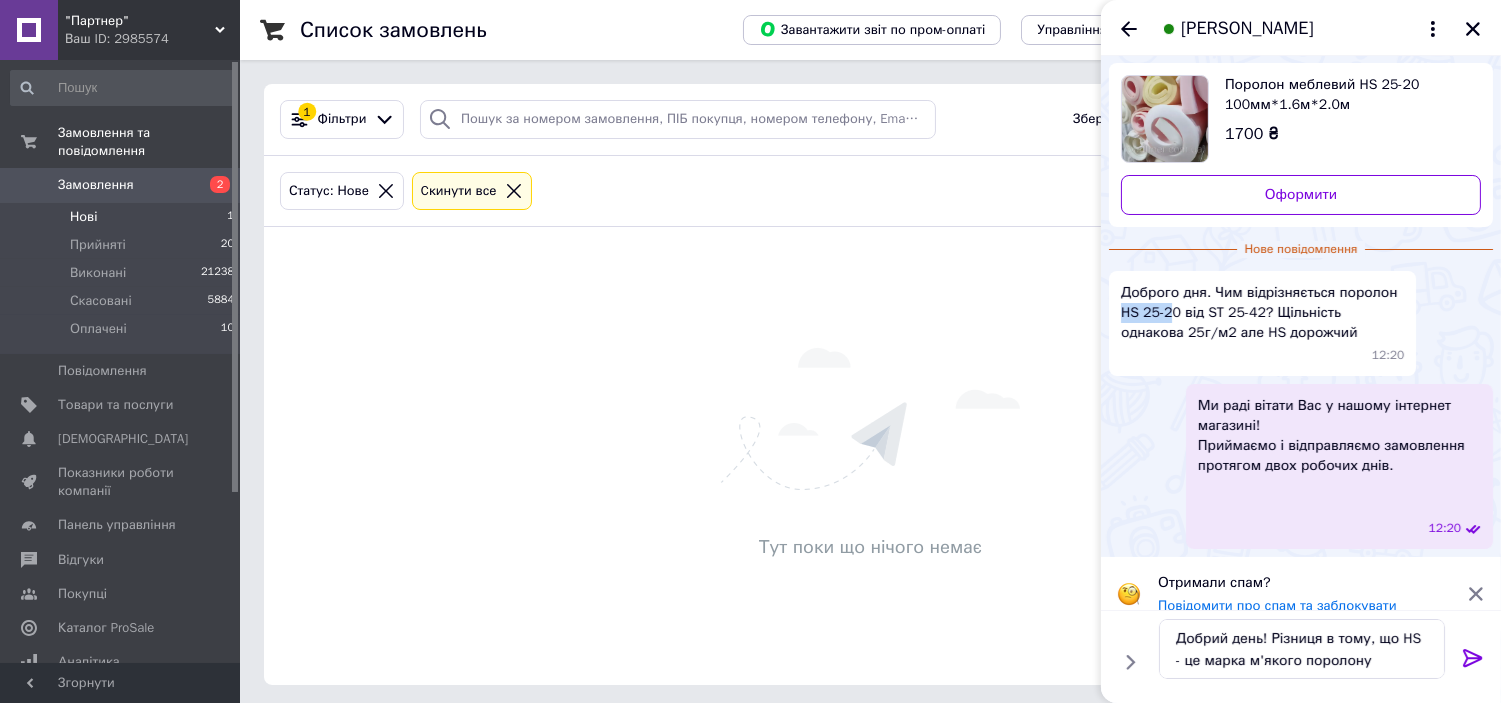 drag, startPoint x: 1122, startPoint y: 310, endPoint x: 1172, endPoint y: 310, distance: 50 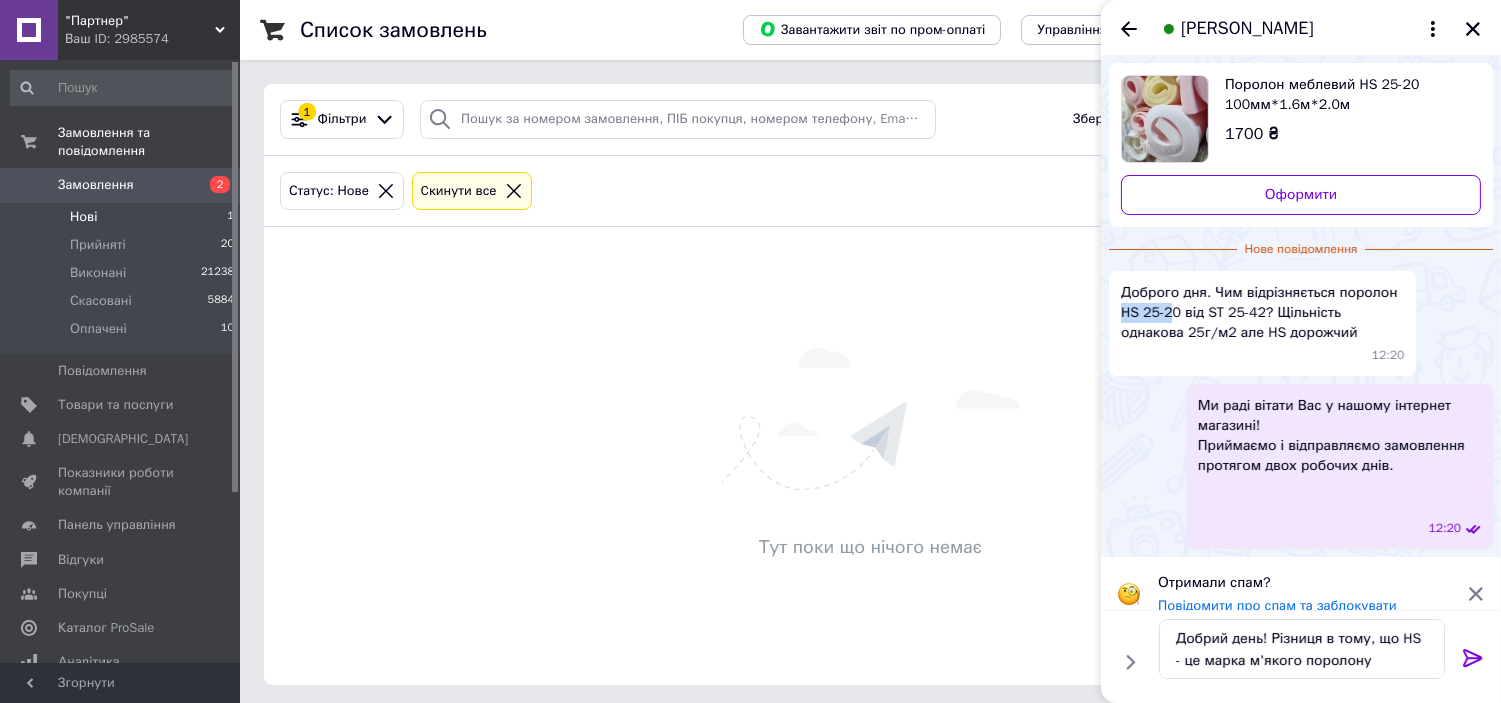 click on "Доброго дня. Чим відрізняється поролон HS 25-20 від ST 25-42? Щільність однакова 25г/м2 але HS дорожчий" at bounding box center (1262, 313) 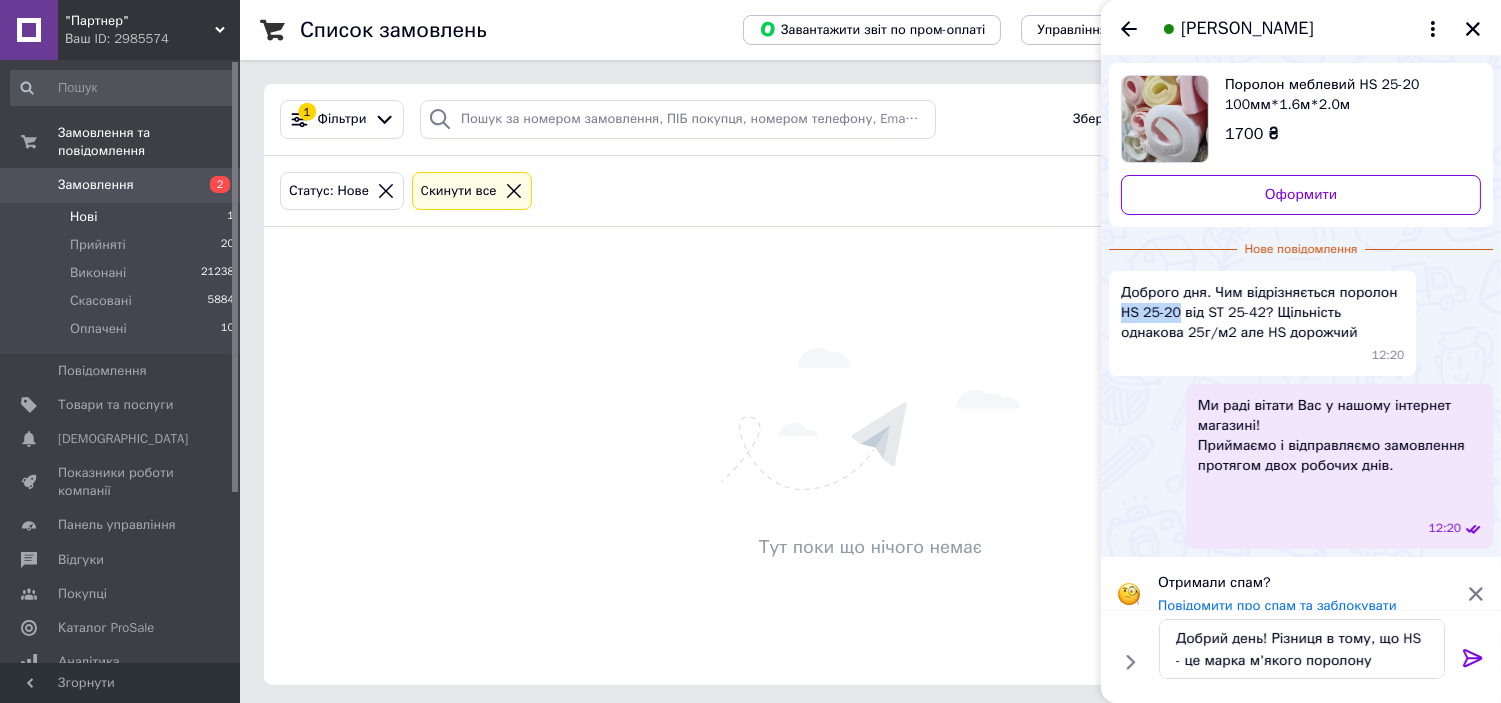 drag, startPoint x: 1118, startPoint y: 311, endPoint x: 1177, endPoint y: 317, distance: 59.3043 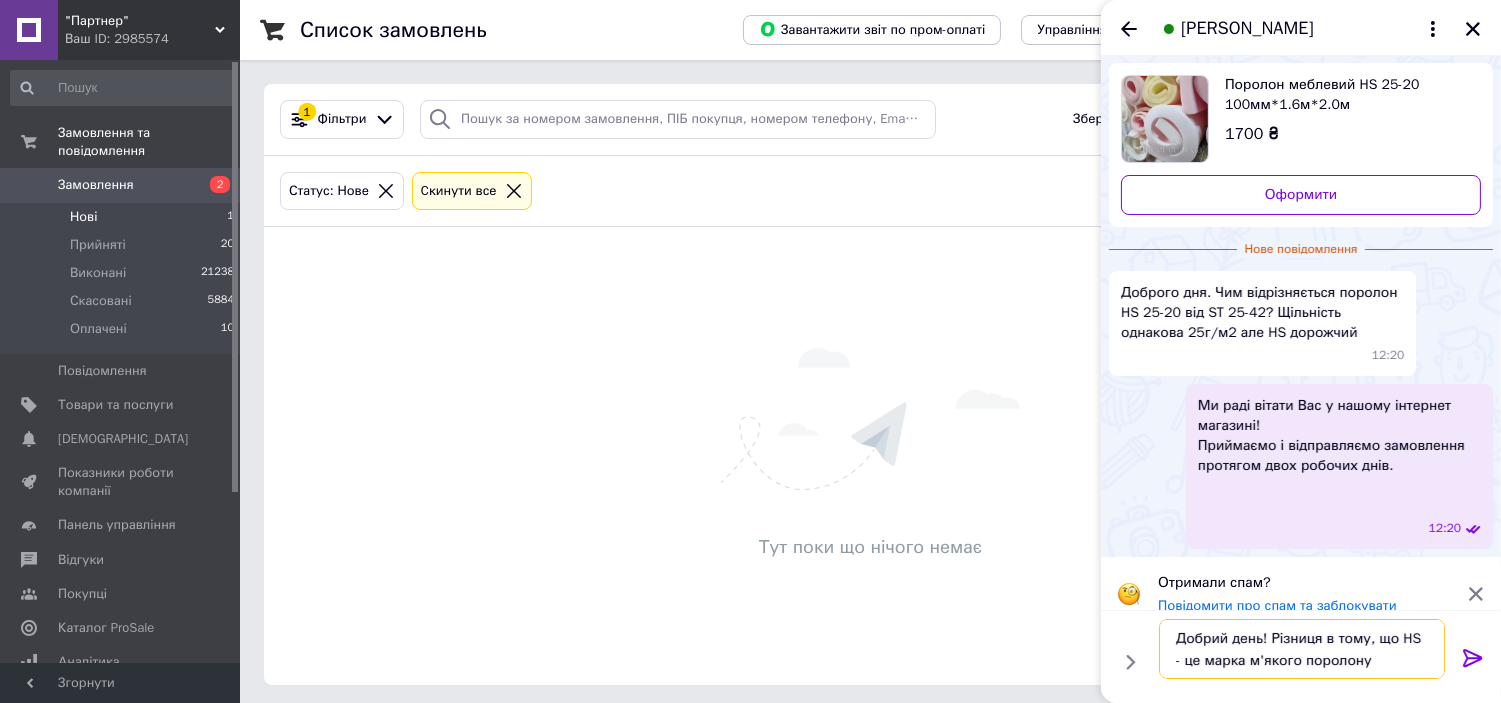 drag, startPoint x: 1397, startPoint y: 643, endPoint x: 1410, endPoint y: 645, distance: 13.152946 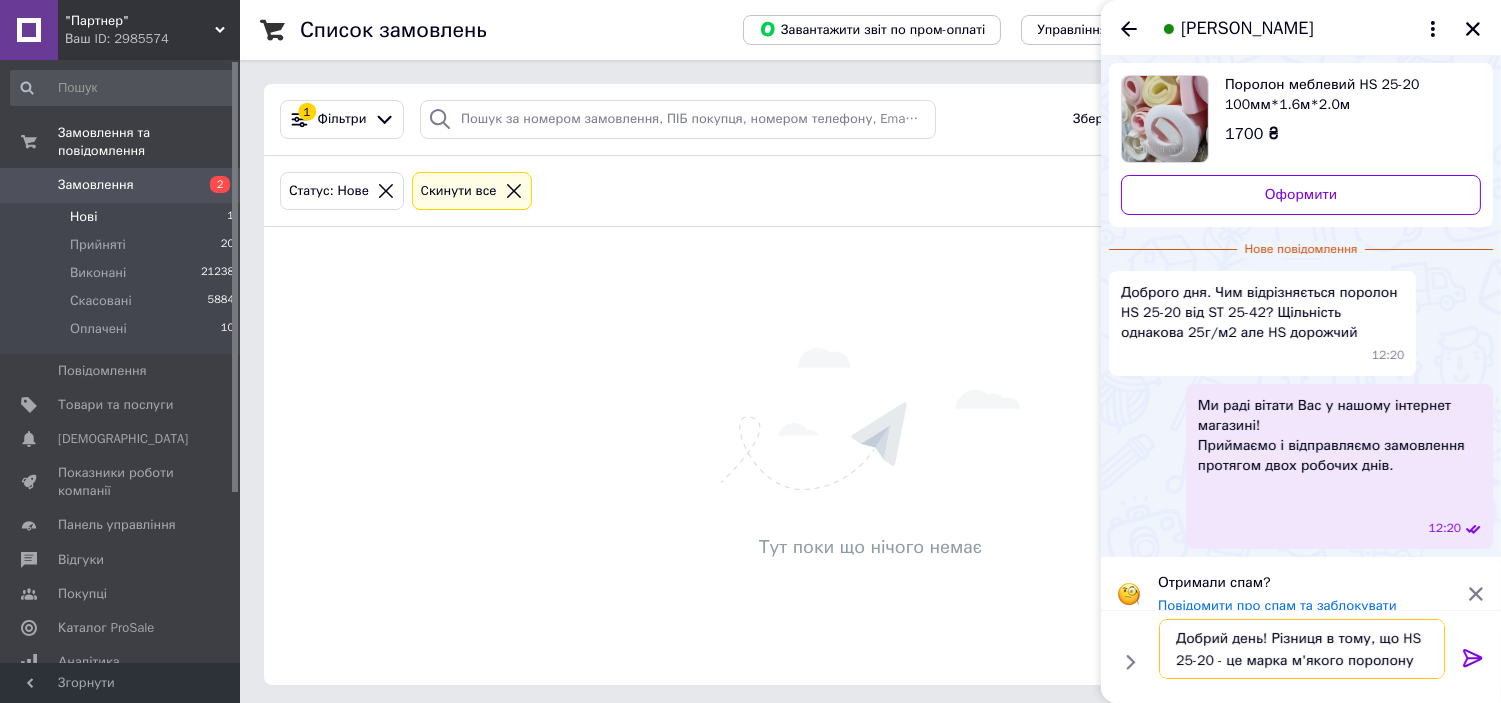 click on "Добрий день! Різниця в тому, що HS 25-20 - це марка м'якого поролону" at bounding box center (1302, 649) 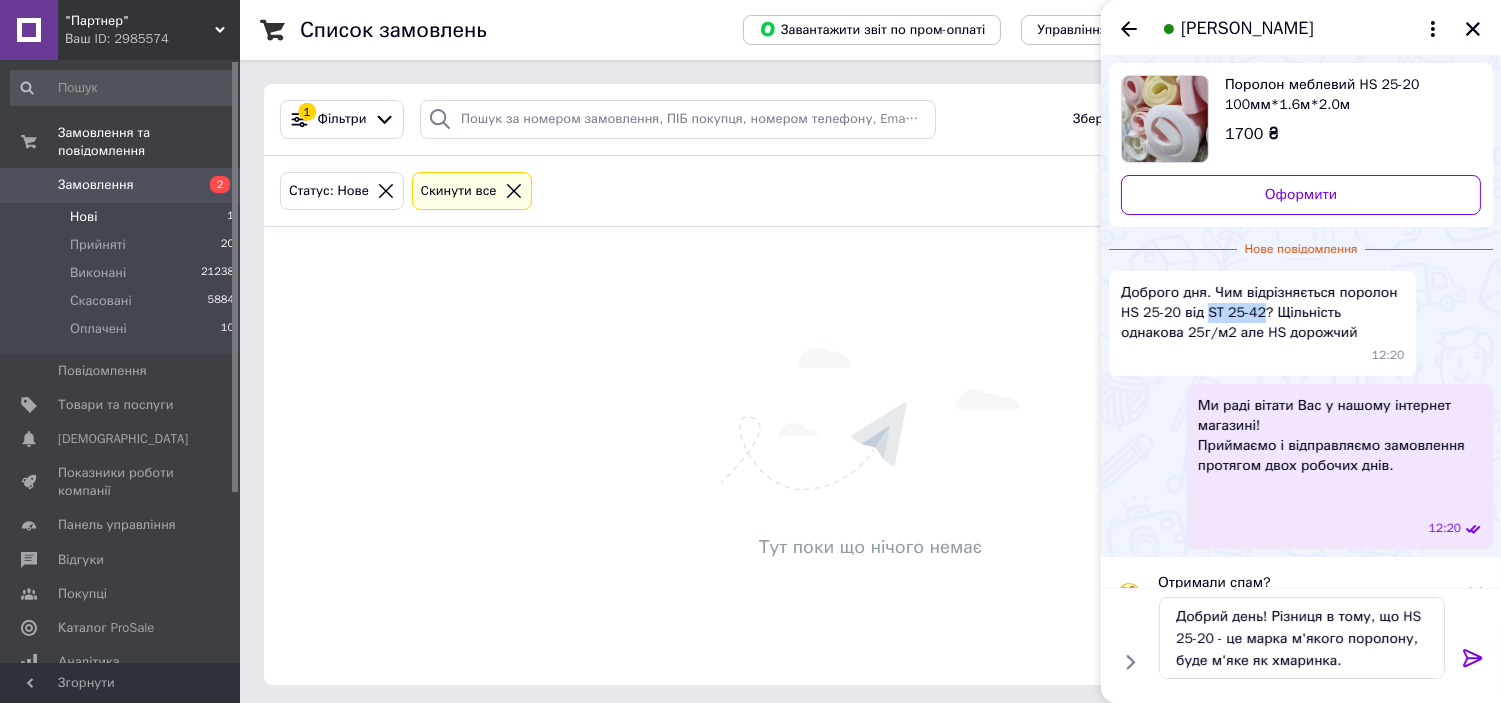 drag, startPoint x: 1205, startPoint y: 313, endPoint x: 1255, endPoint y: 312, distance: 50.01 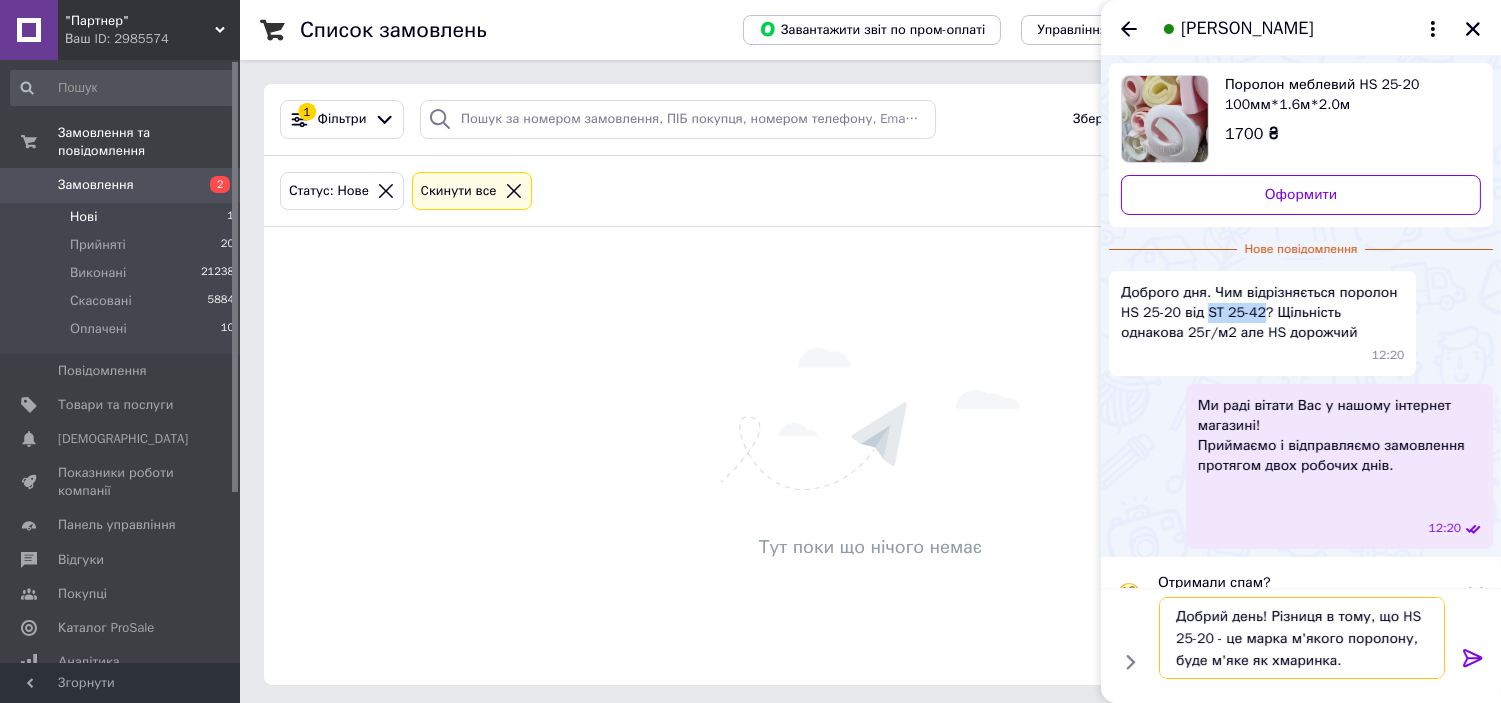click on "Добрий день! Різниця в тому, що HS 25-20 - це марка м'якого поролону, буде м'яке як хмаринка." at bounding box center [1302, 638] 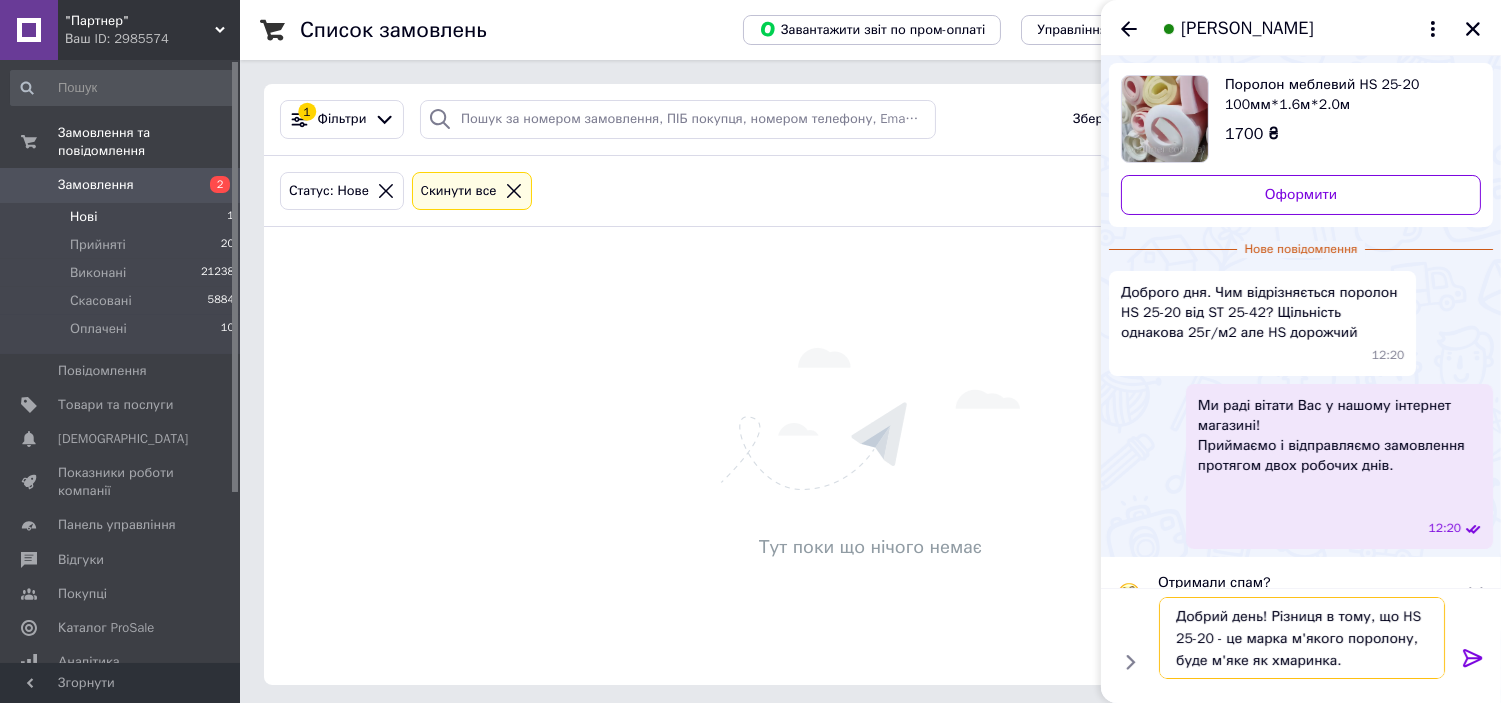 paste on "ST 25-42" 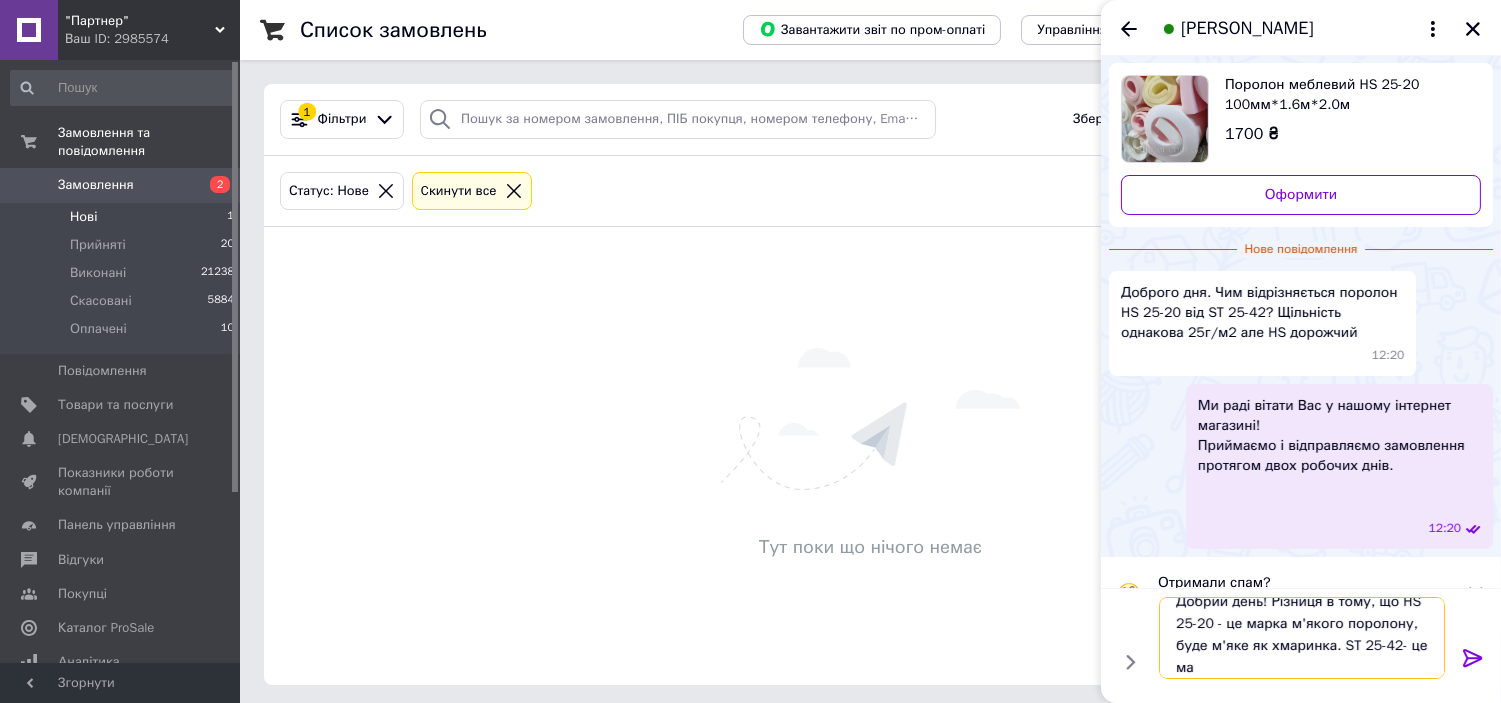 scroll, scrollTop: 2, scrollLeft: 0, axis: vertical 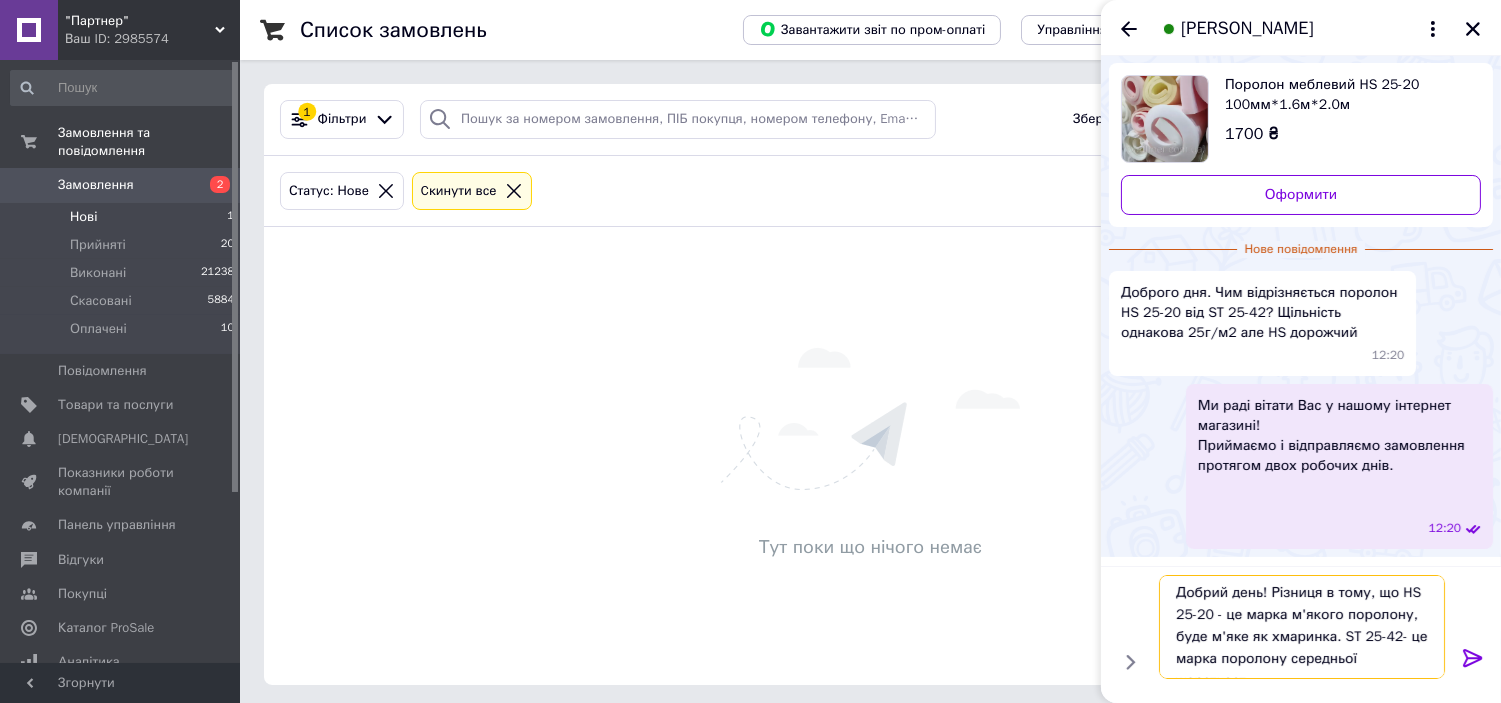 type on "Добрий день! Різниця в тому, що HS 25-20 - це марка м'якого поролону, буде м'яке як хмаринка. ST 25-42- це марка поролону середньої жорсткості" 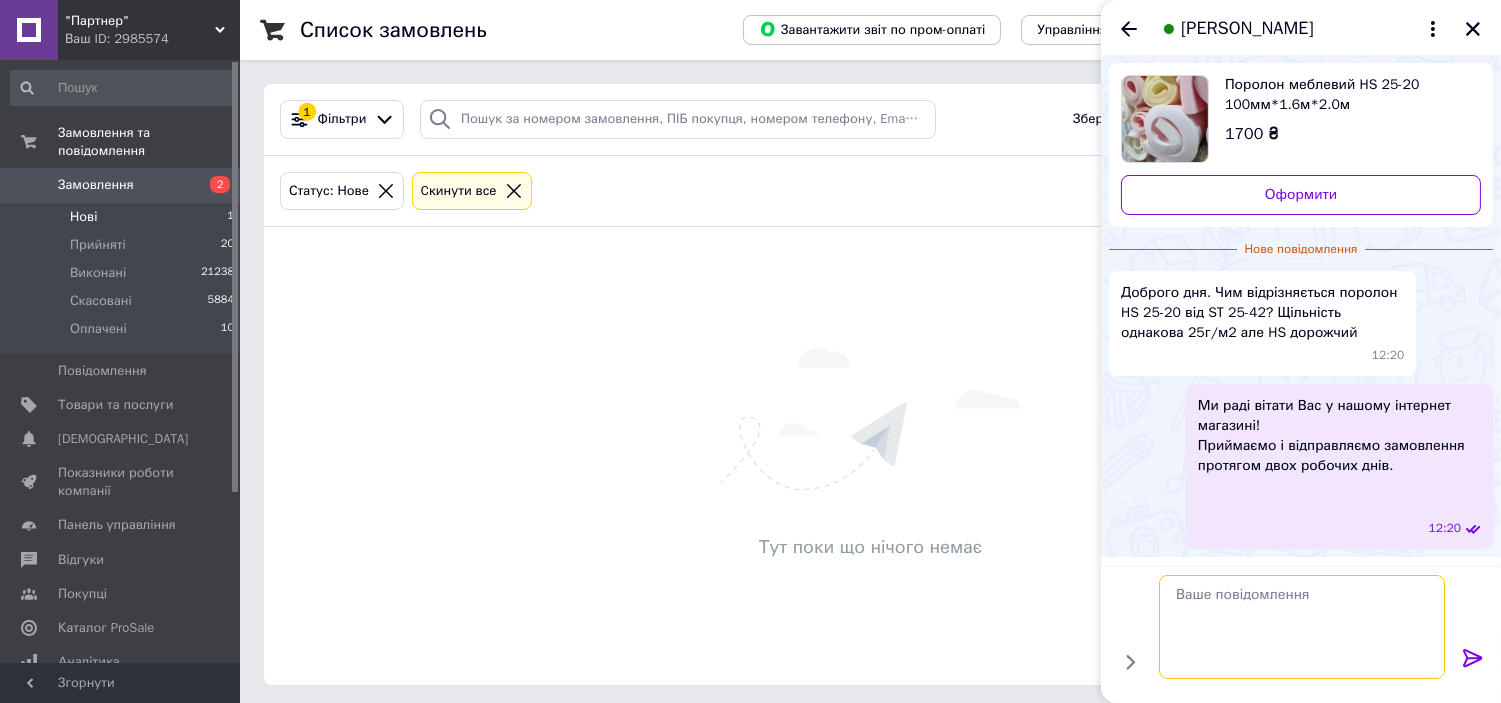 scroll, scrollTop: 0, scrollLeft: 0, axis: both 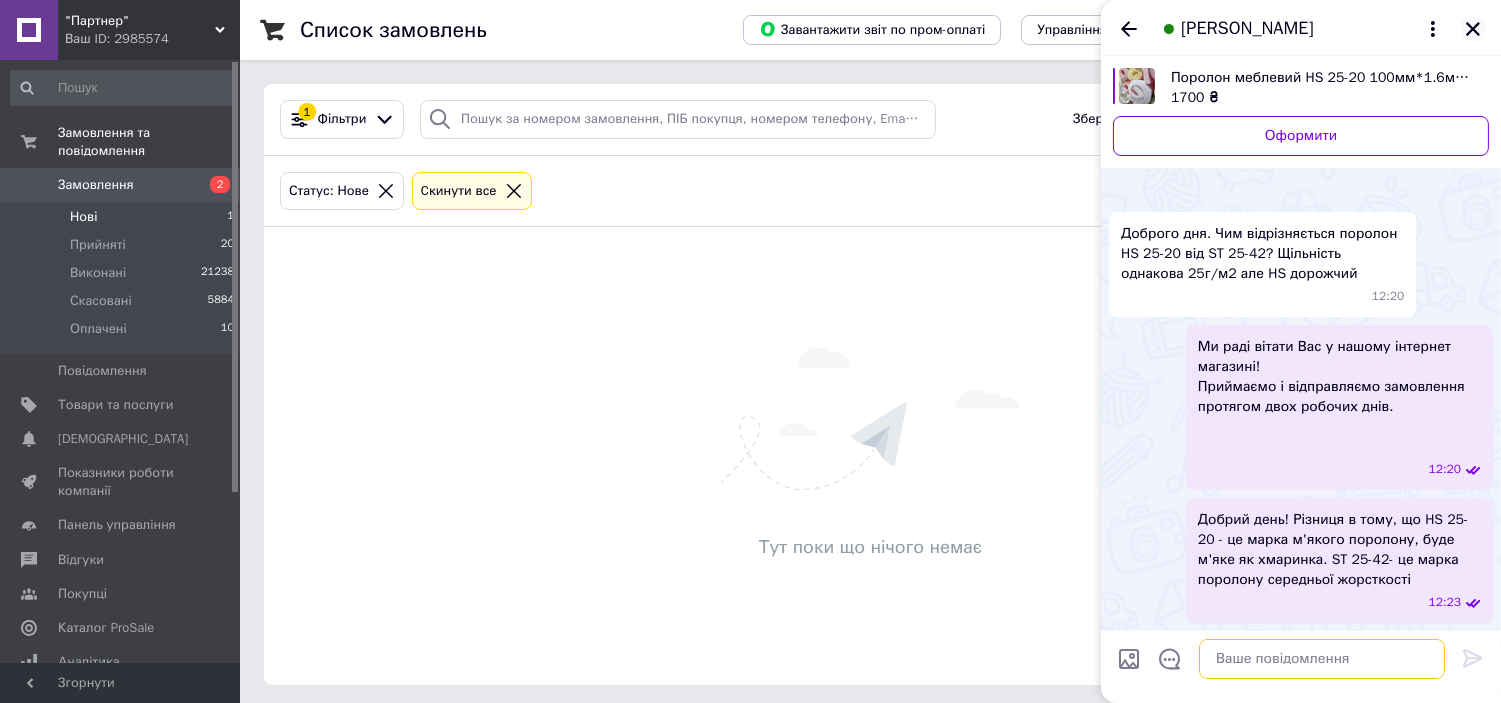 type 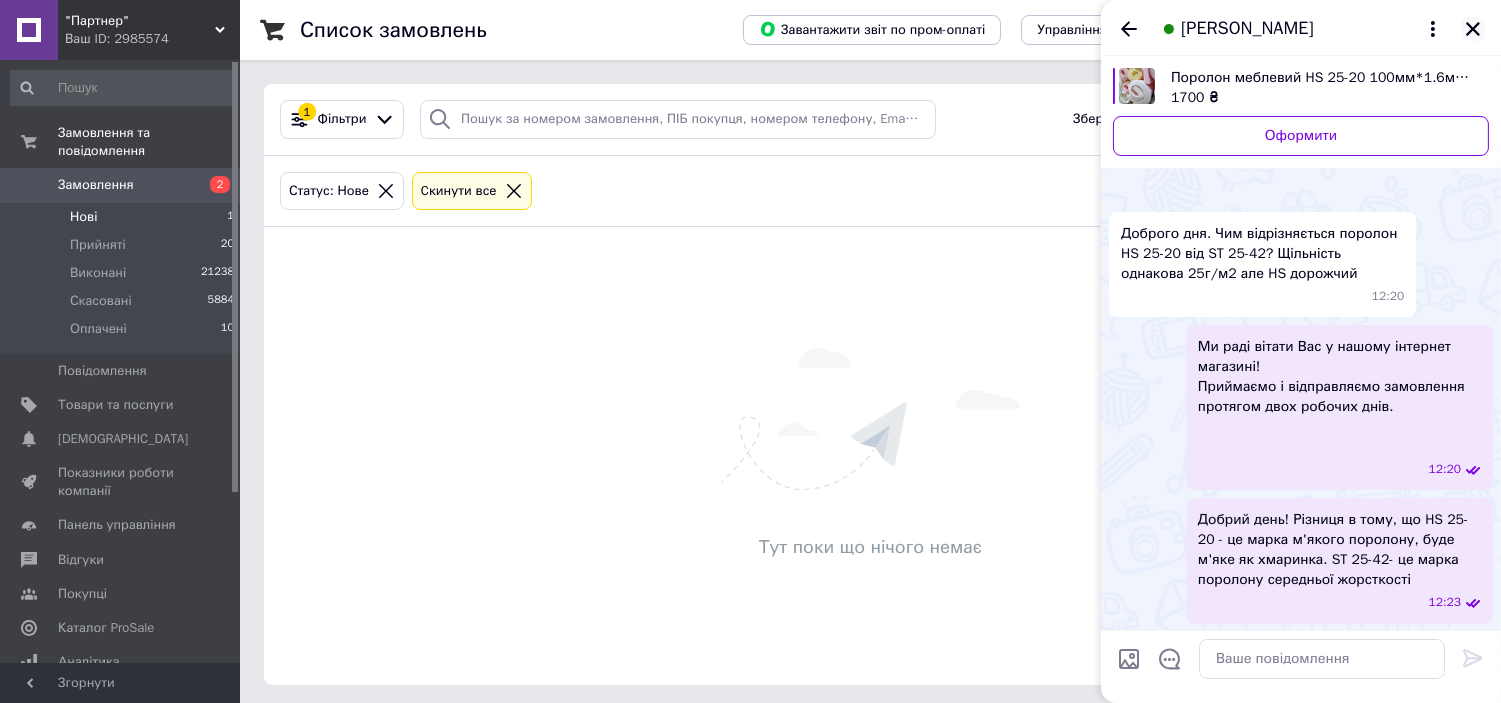 click 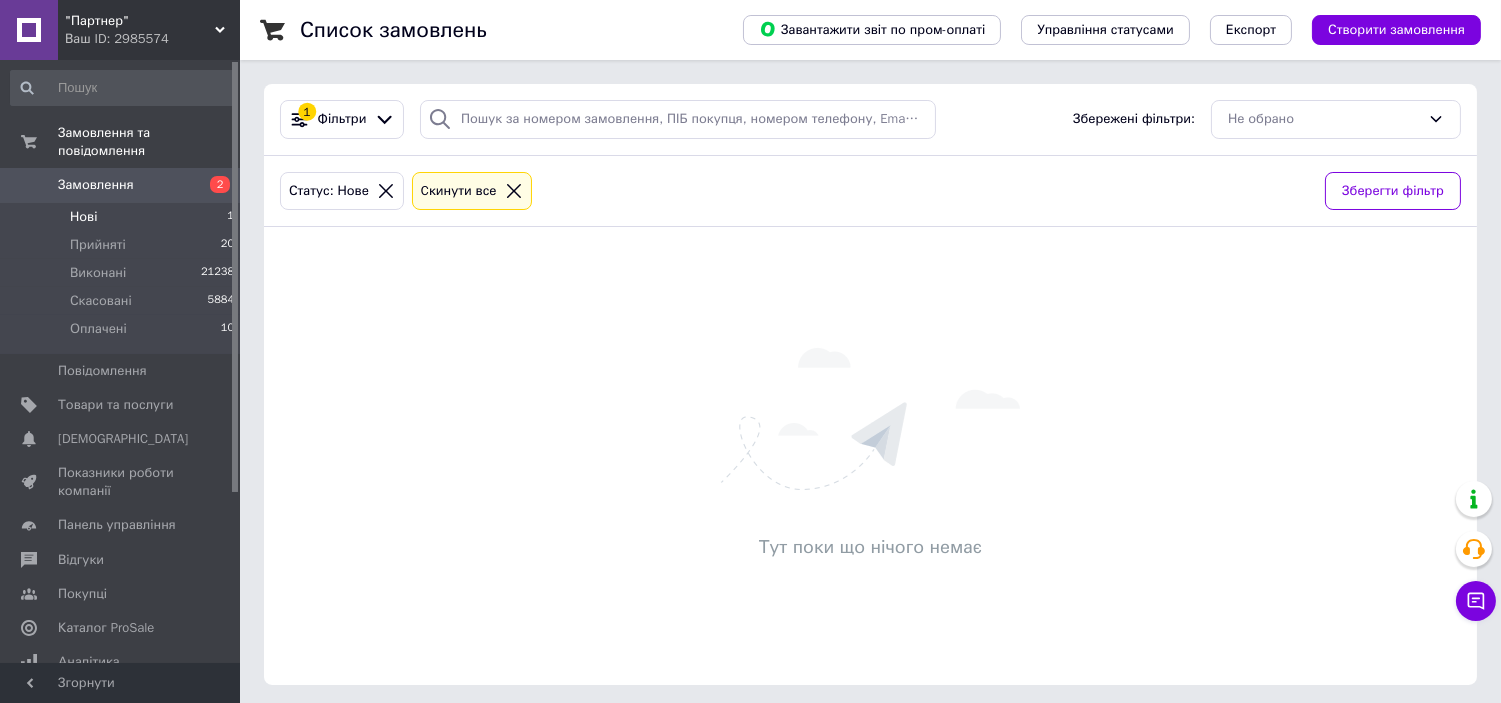click on "Нові 1" at bounding box center [123, 217] 